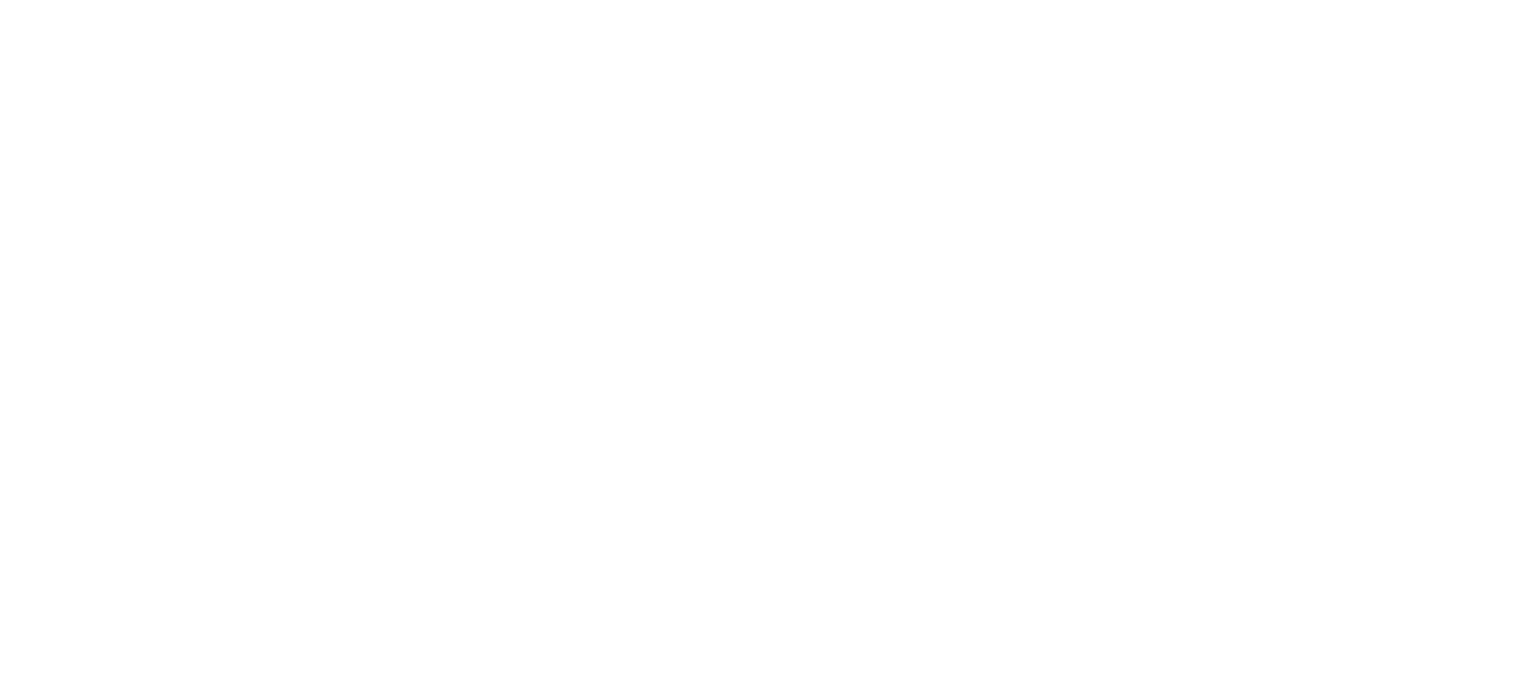 scroll, scrollTop: 0, scrollLeft: 0, axis: both 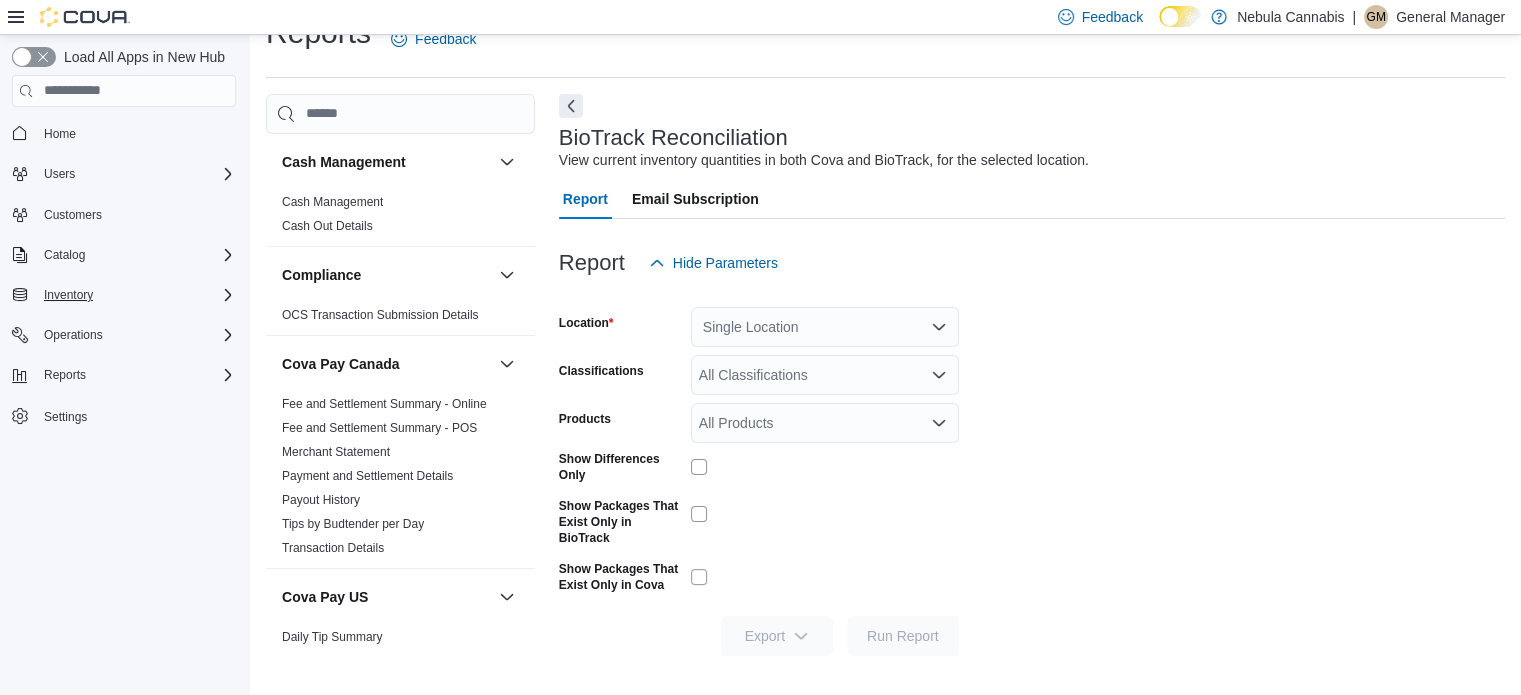 click on "Inventory" at bounding box center (136, 295) 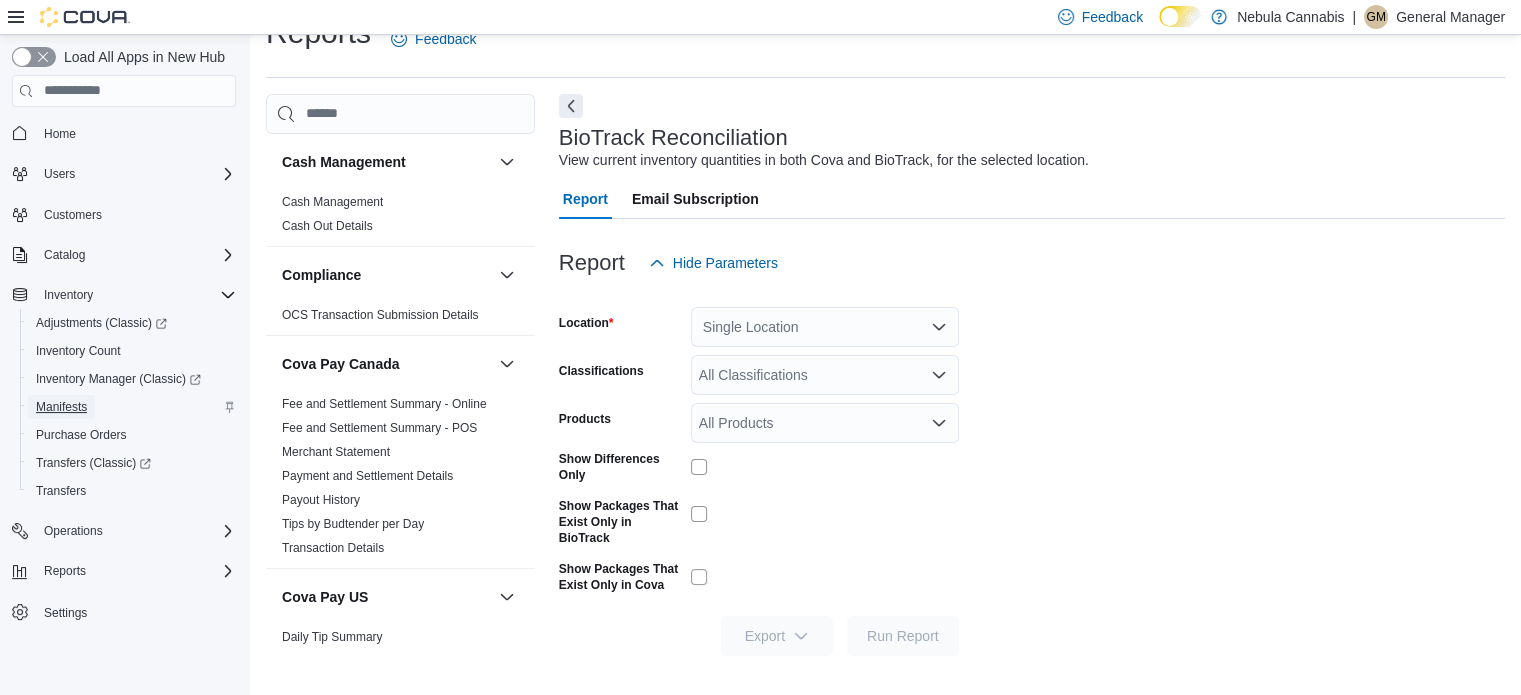 click on "Manifests" at bounding box center (61, 407) 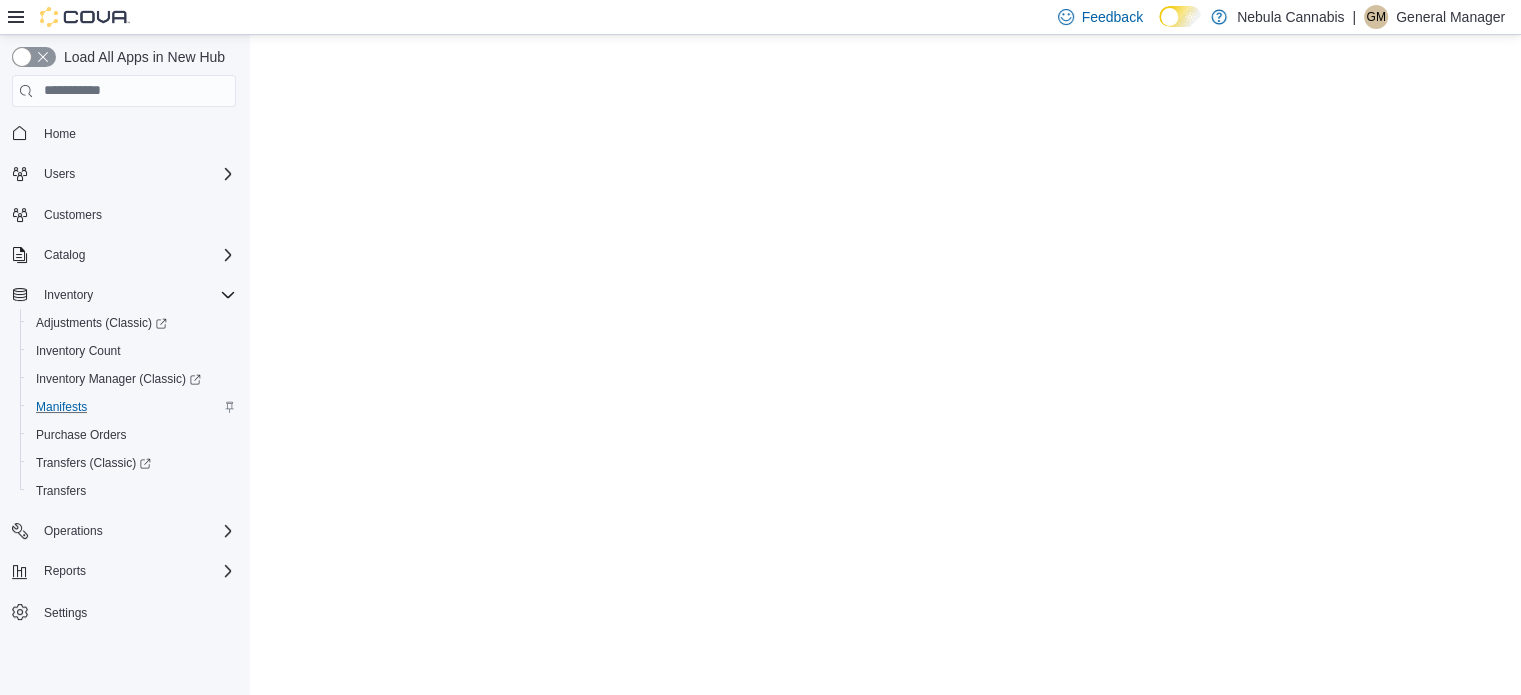 scroll, scrollTop: 0, scrollLeft: 0, axis: both 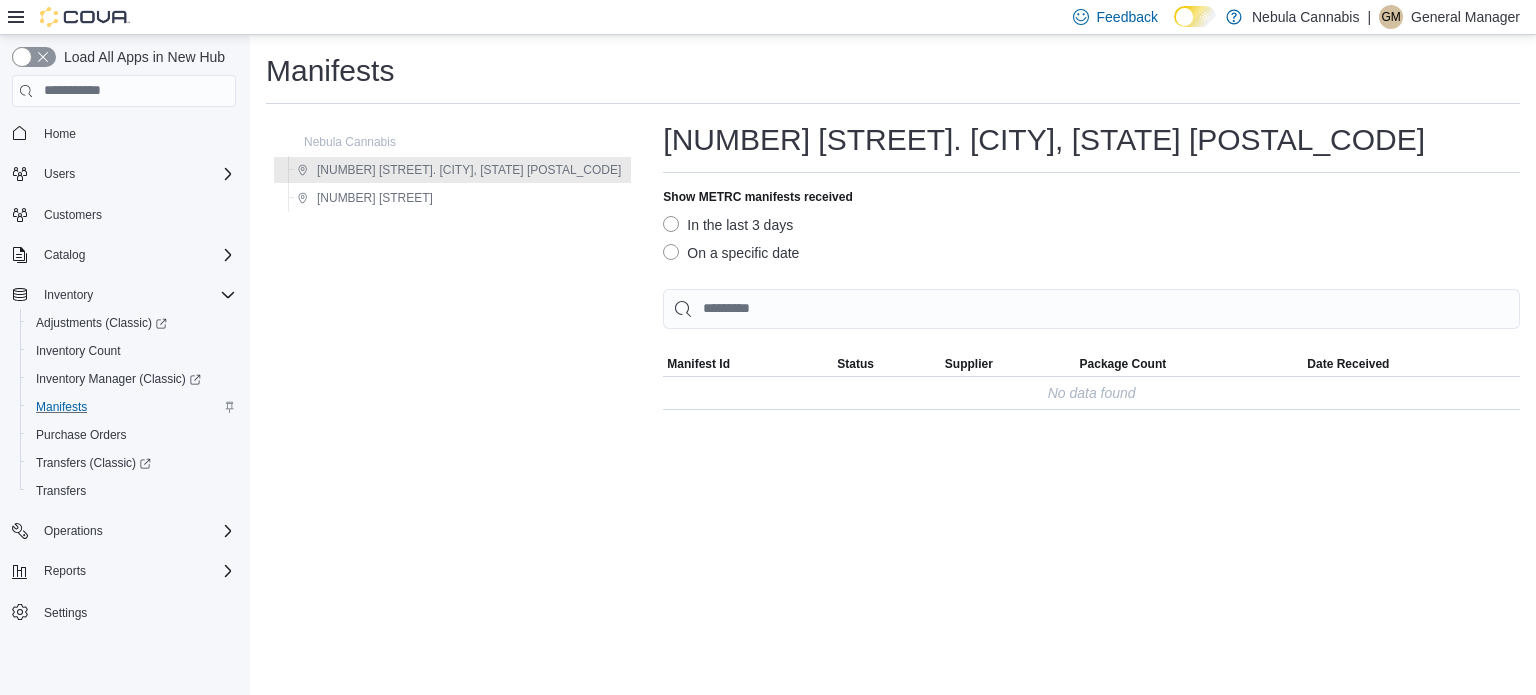click on "On a specific date" at bounding box center [731, 253] 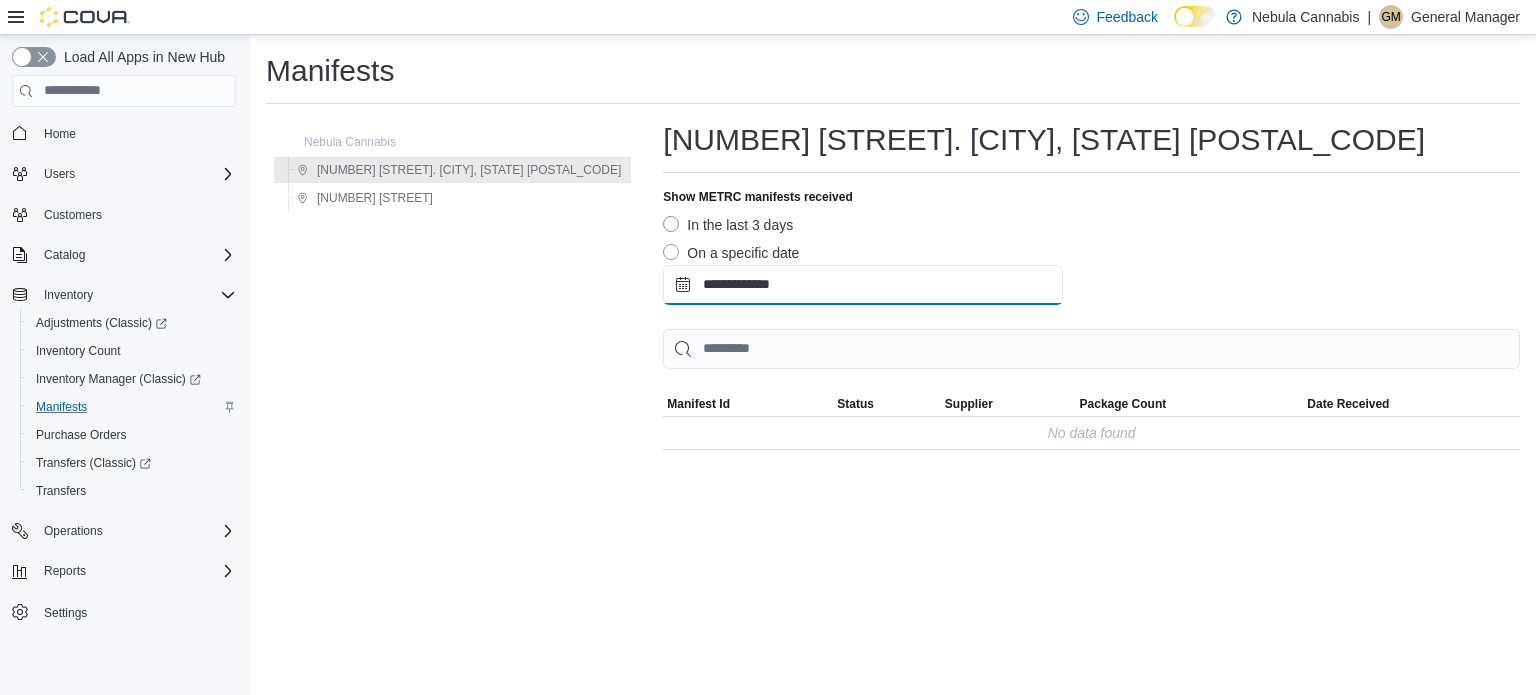 click on "**********" at bounding box center [863, 285] 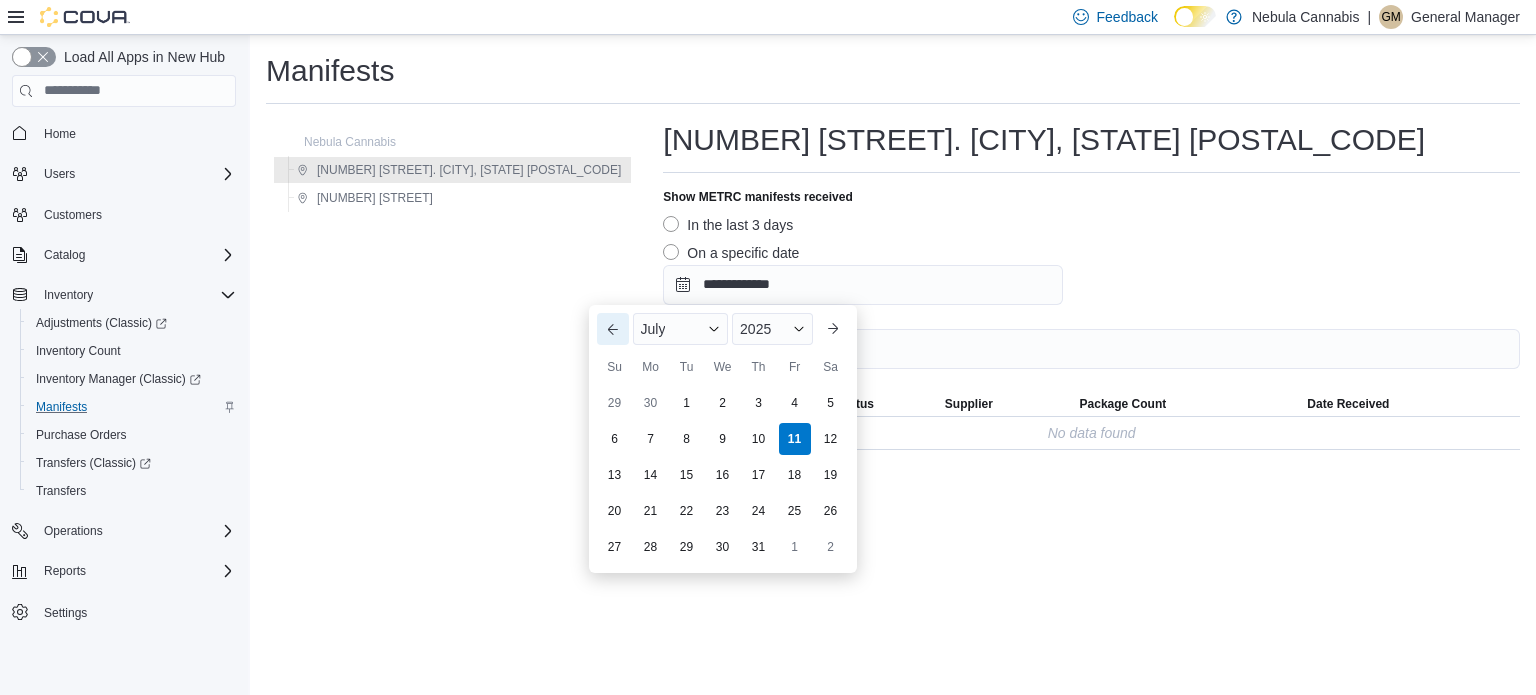 click on "Previous Month" at bounding box center (613, 329) 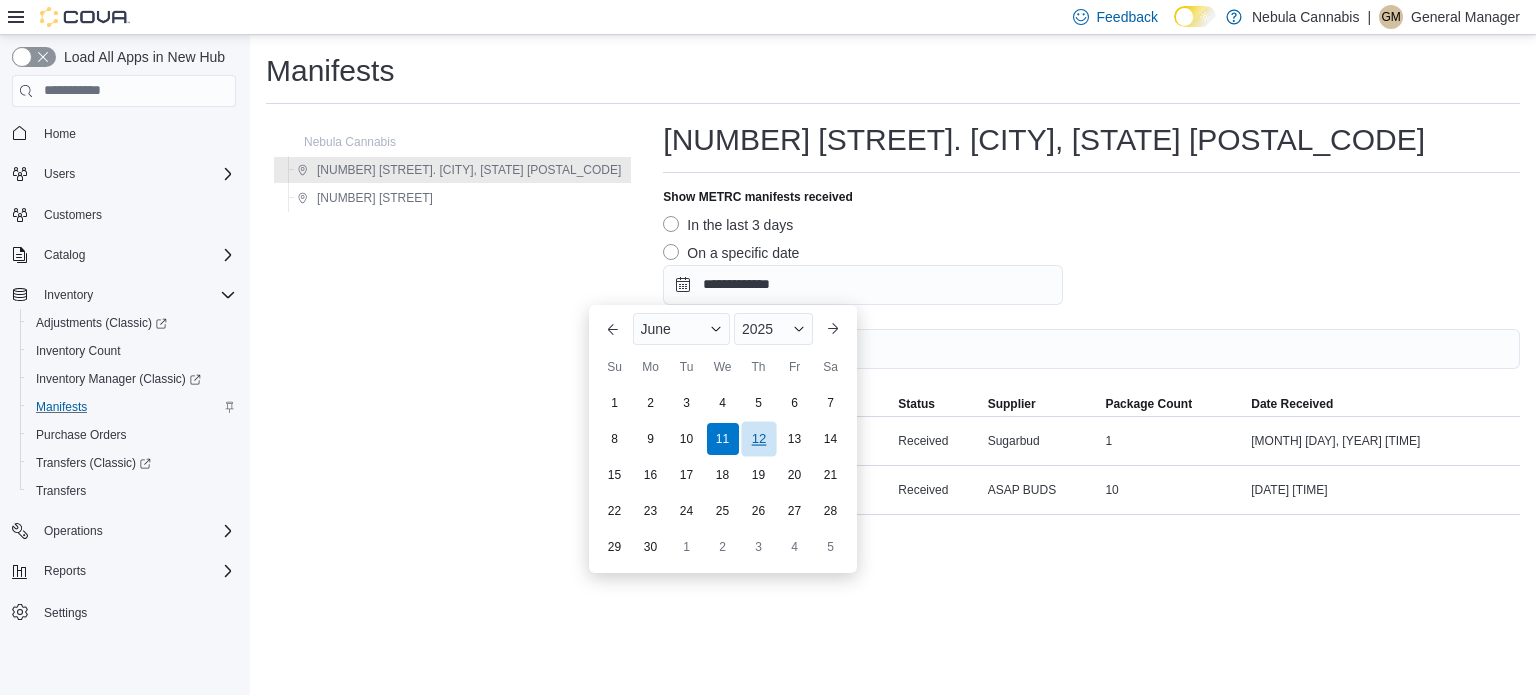 click on "12" at bounding box center (758, 438) 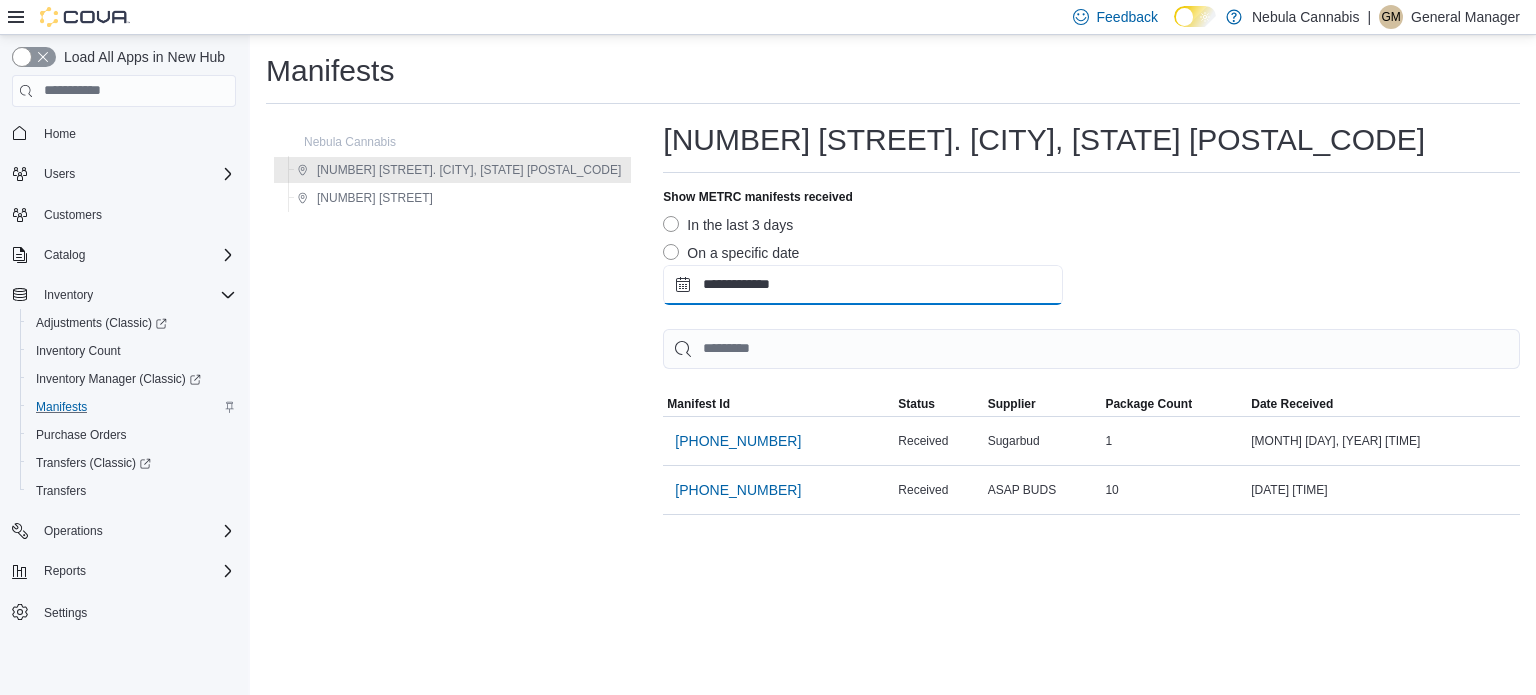 click on "**********" at bounding box center (863, 285) 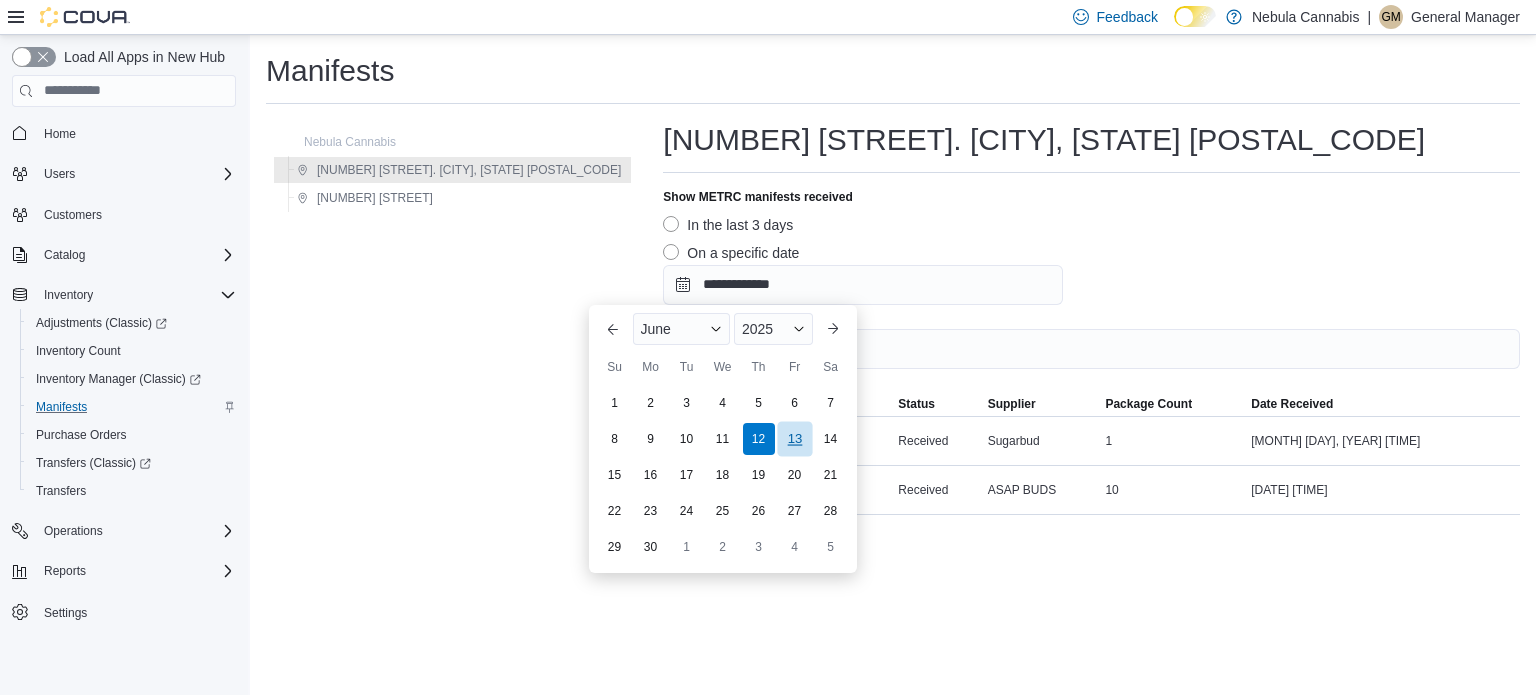 click on "13" at bounding box center (794, 438) 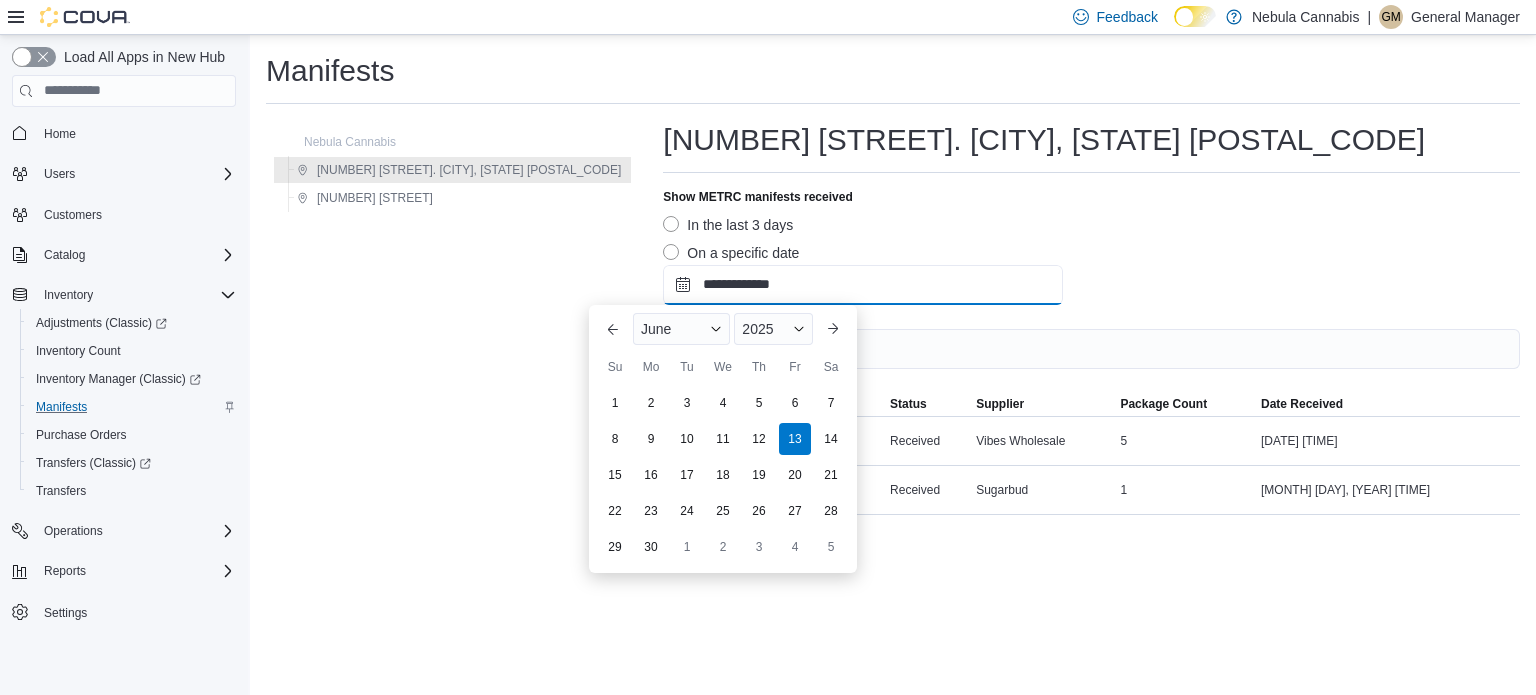 click on "**********" at bounding box center (863, 285) 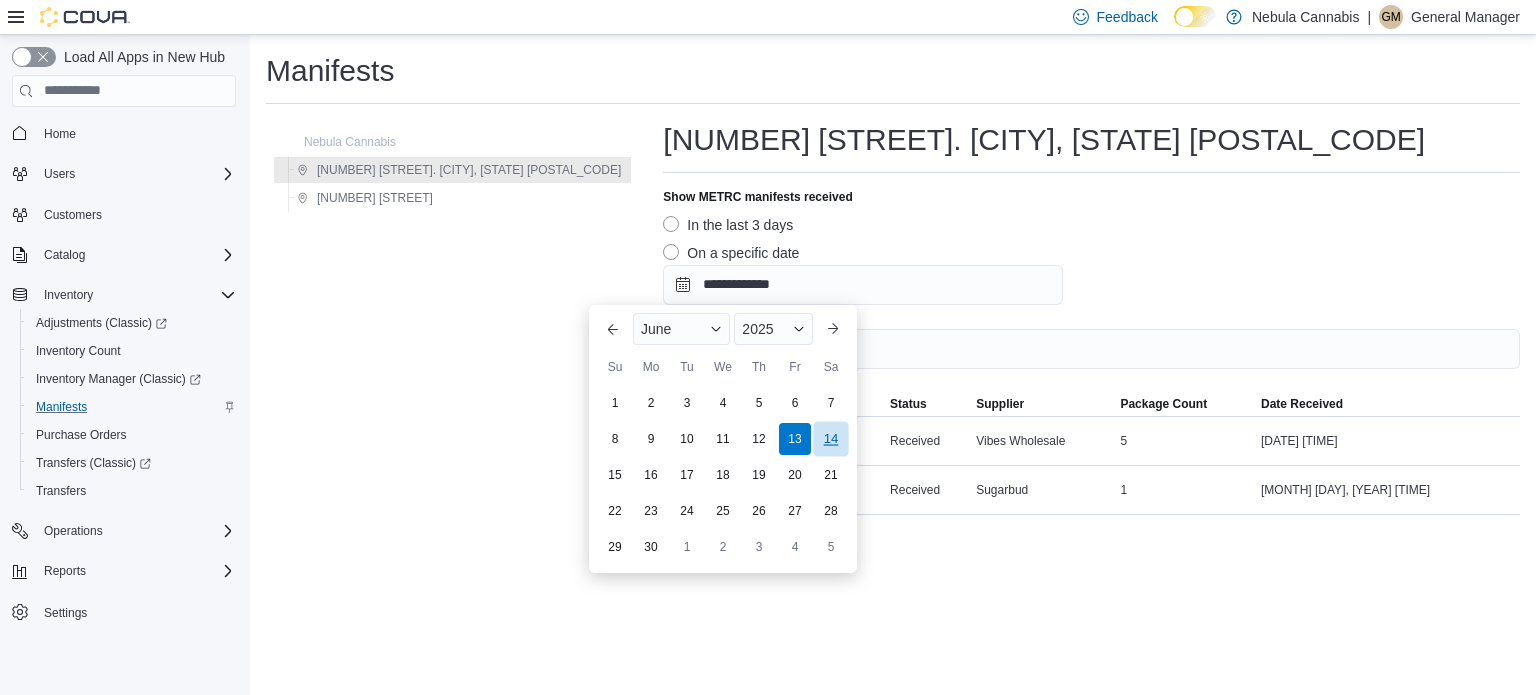 click on "14" at bounding box center [830, 438] 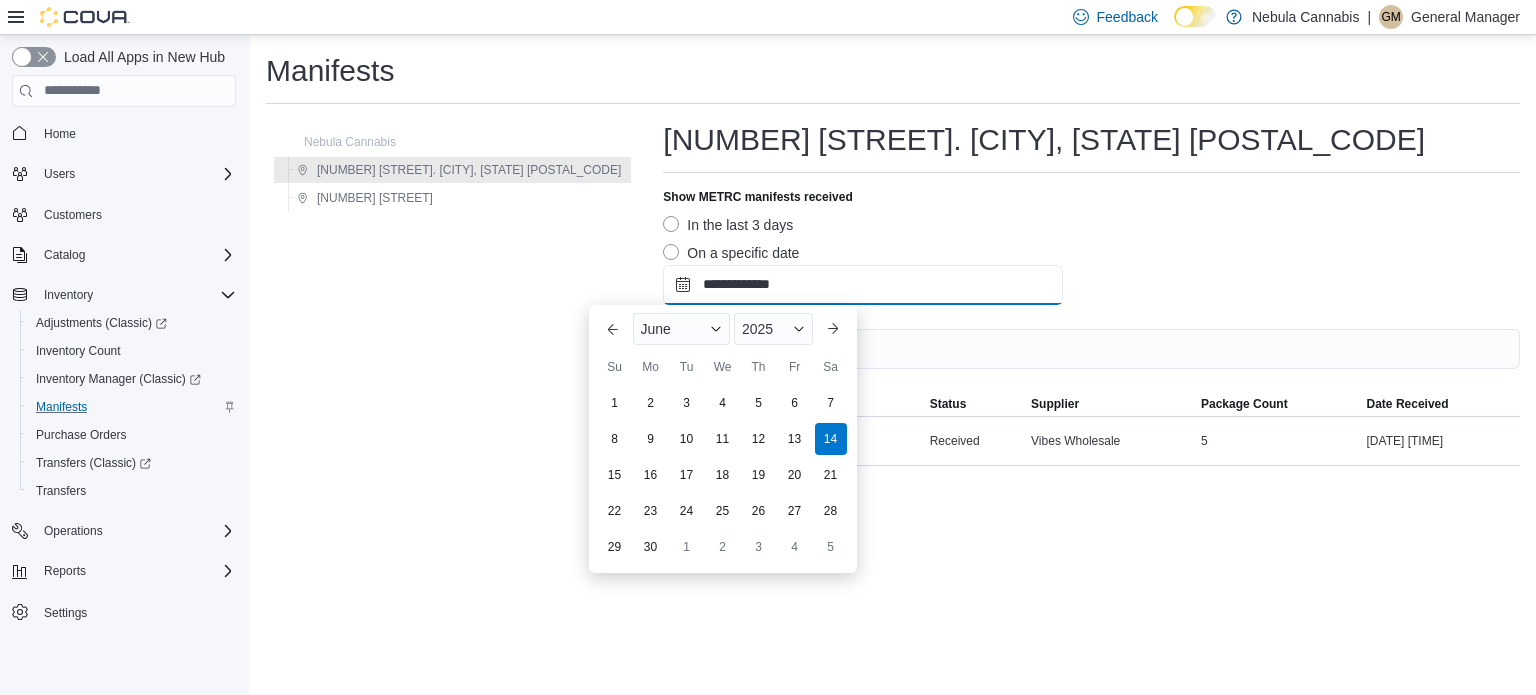 click on "**********" at bounding box center (863, 285) 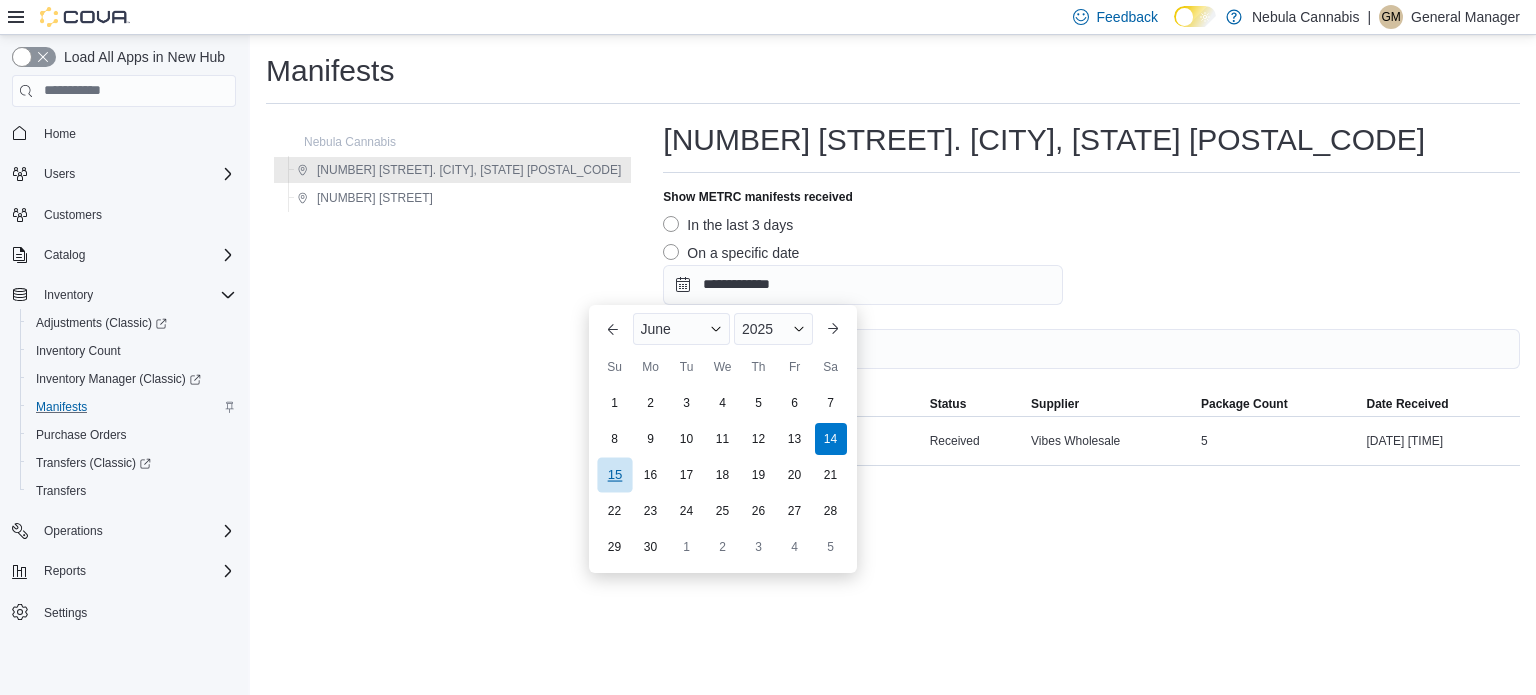 click on "15" at bounding box center (614, 474) 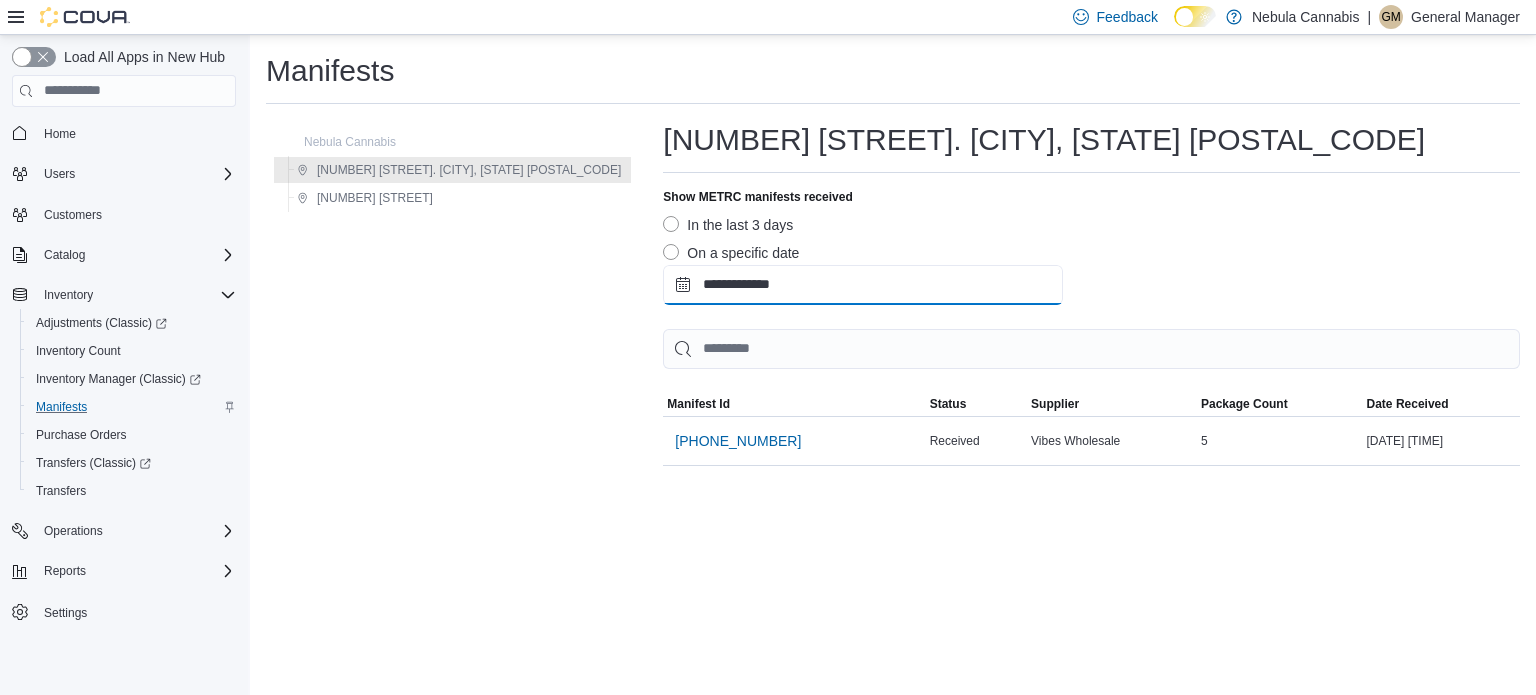 click on "**********" at bounding box center (863, 285) 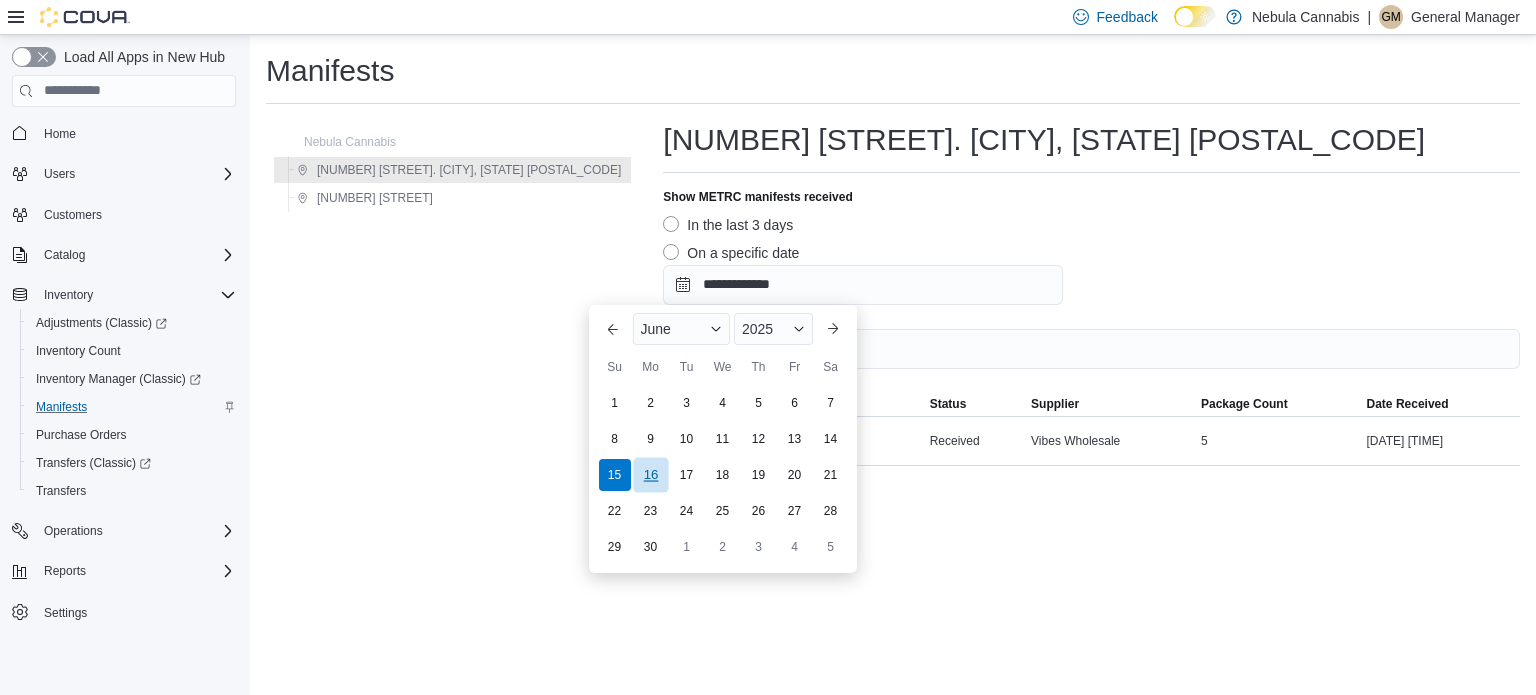 click on "16" at bounding box center [650, 474] 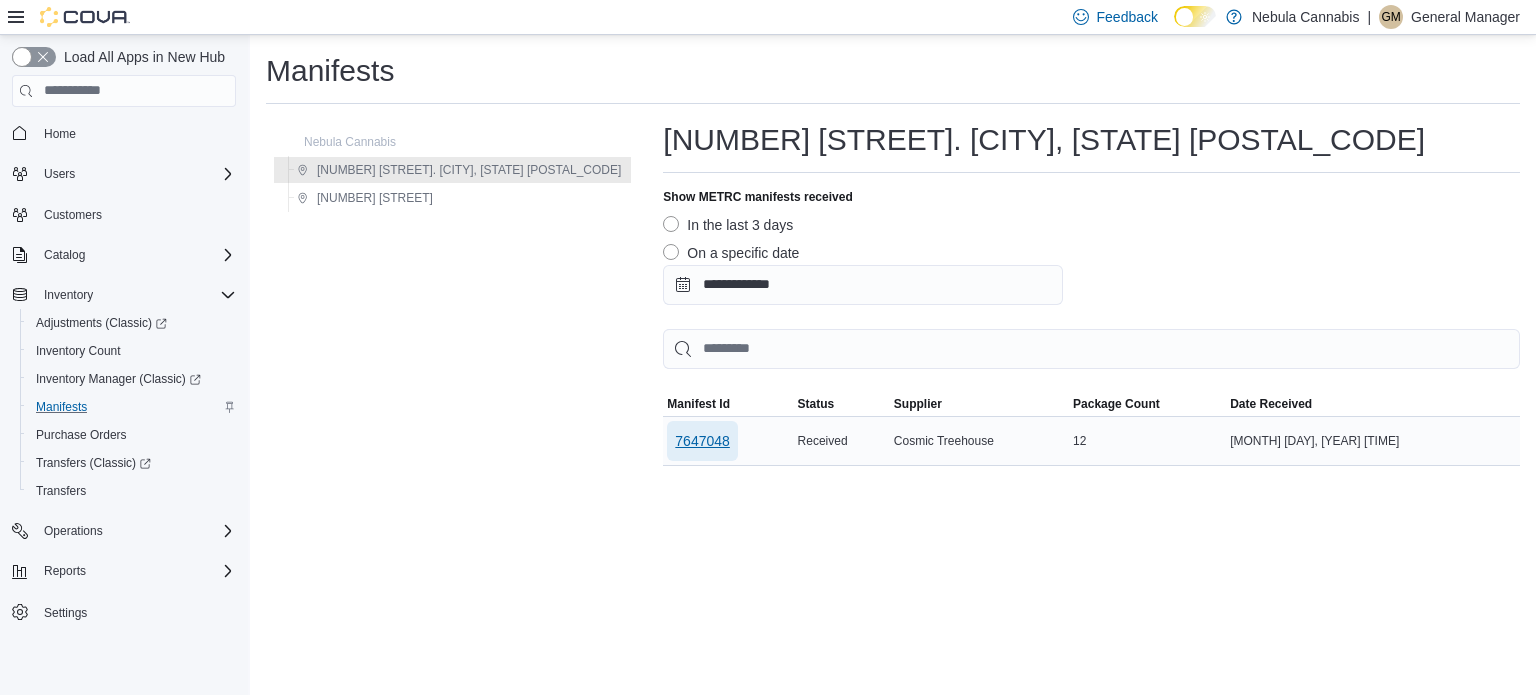 click on "7647048" at bounding box center (702, 441) 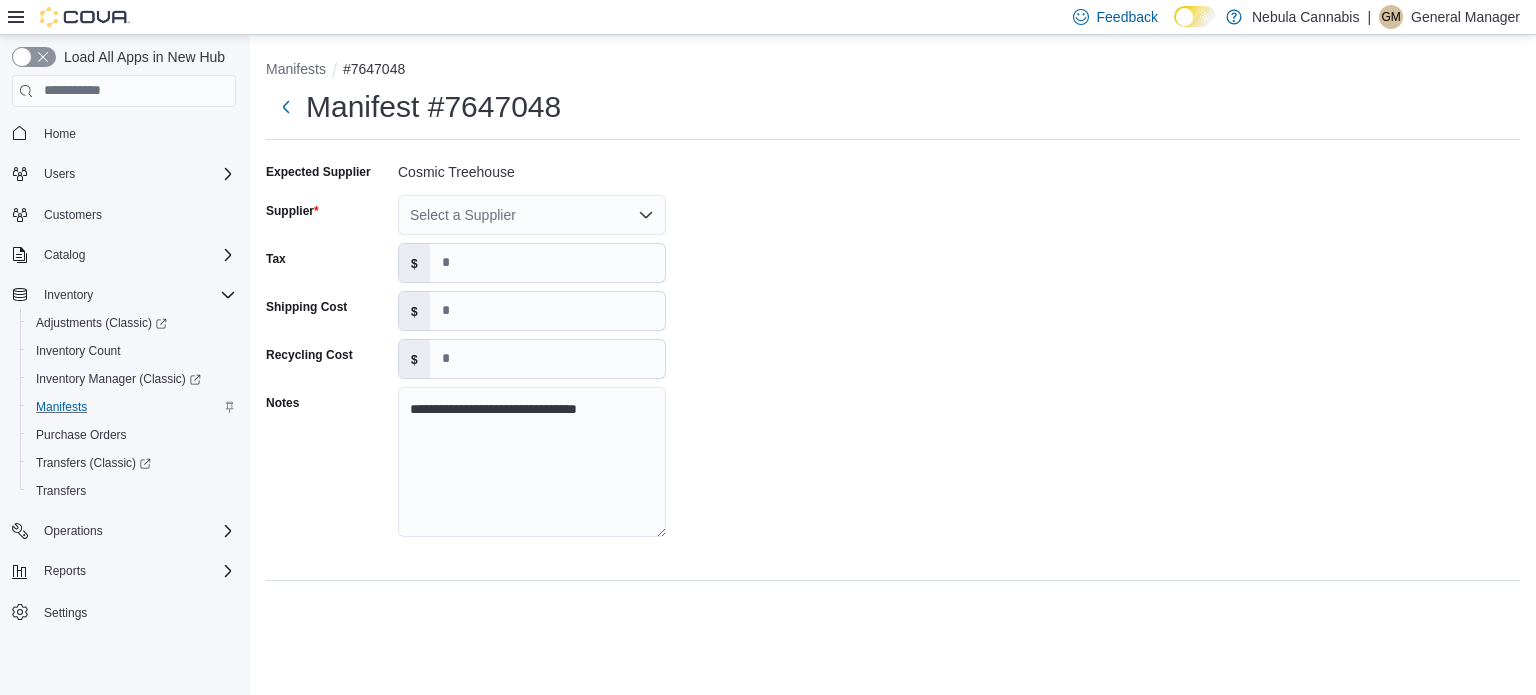 click on "Select a Supplier" at bounding box center (532, 215) 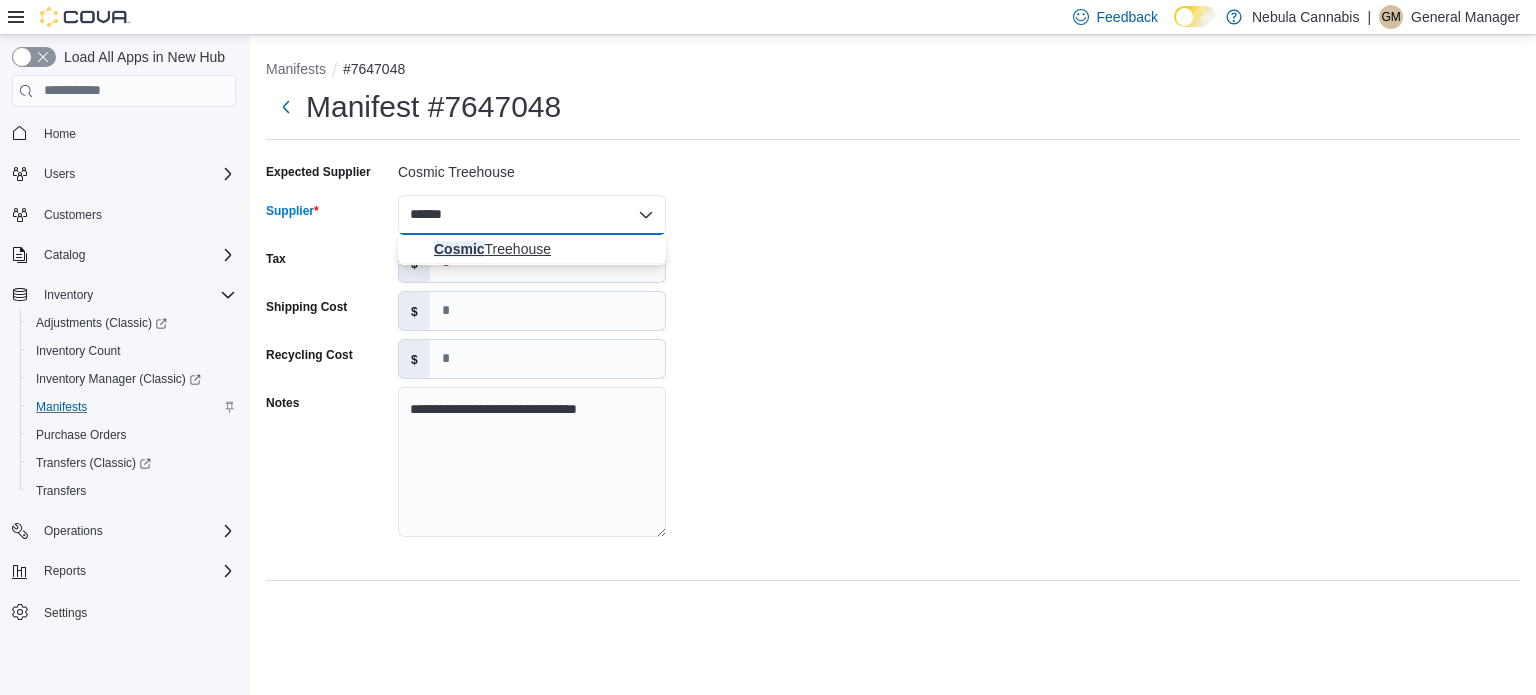 type on "******" 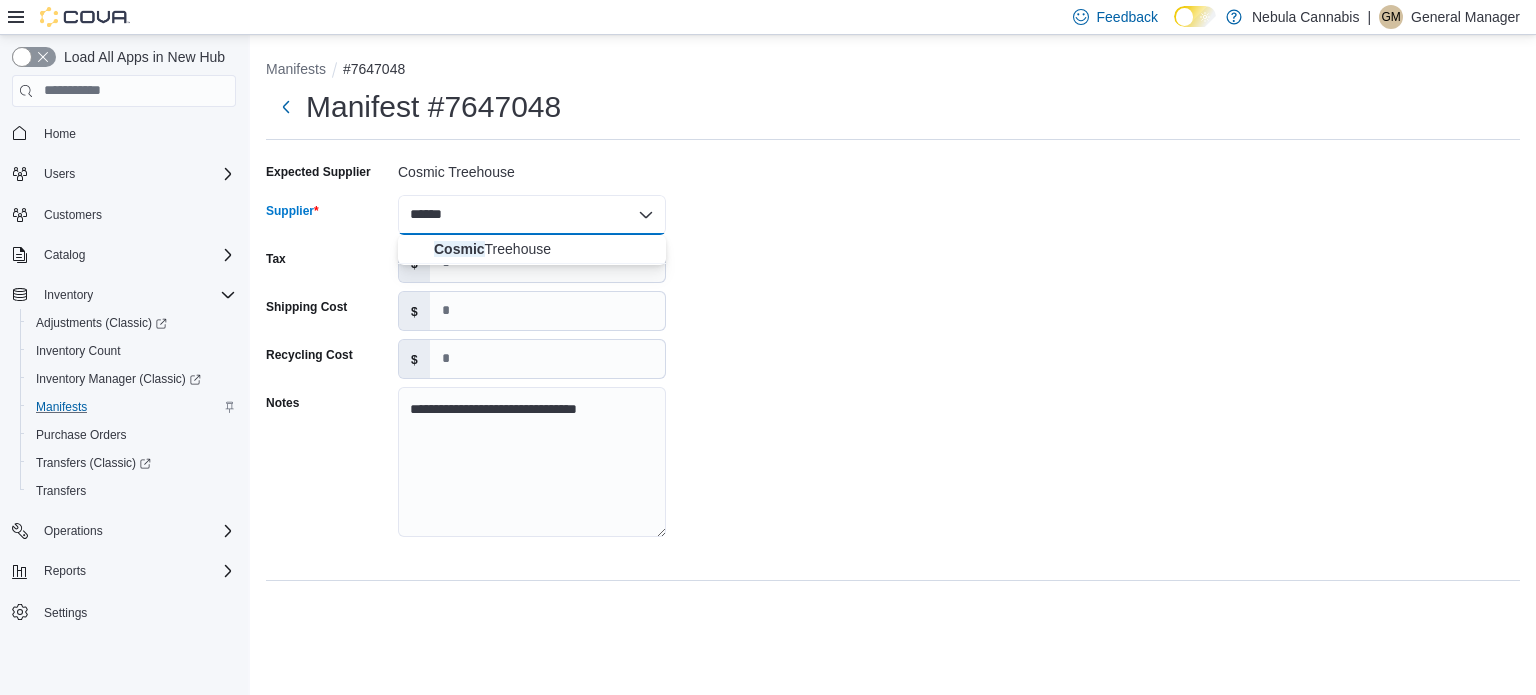 type 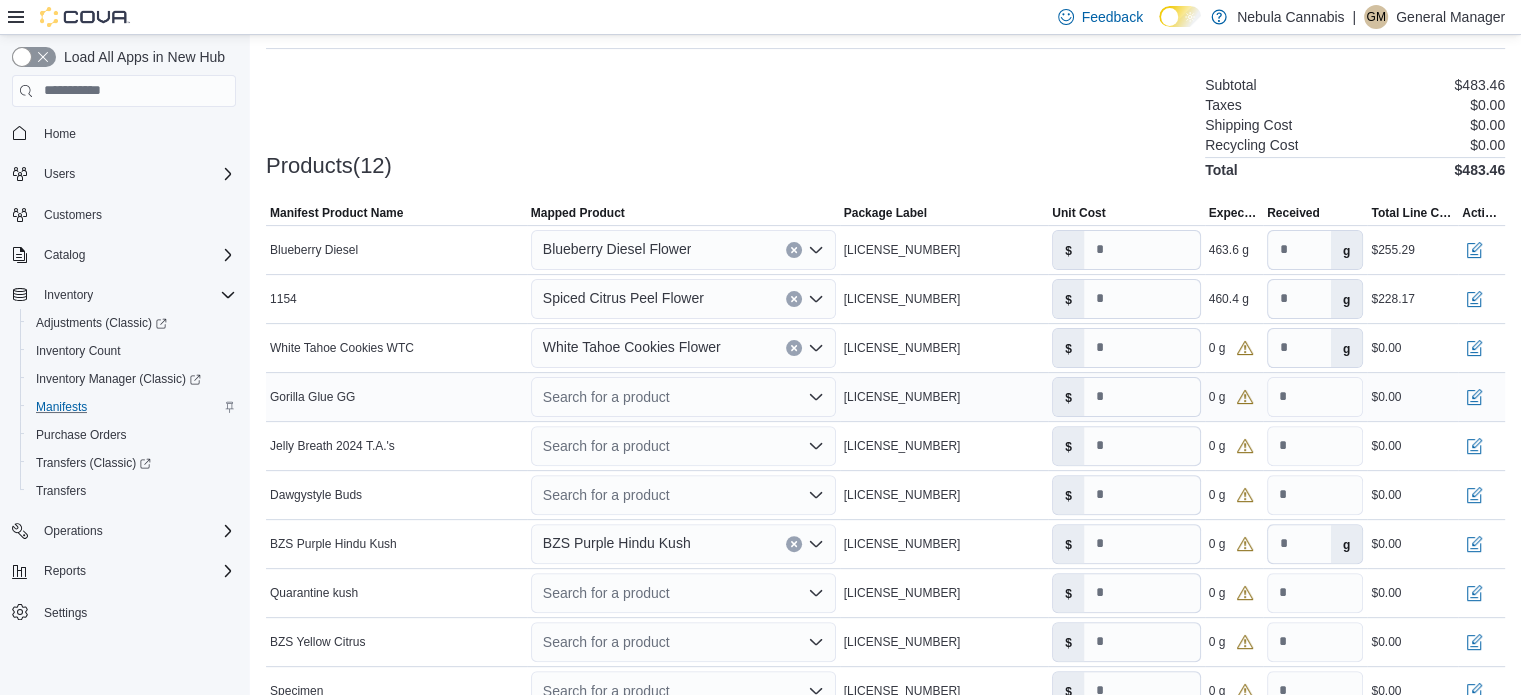 scroll, scrollTop: 528, scrollLeft: 0, axis: vertical 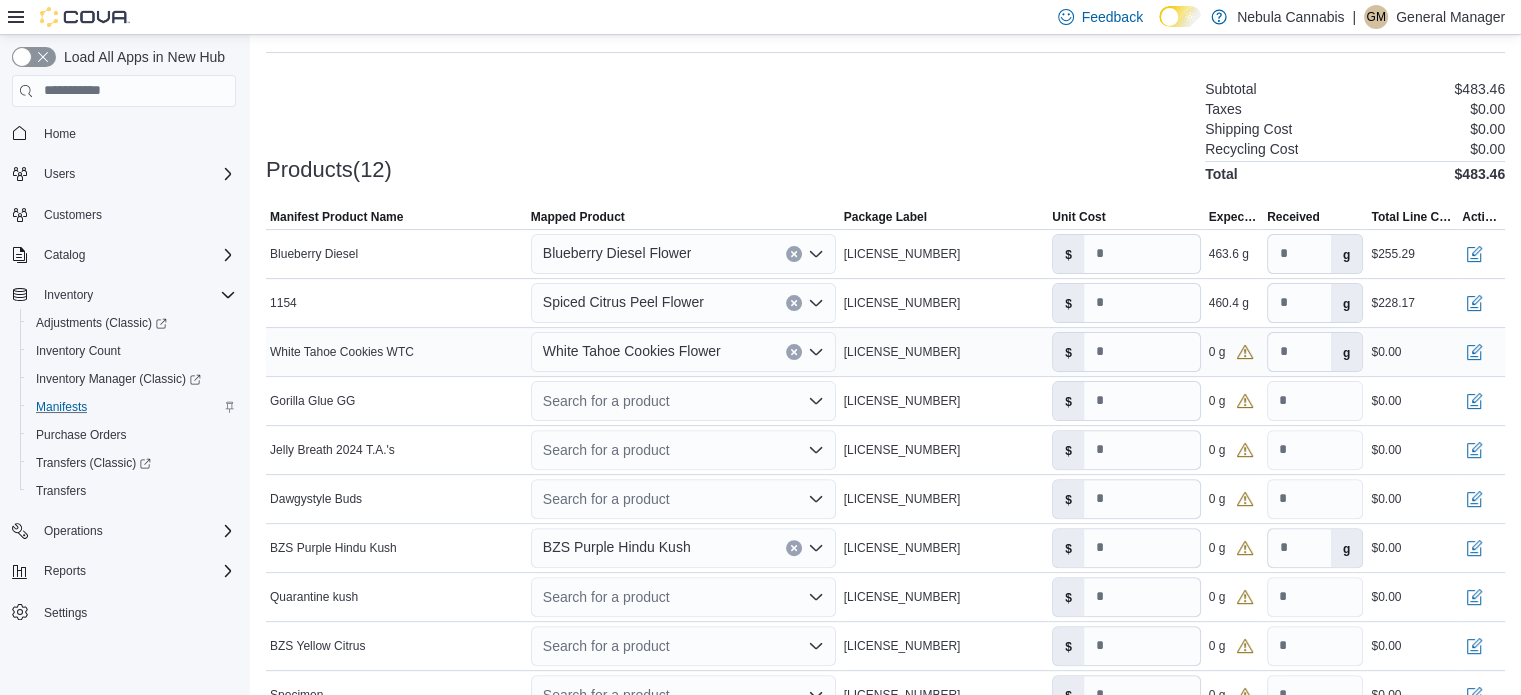 click 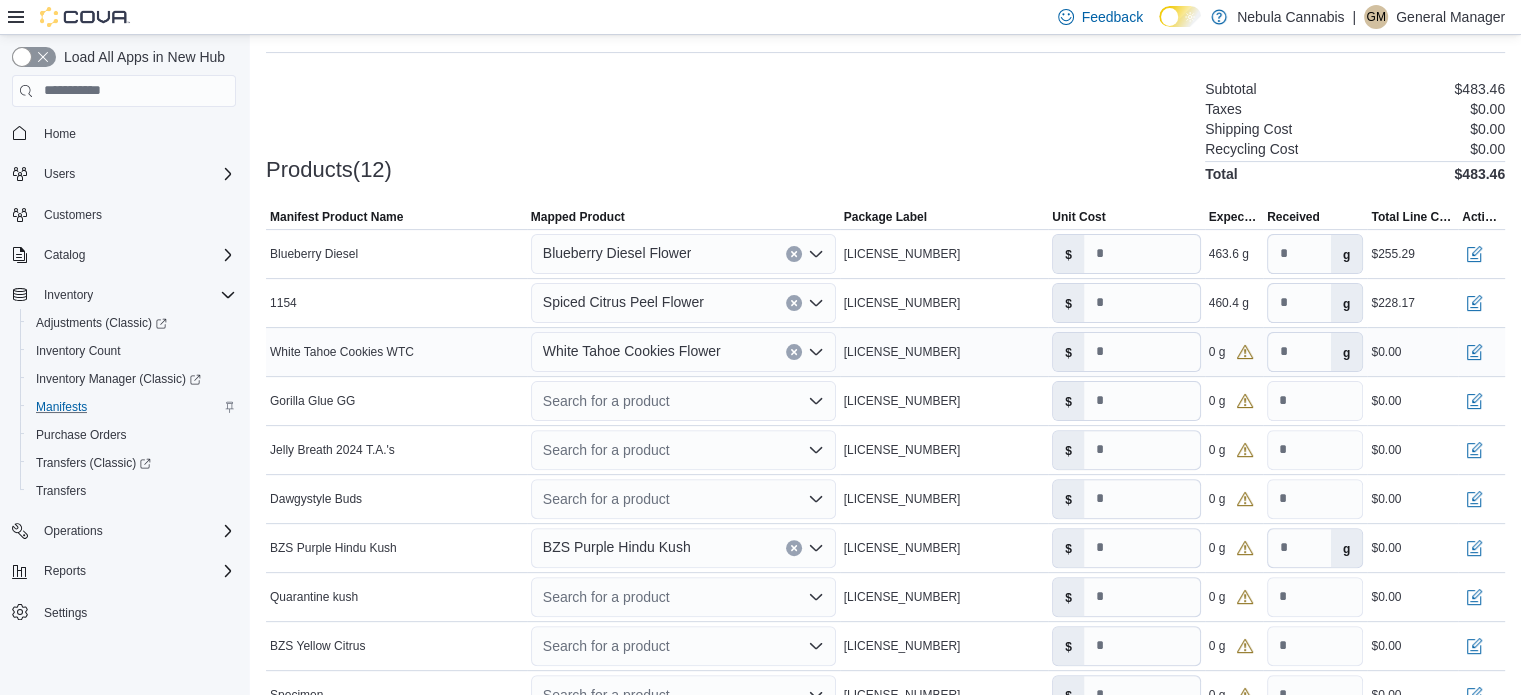 type on "*" 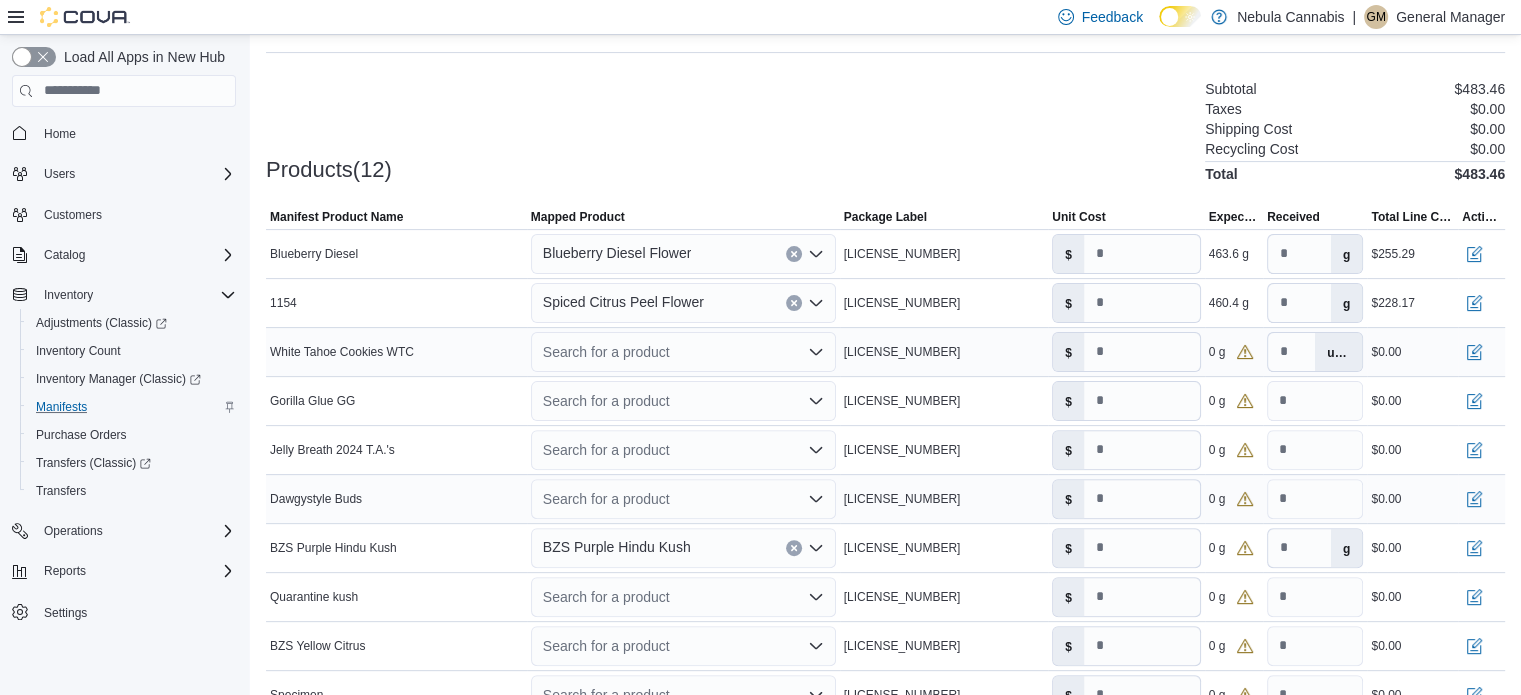 click on "[LICENSE_NUMBER]" at bounding box center (902, 499) 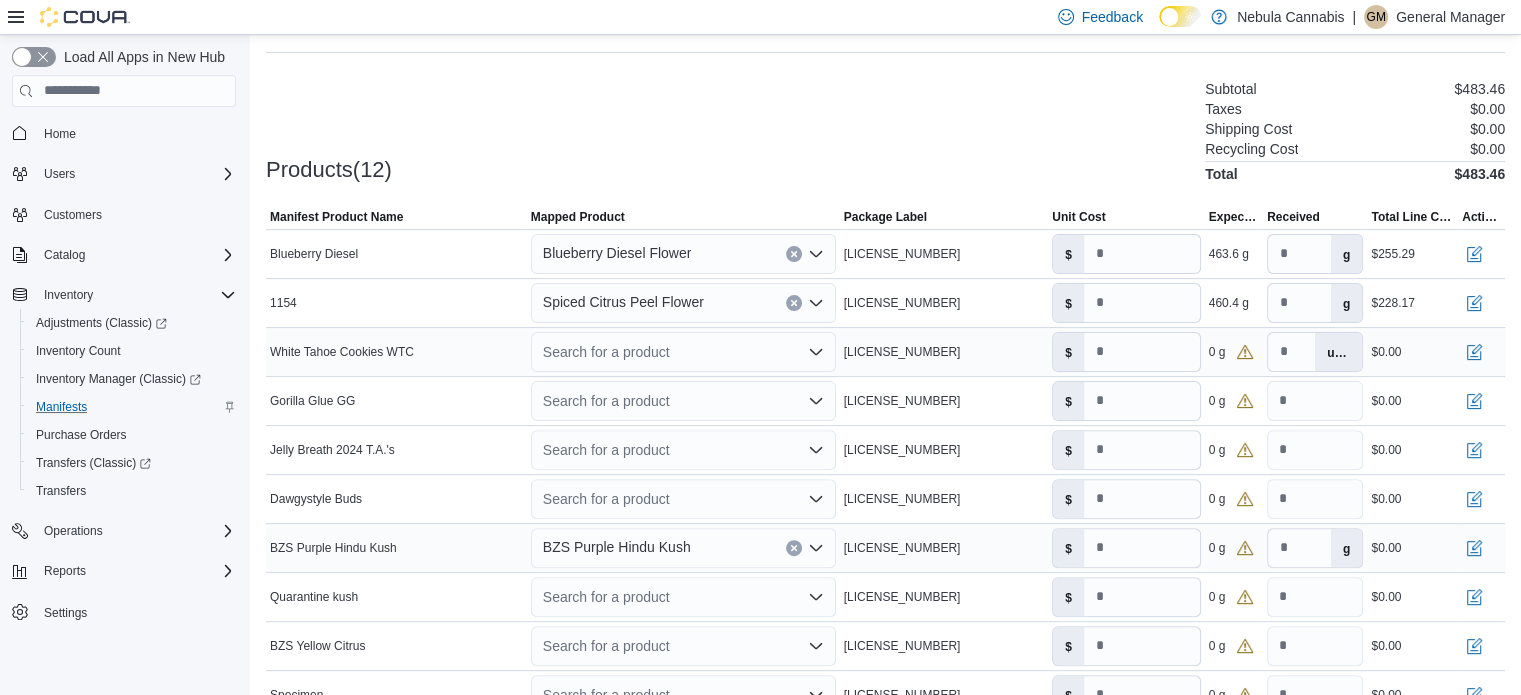 click at bounding box center [794, 548] 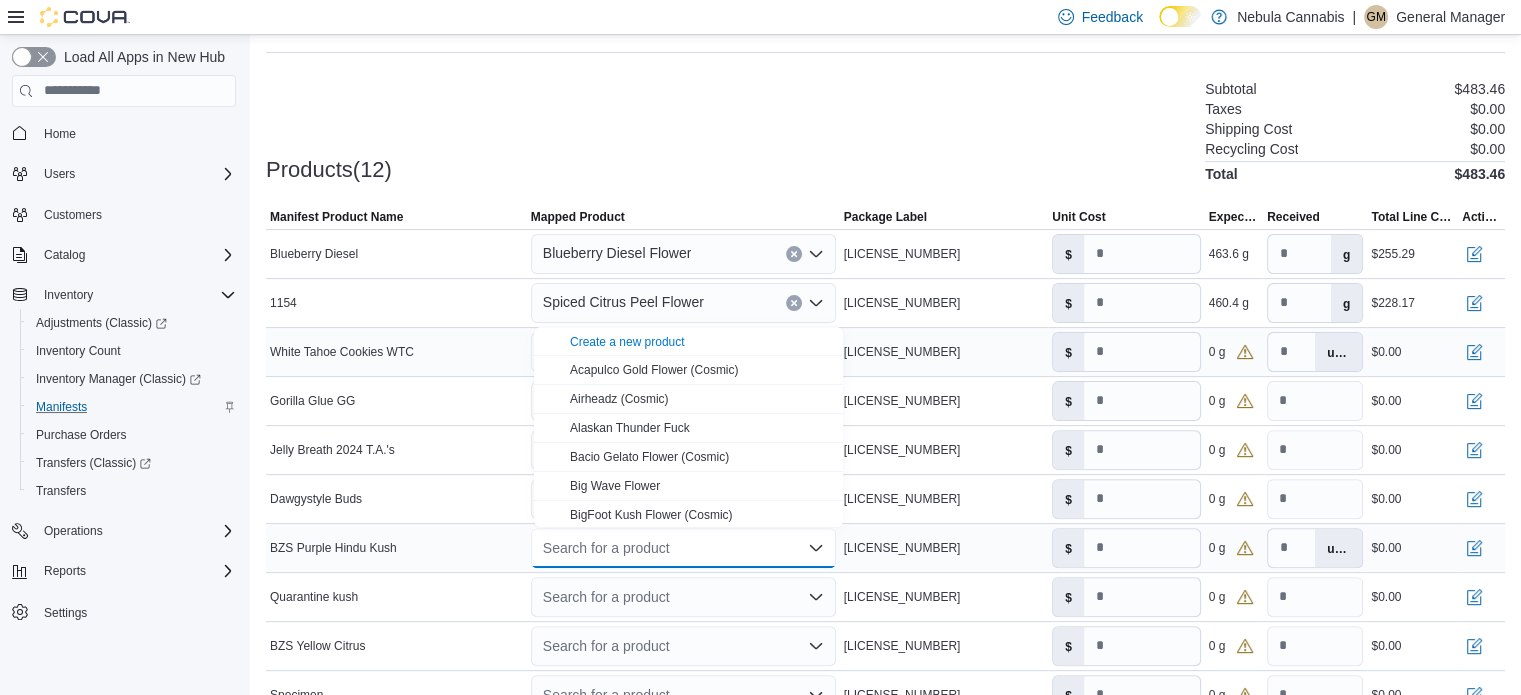 type on "*" 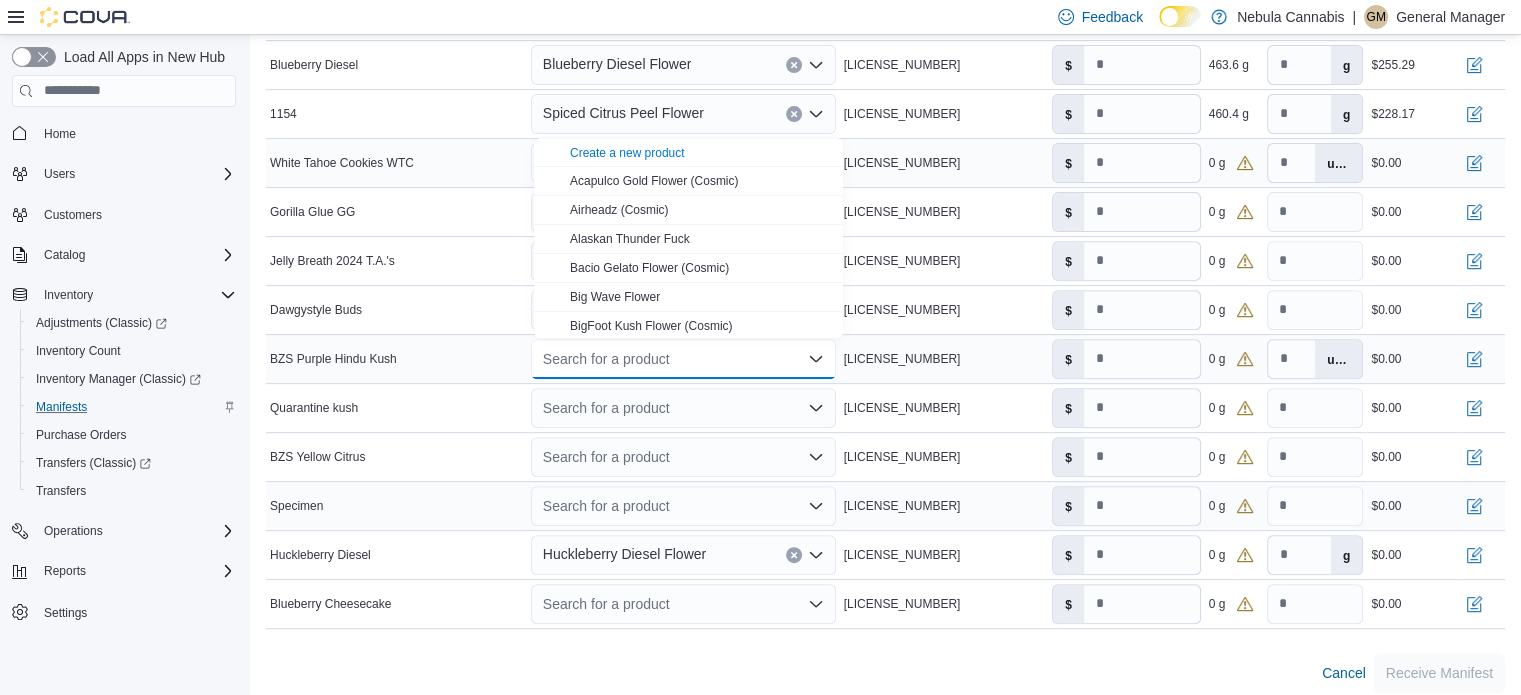 scroll, scrollTop: 728, scrollLeft: 0, axis: vertical 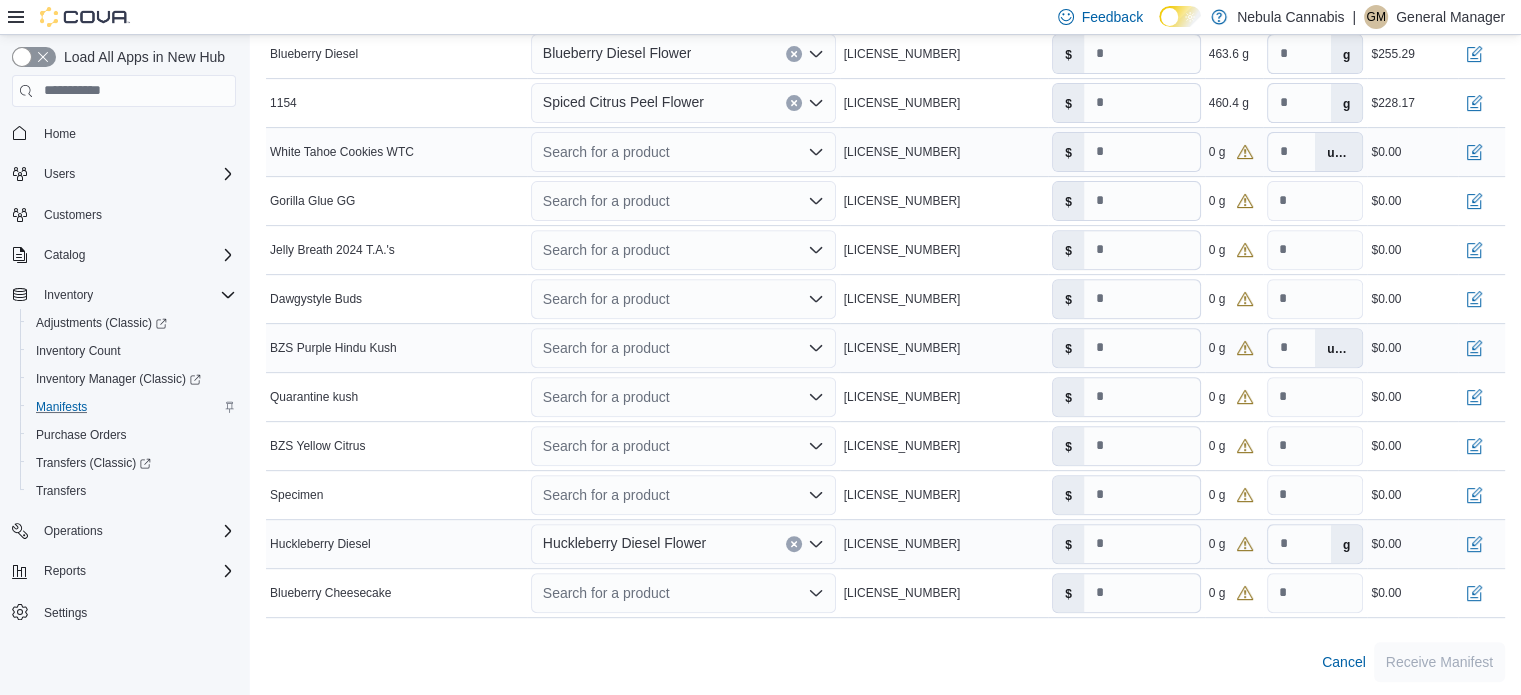 click 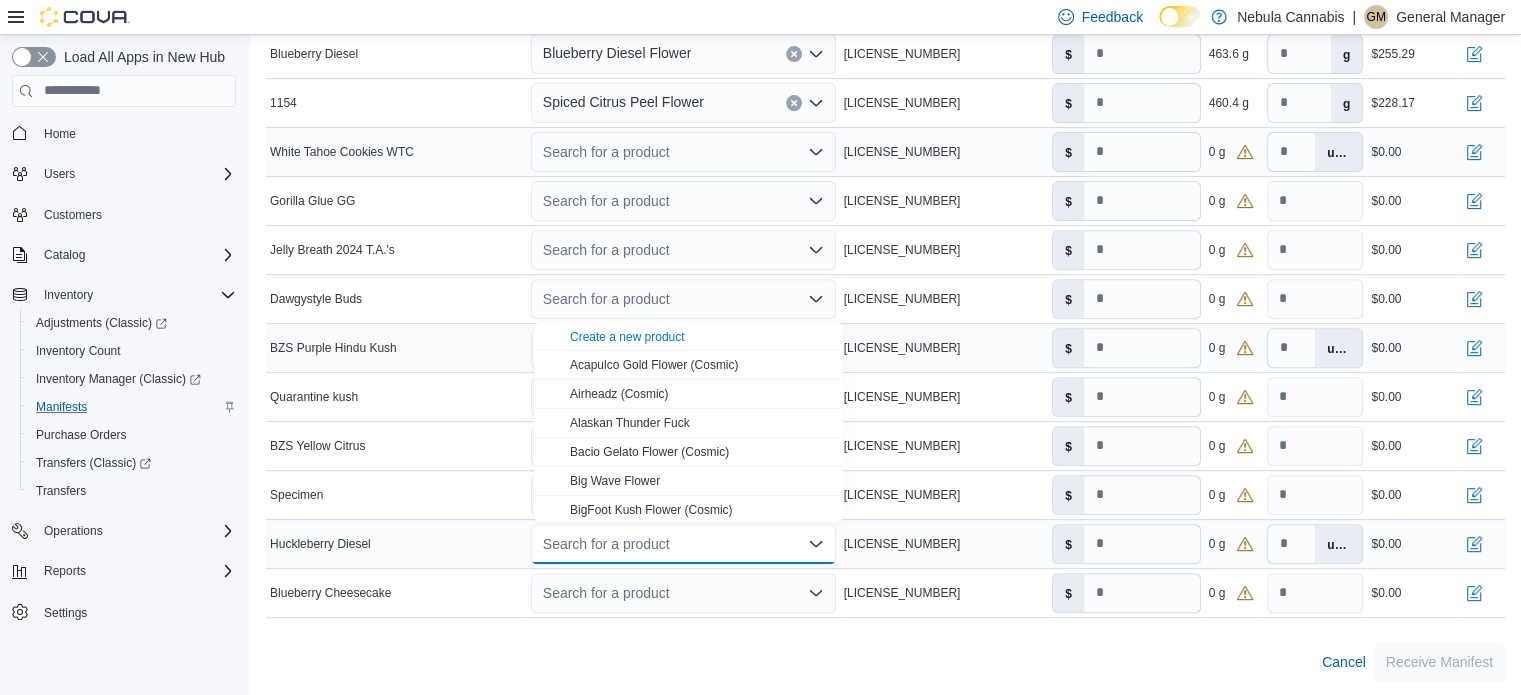 click on "Package Label [LICENSE_NUMBER]" at bounding box center [944, 347] 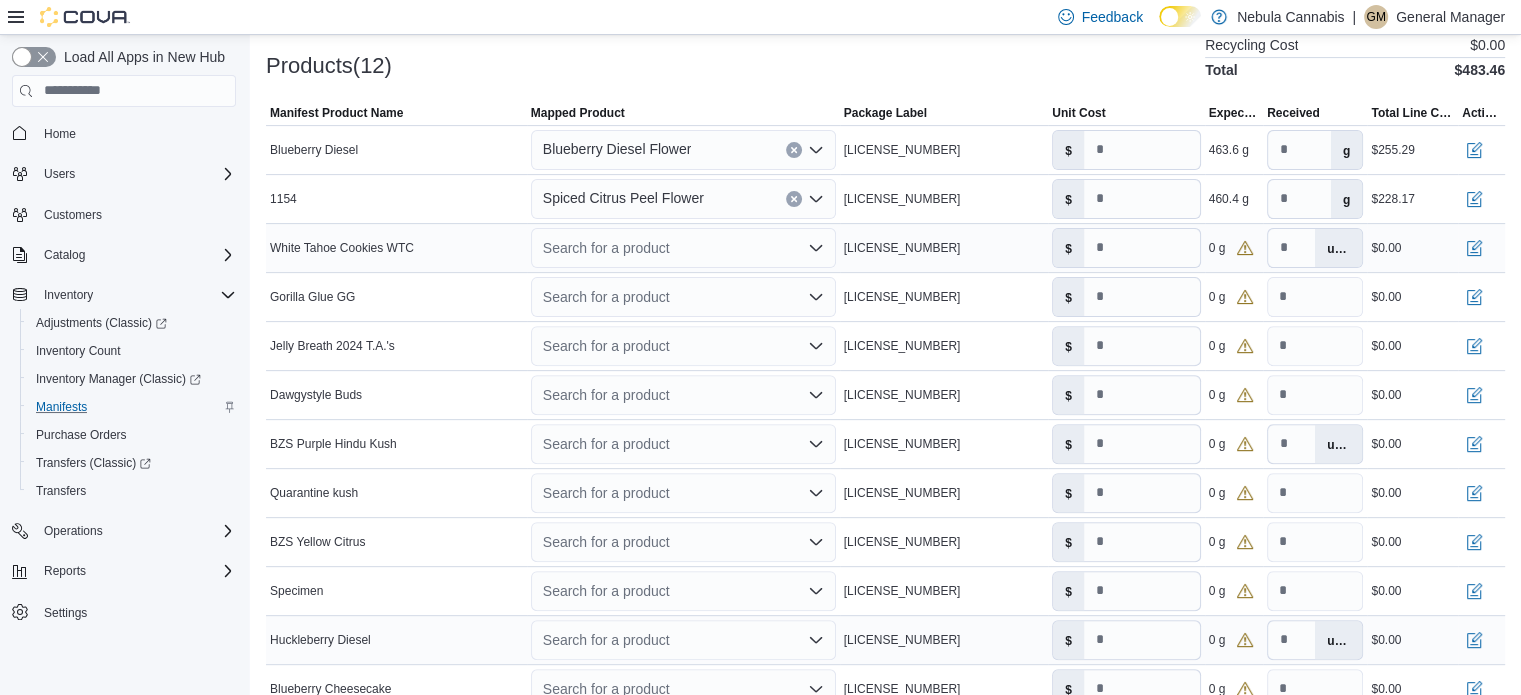 scroll, scrollTop: 528, scrollLeft: 0, axis: vertical 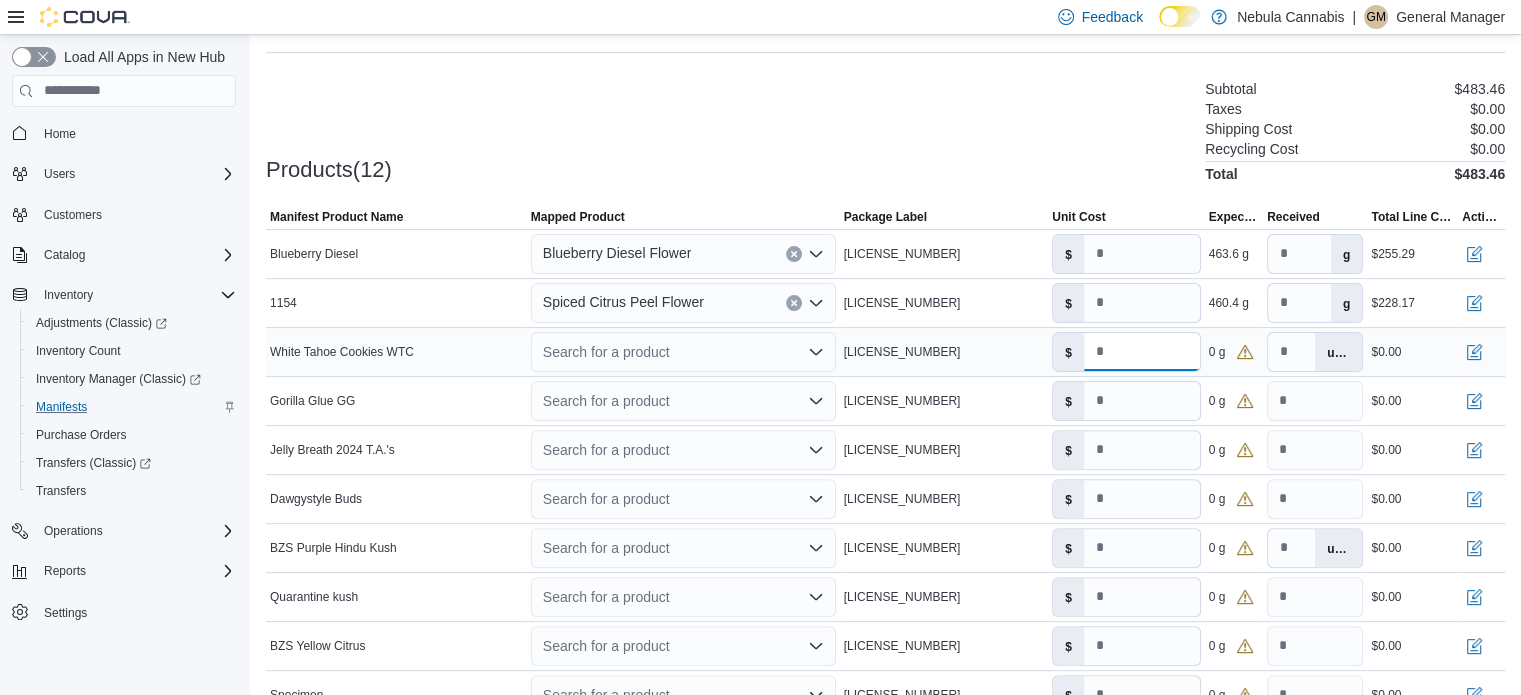 click on "*" at bounding box center (1142, 352) 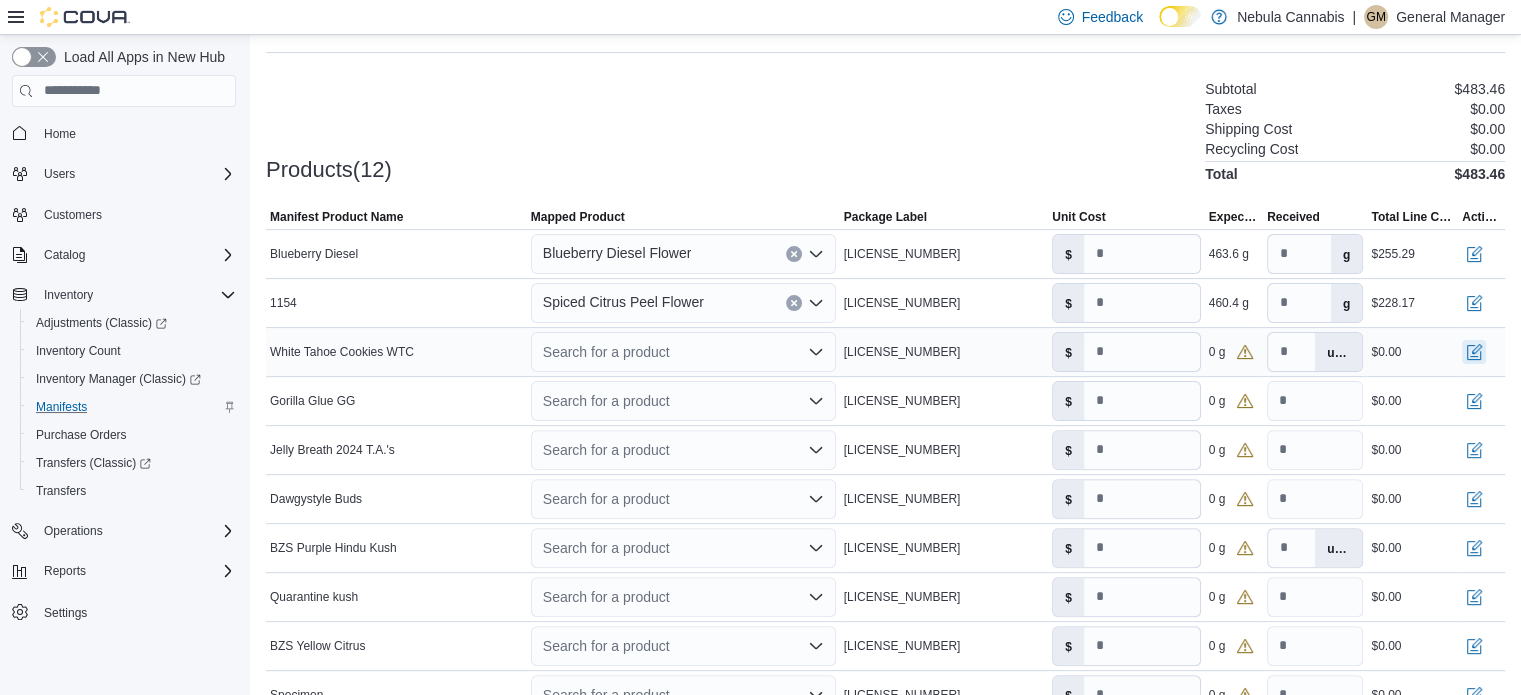 type 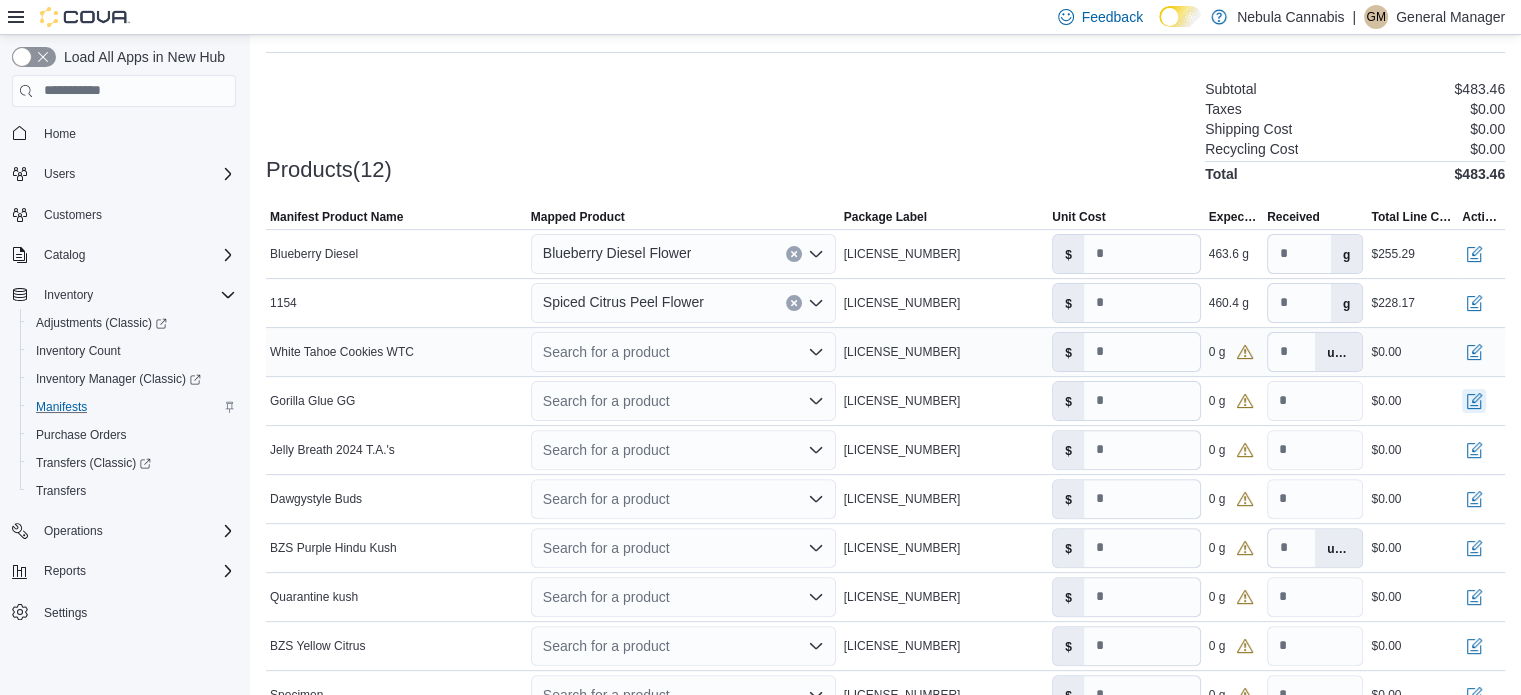 type 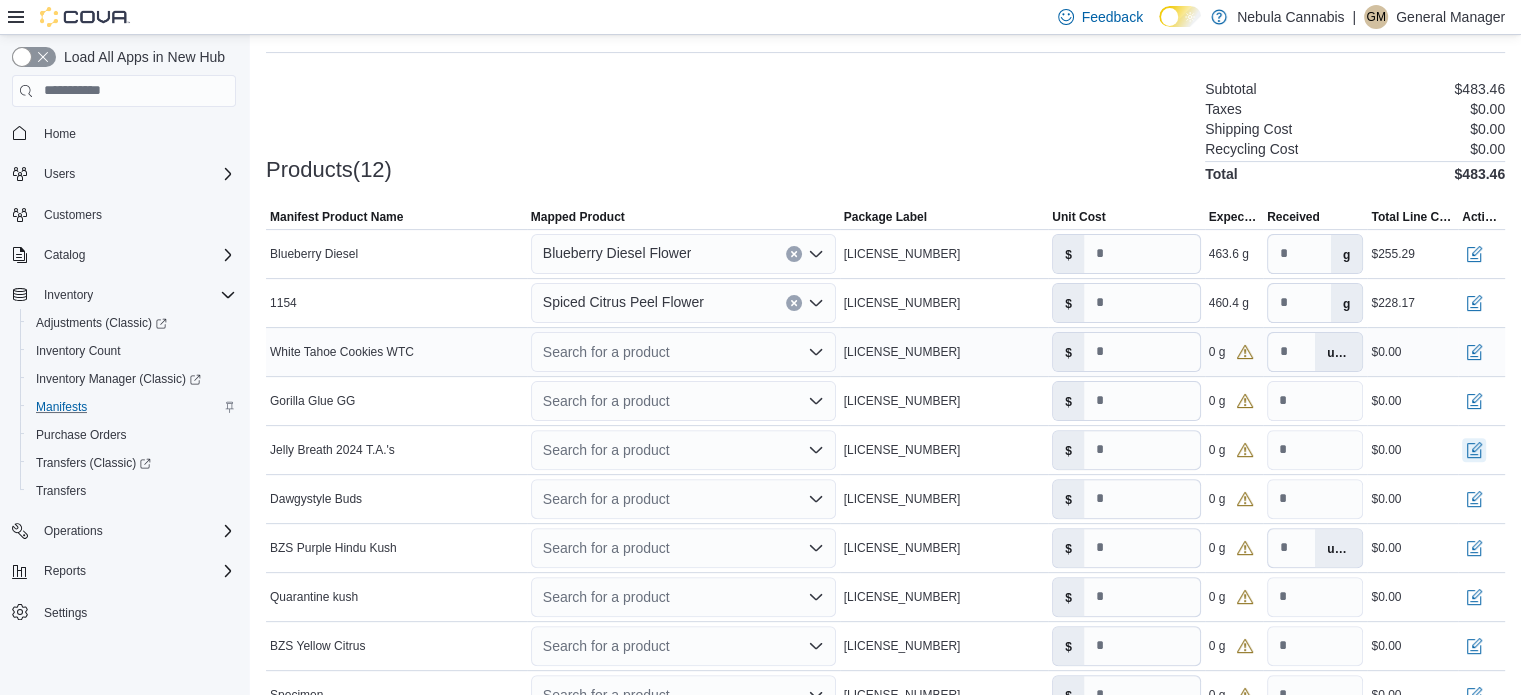 type 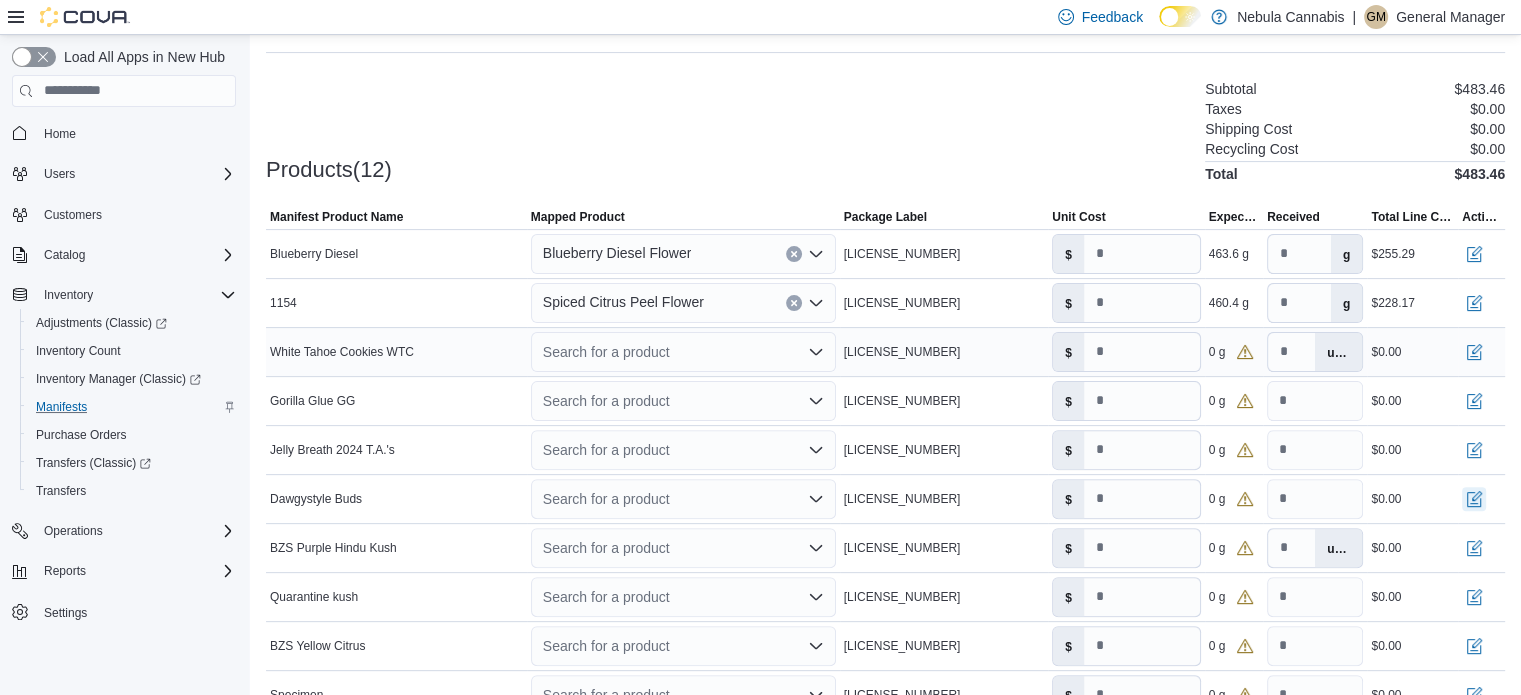 type 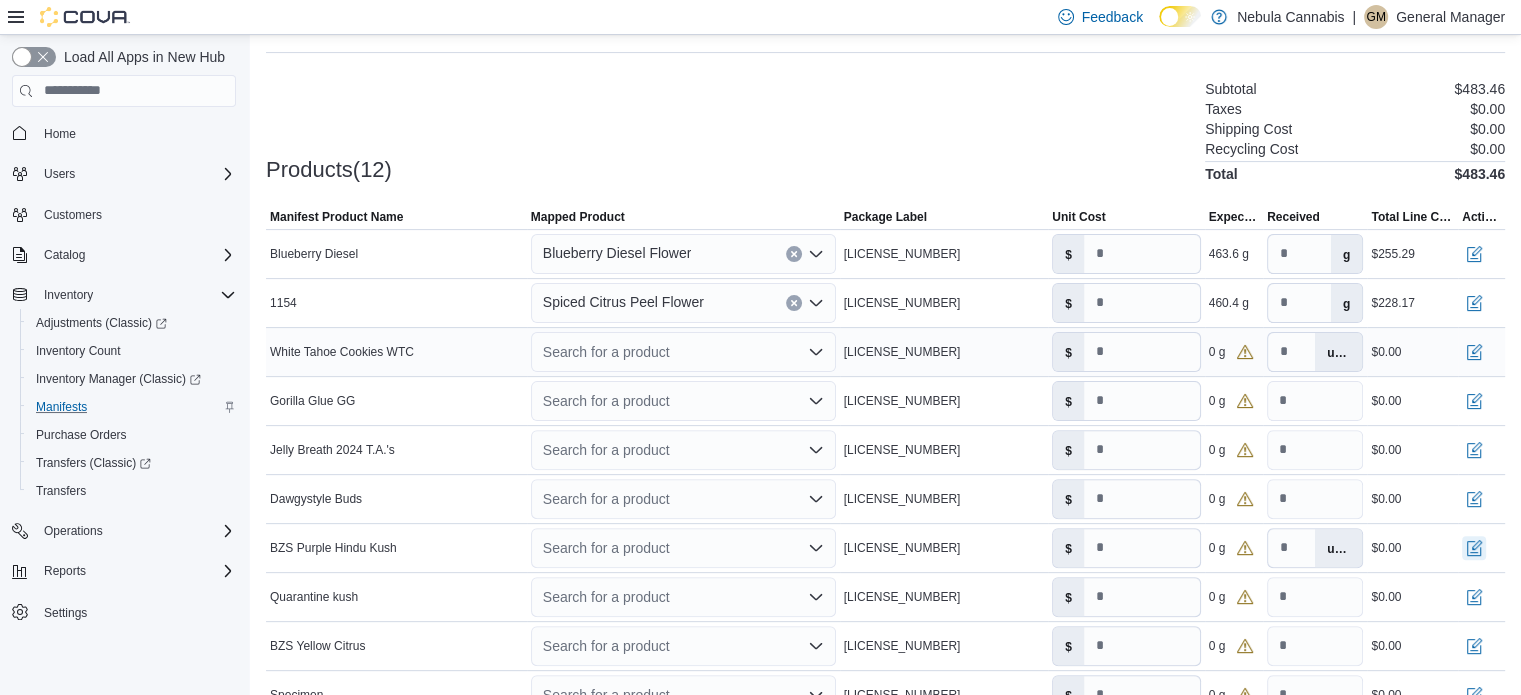 type 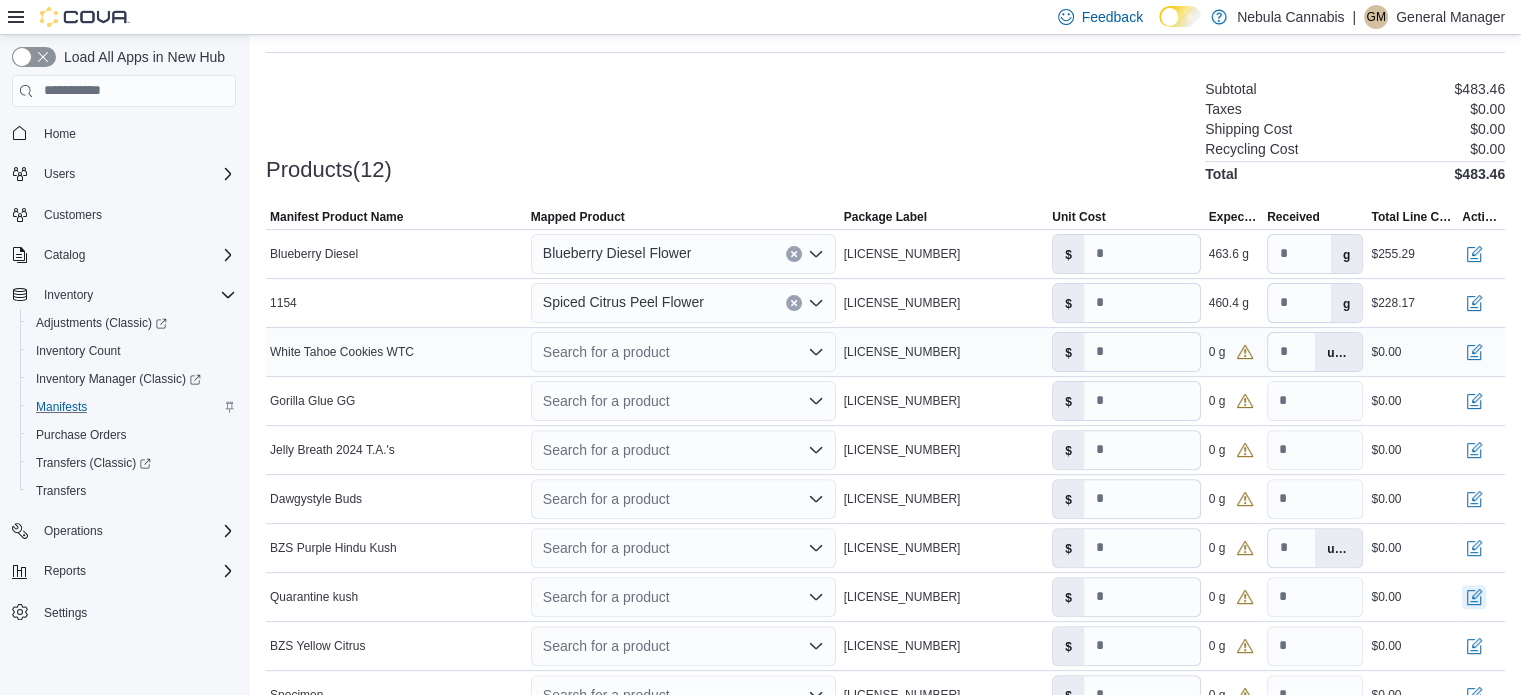 type 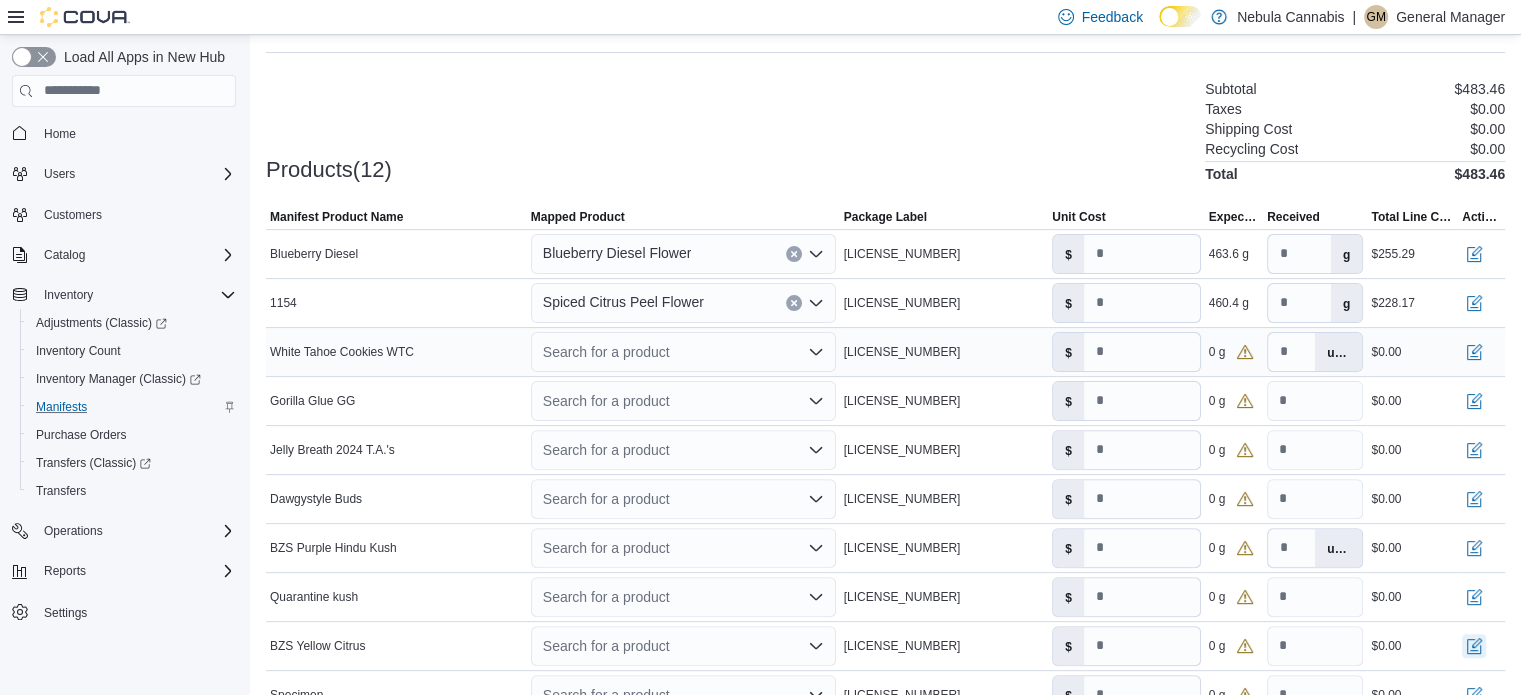 type 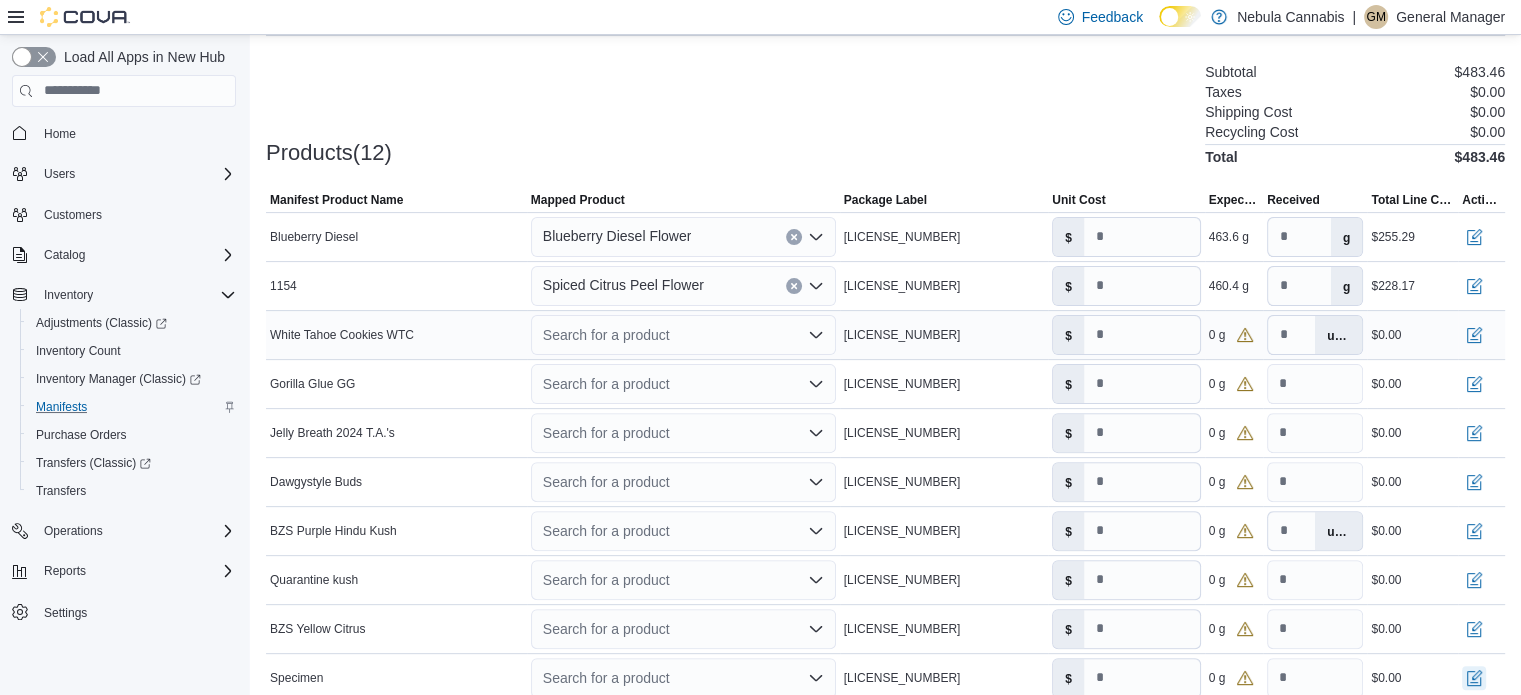 type 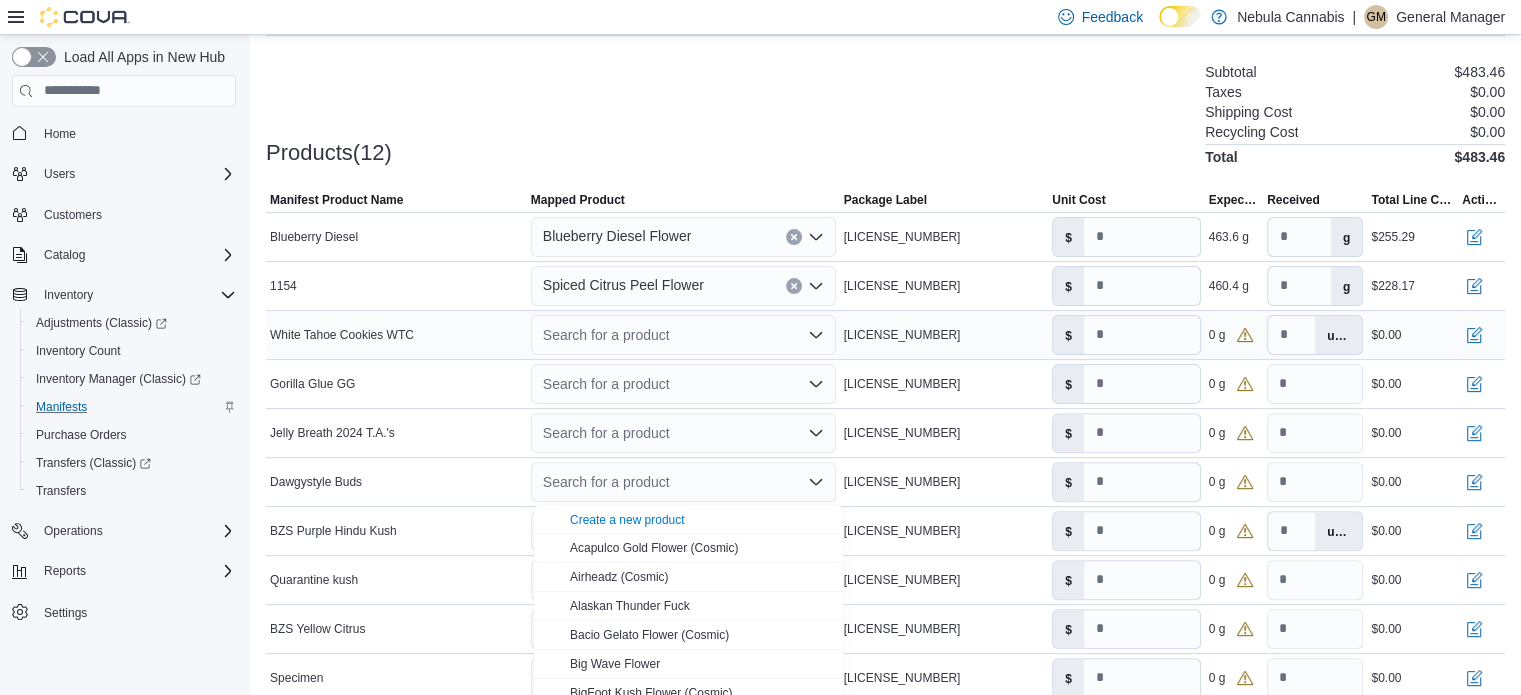 scroll, scrollTop: 728, scrollLeft: 0, axis: vertical 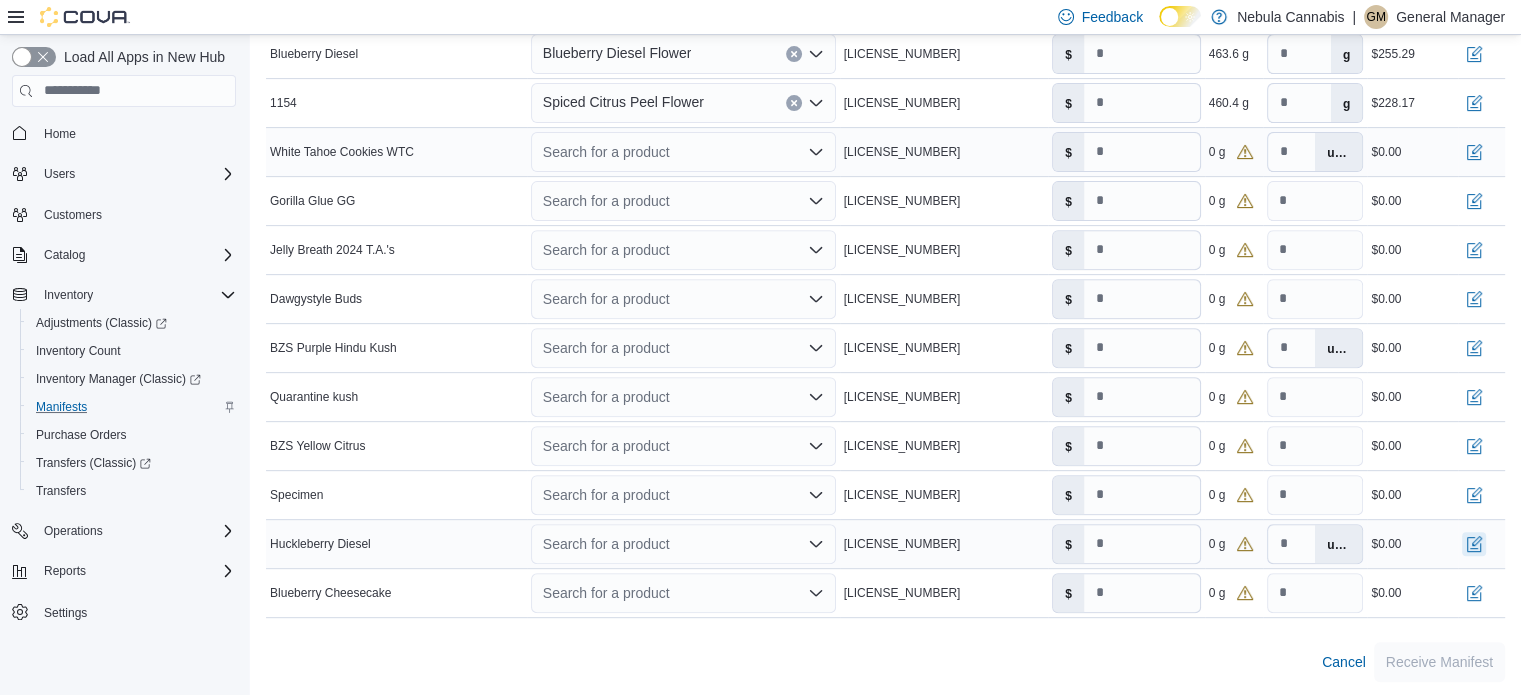 type 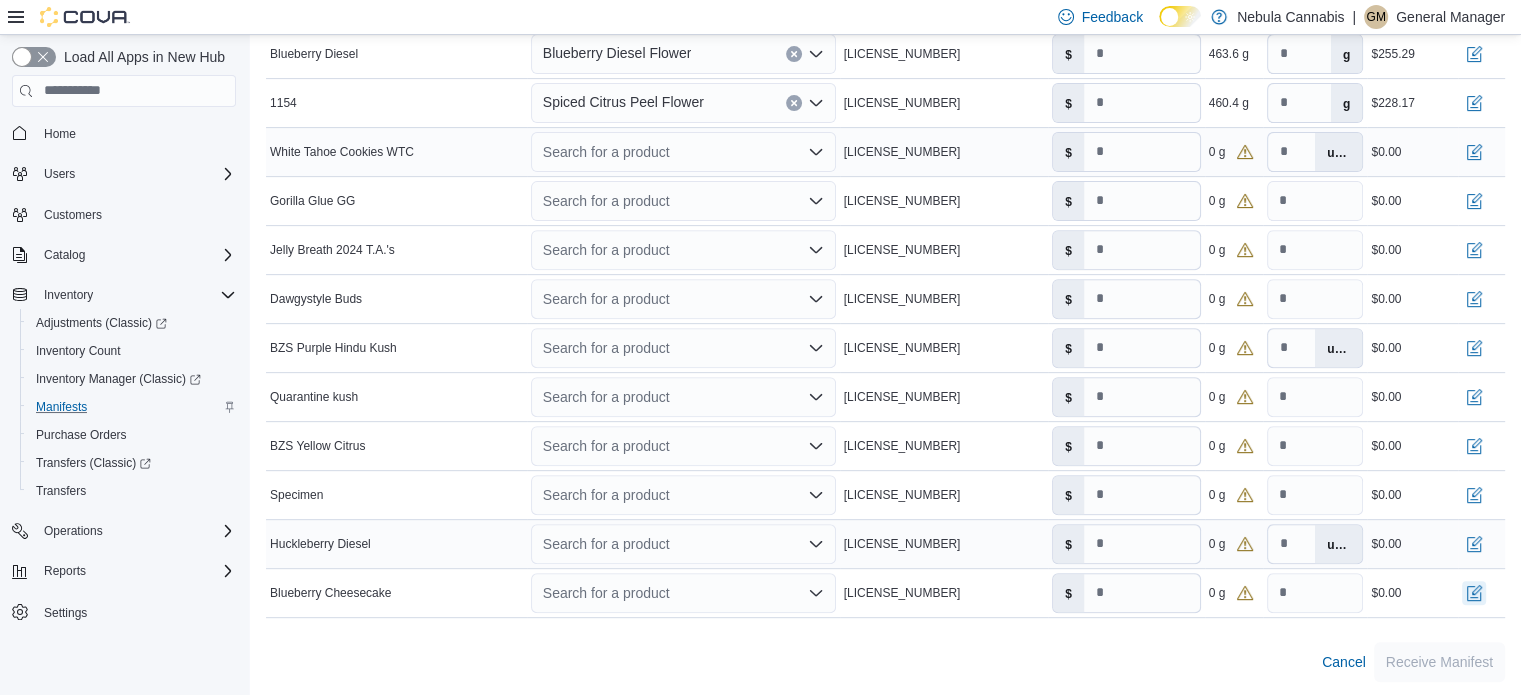 type 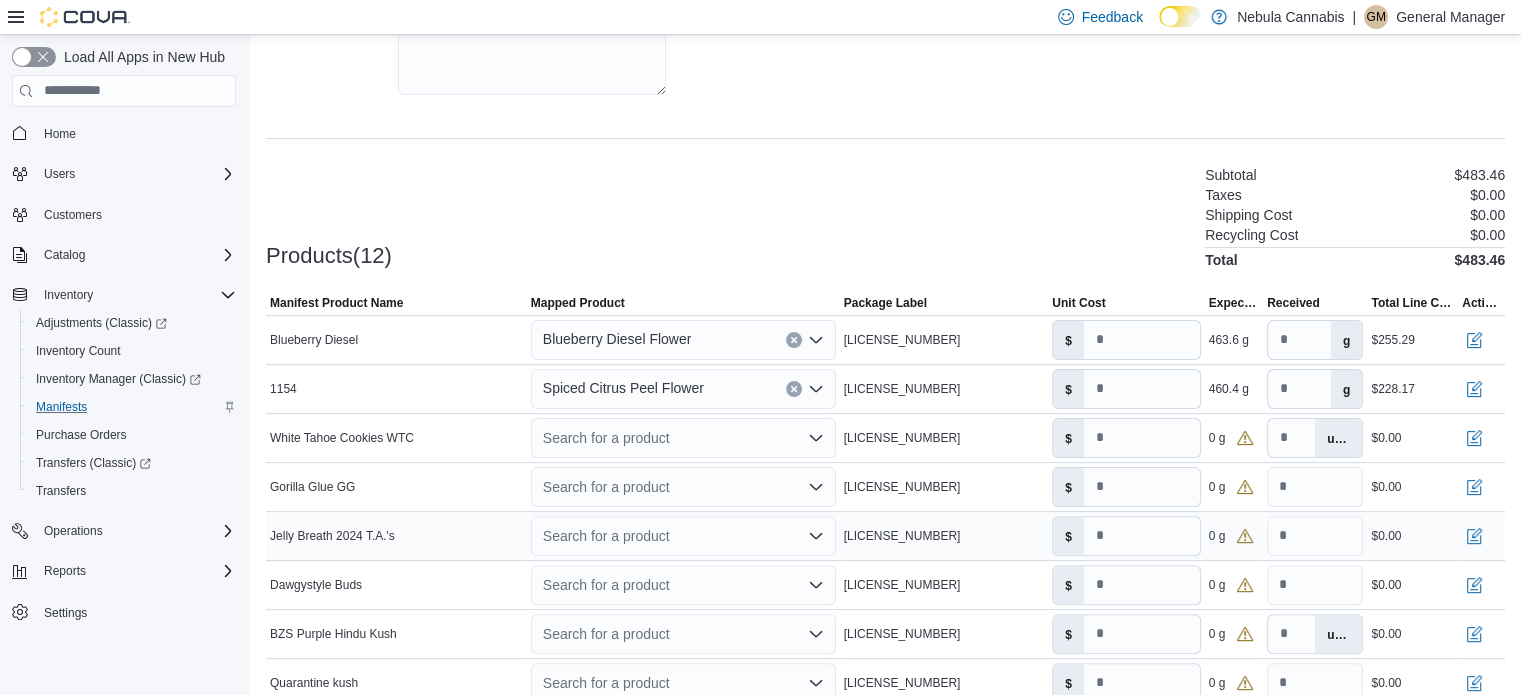 scroll, scrollTop: 428, scrollLeft: 0, axis: vertical 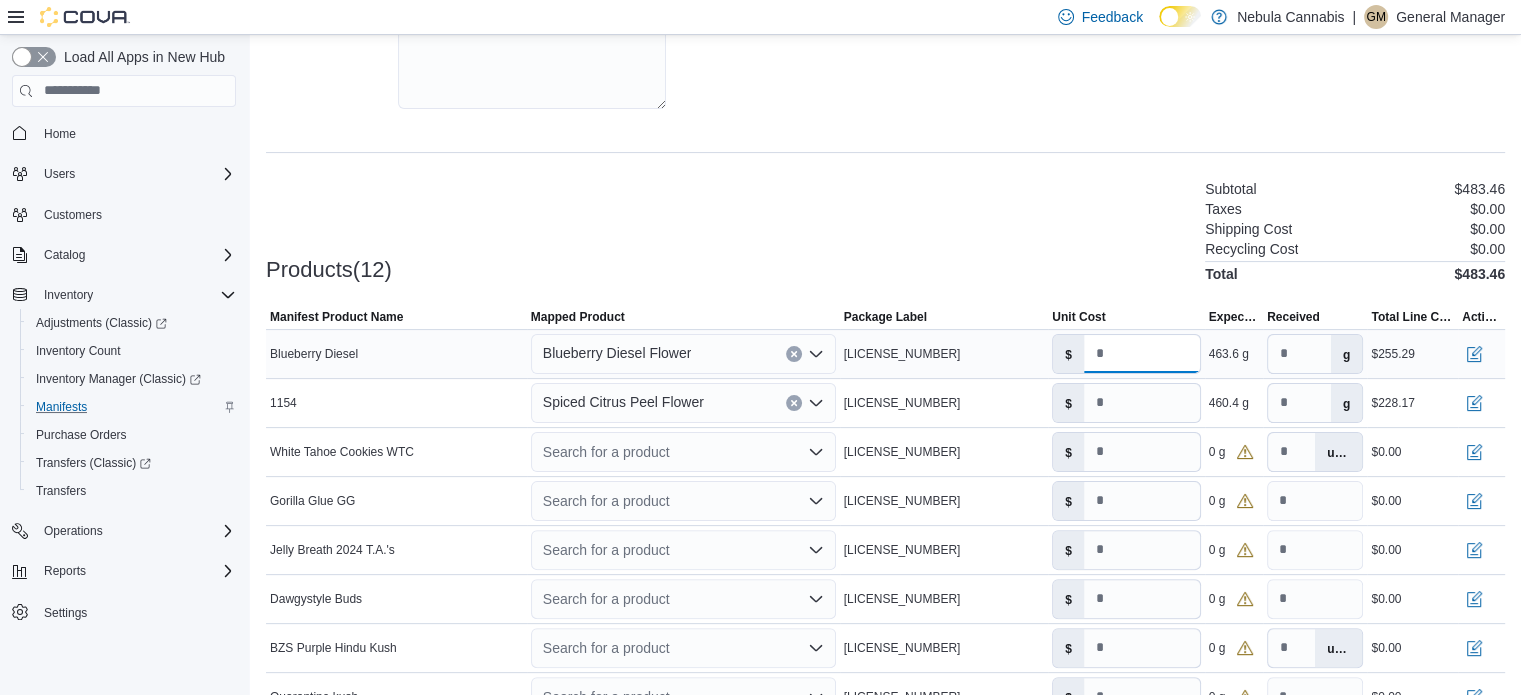 click on "**********" at bounding box center [1142, 354] 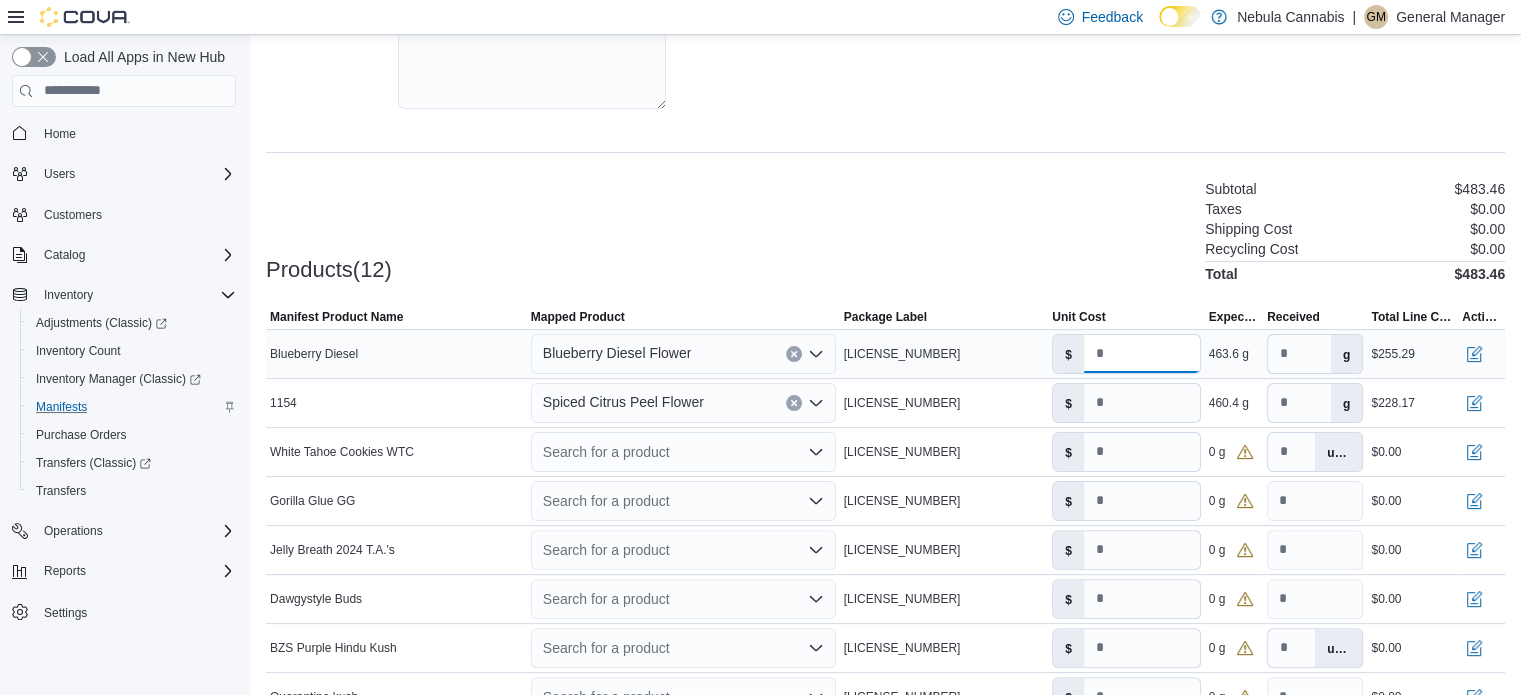 click on "**********" at bounding box center [1142, 354] 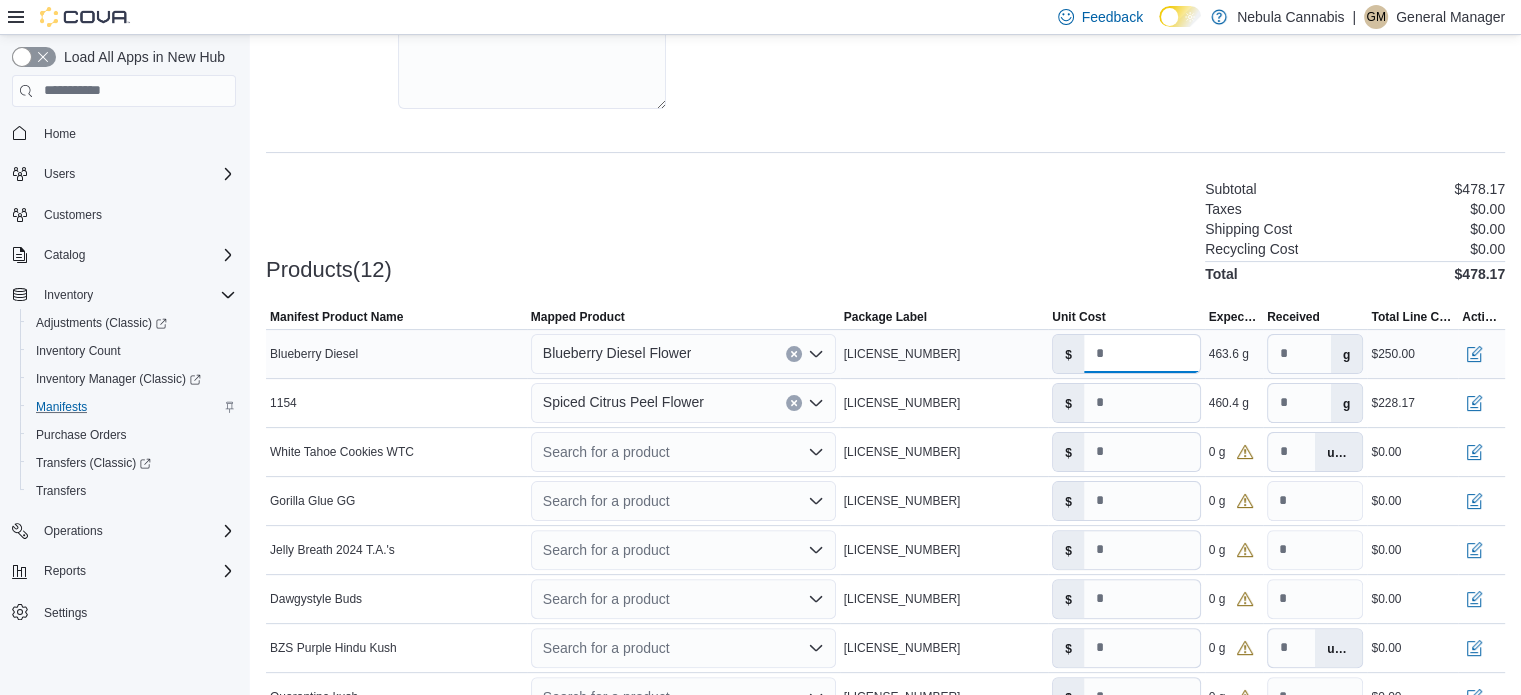 type on "*********" 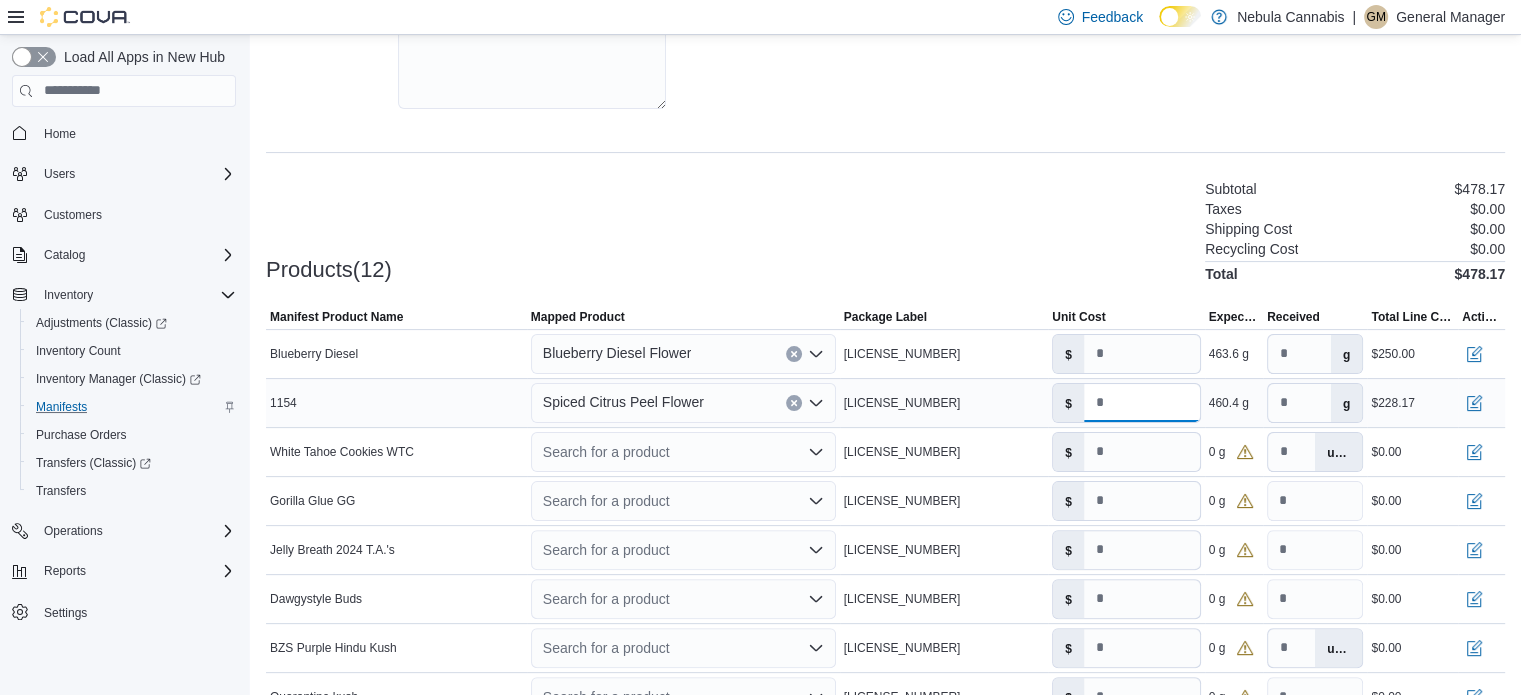 click on "**********" at bounding box center [1142, 403] 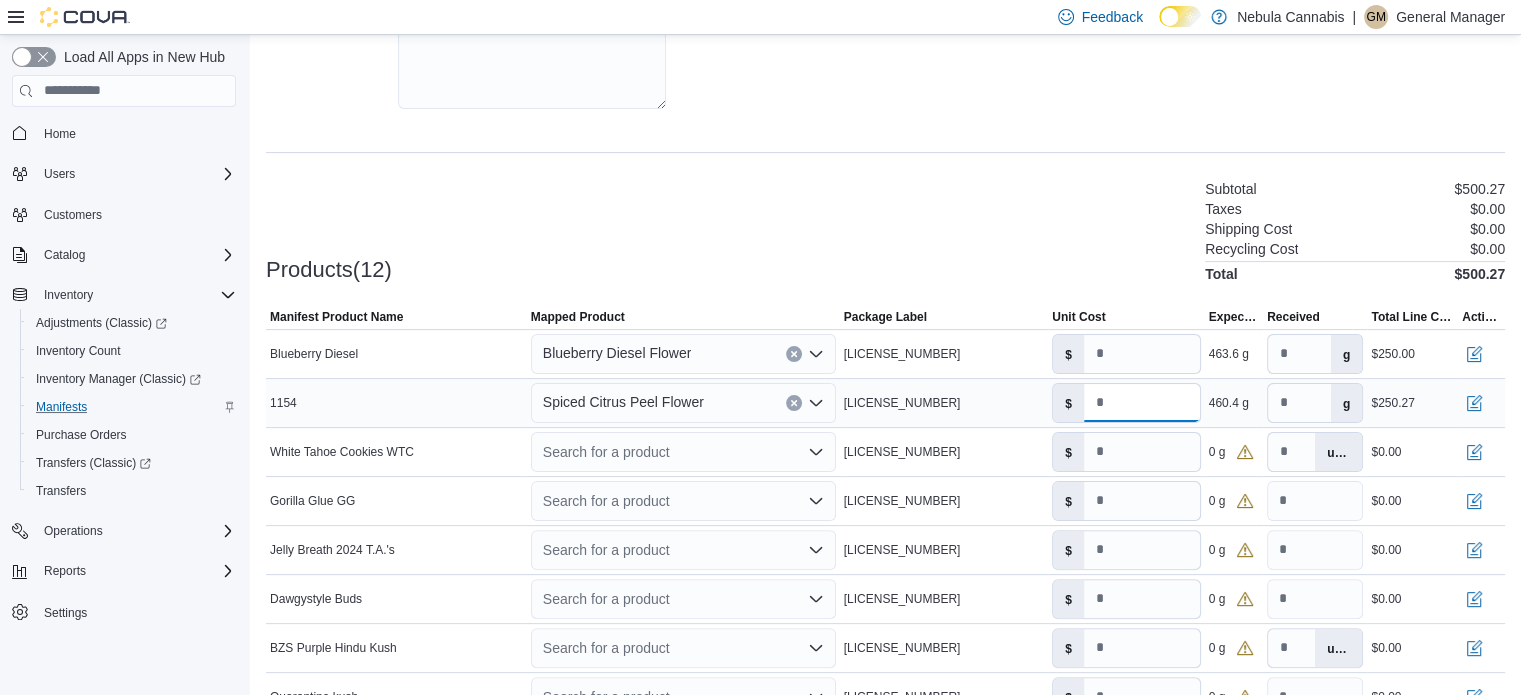 click on "******" at bounding box center [1142, 403] 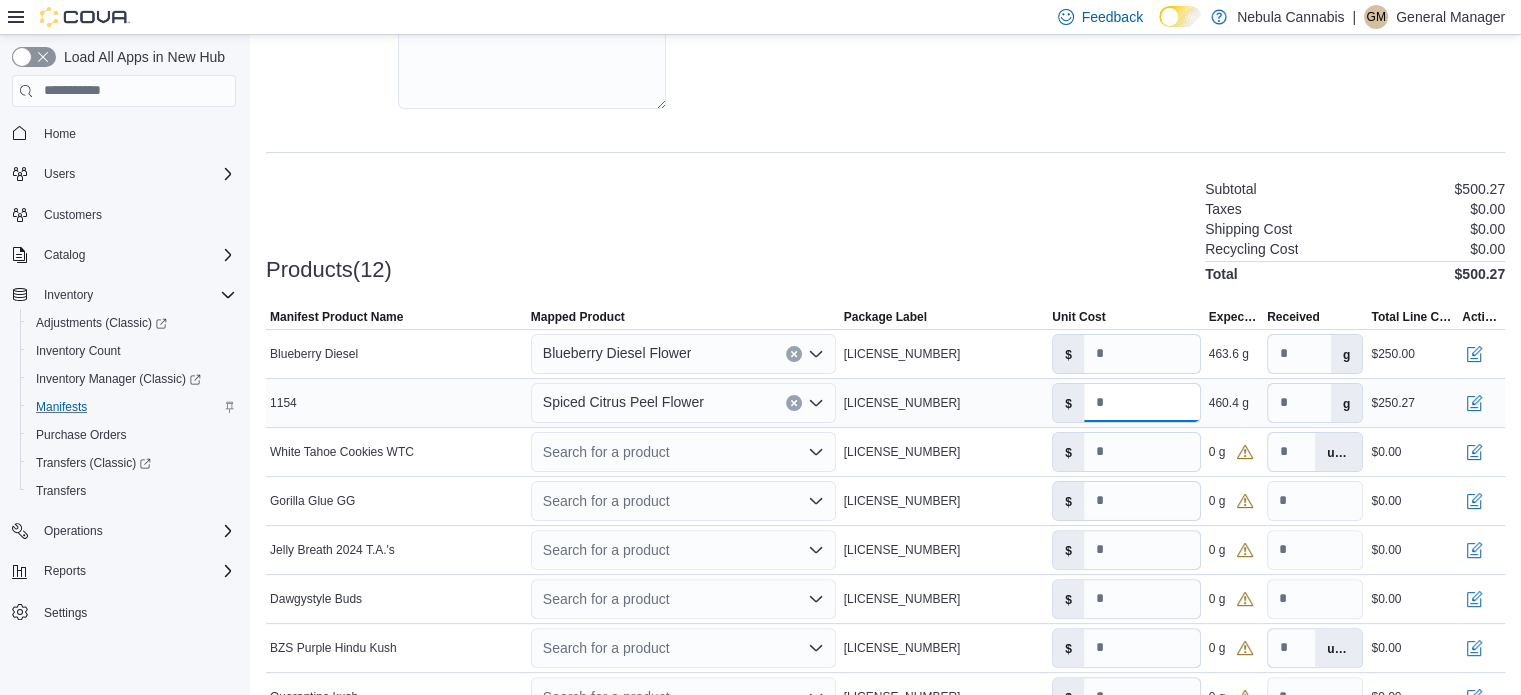 click on "******" at bounding box center [1142, 403] 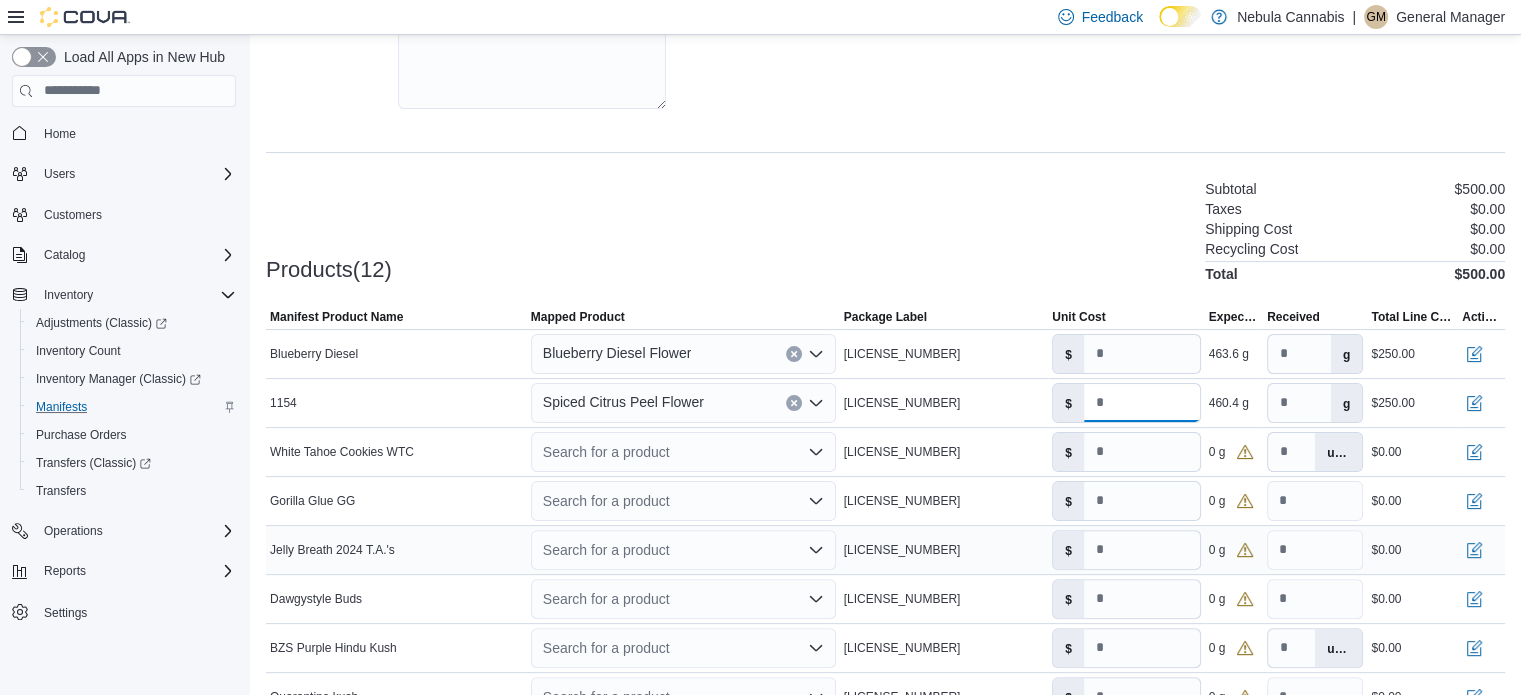 type on "********" 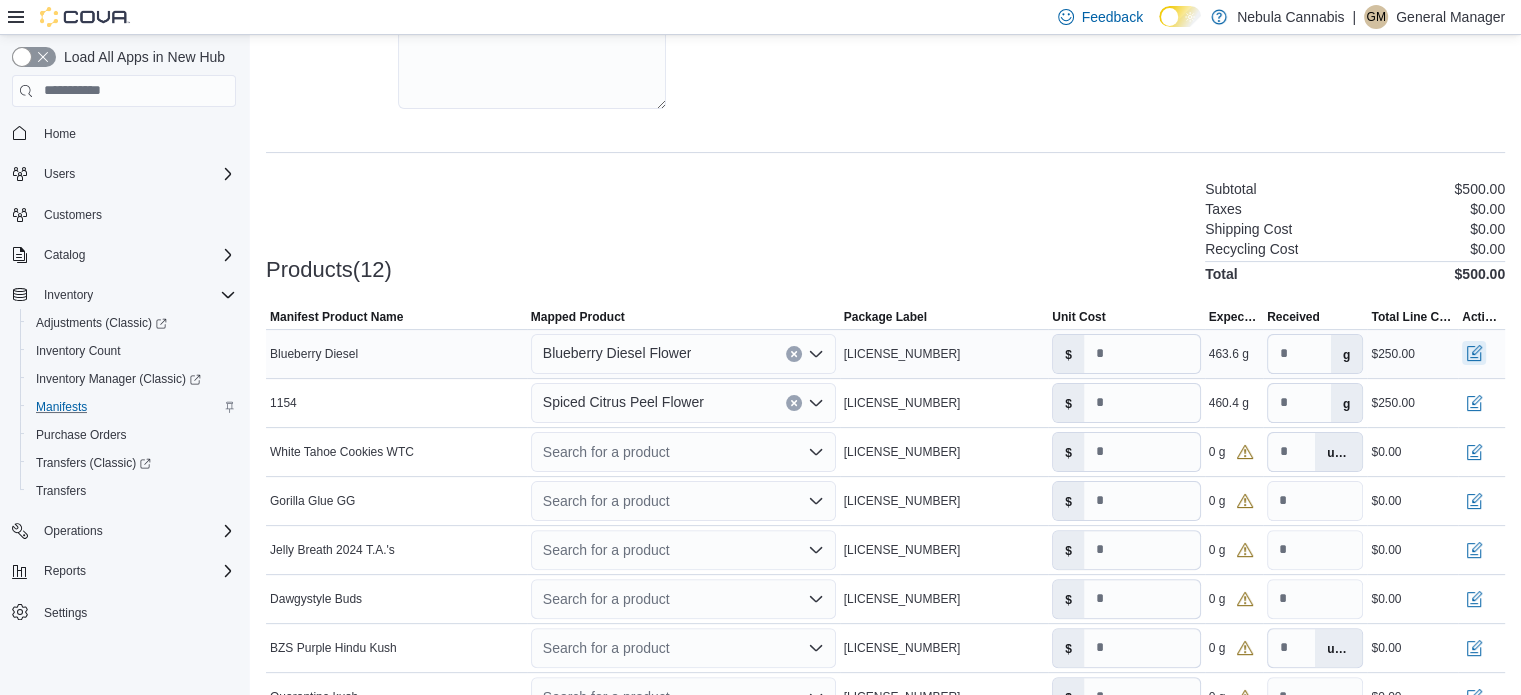 click at bounding box center (1474, 353) 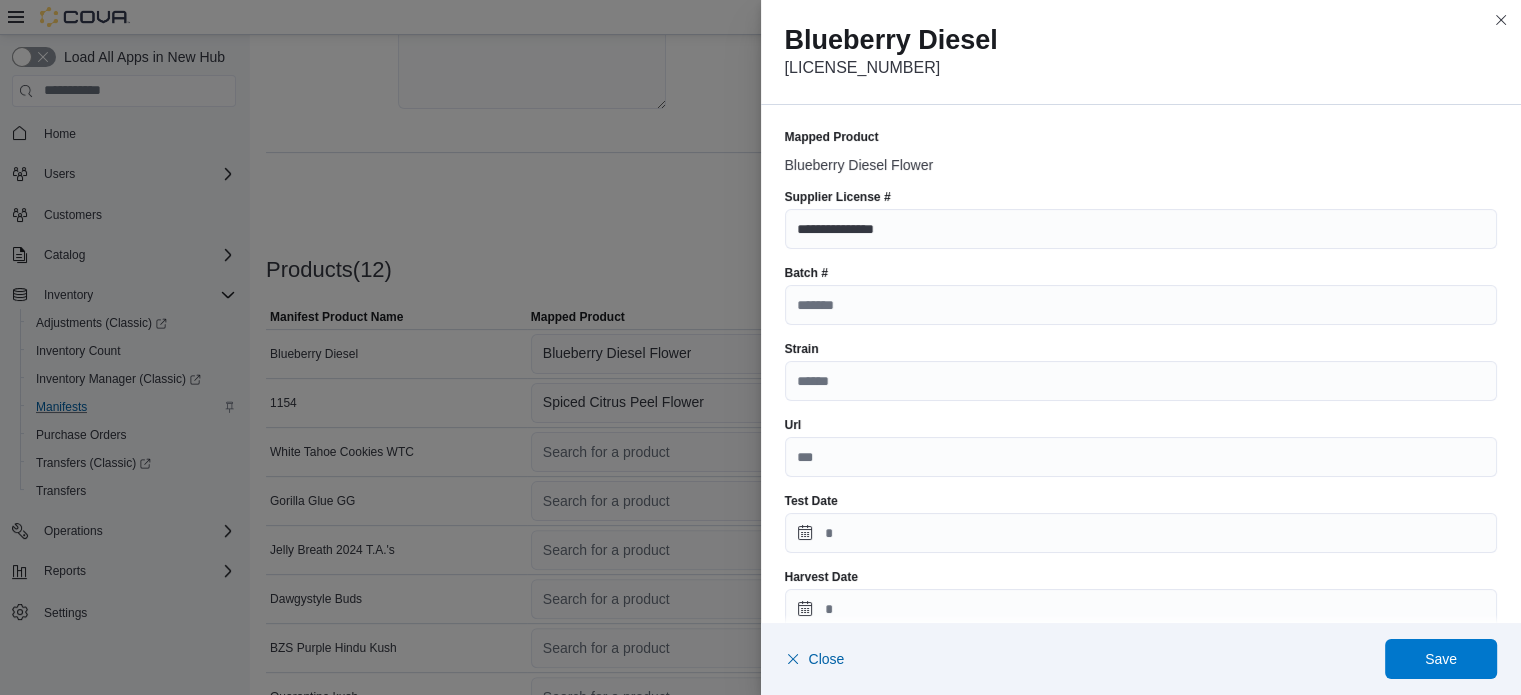click on "Batch #" at bounding box center [1141, 273] 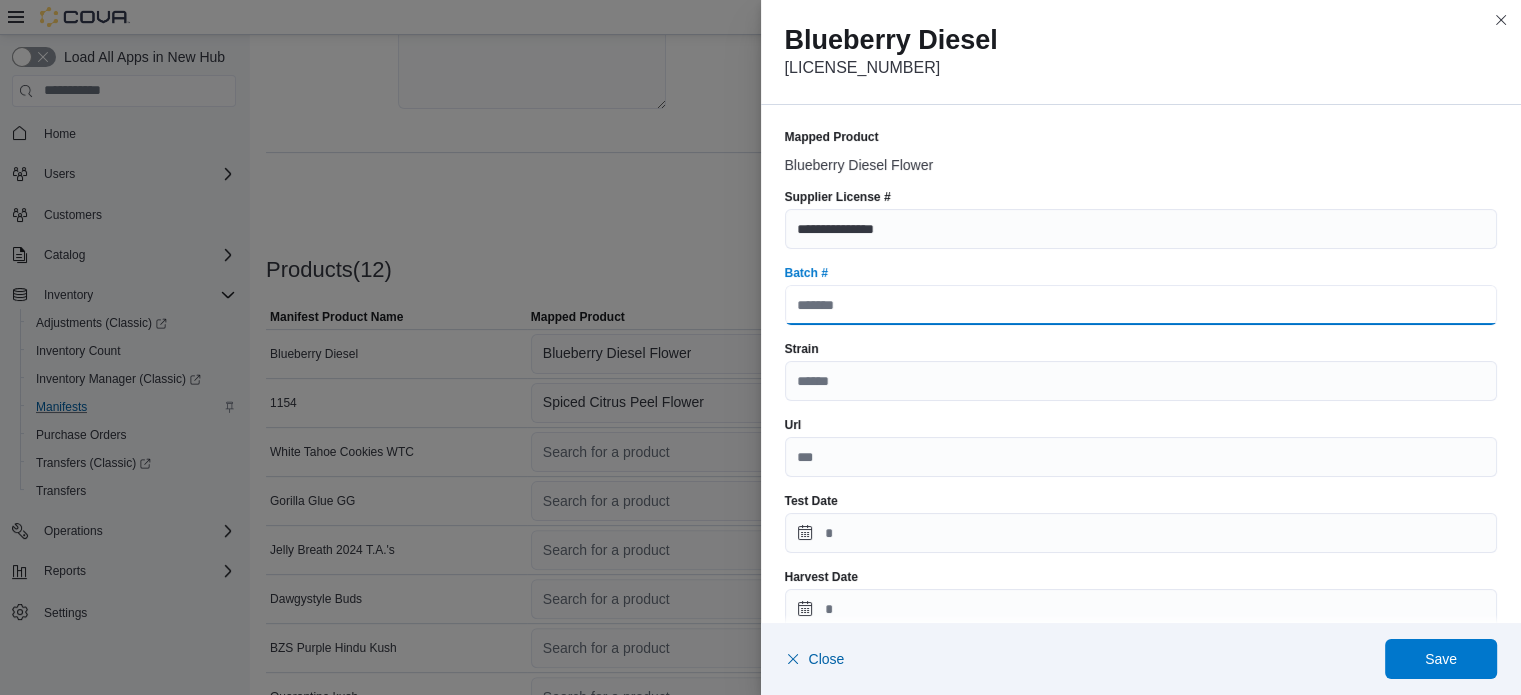 click on "Batch #" at bounding box center [1141, 305] 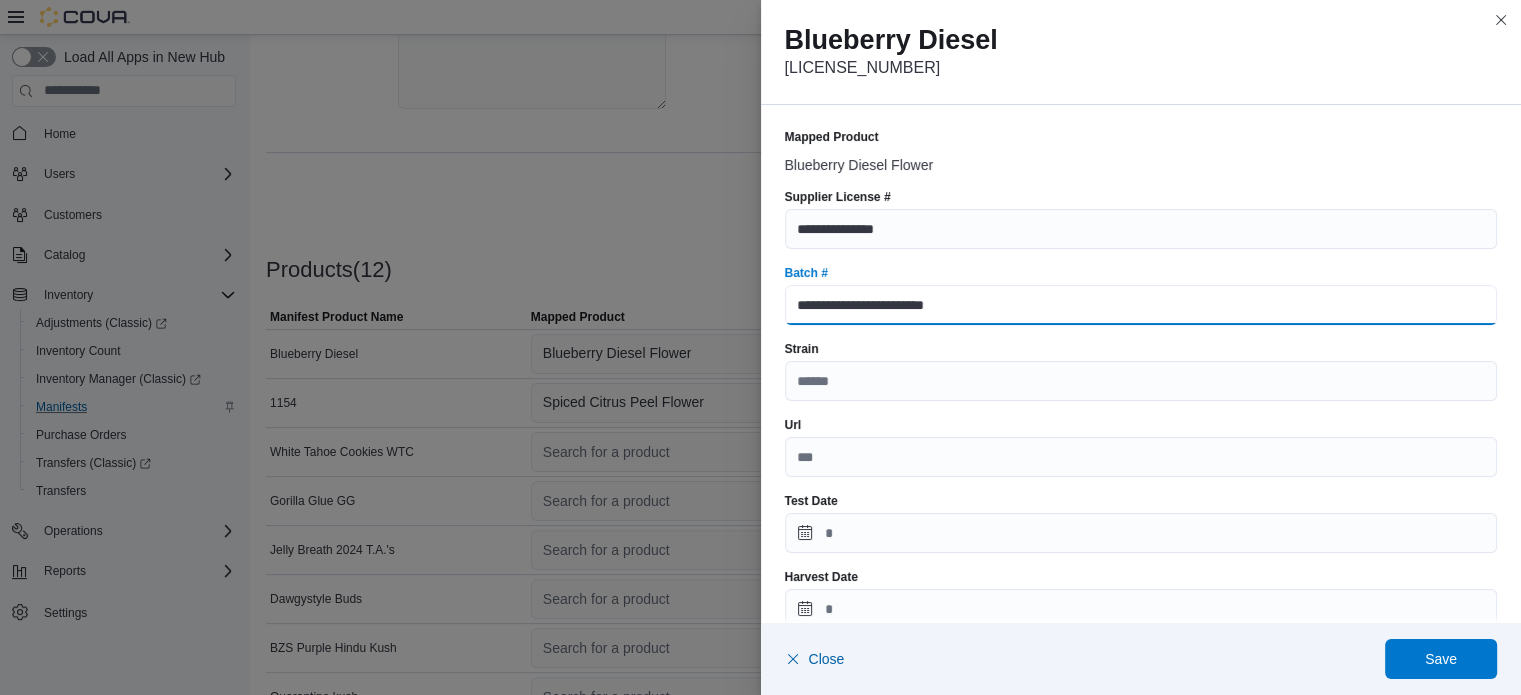 type on "**********" 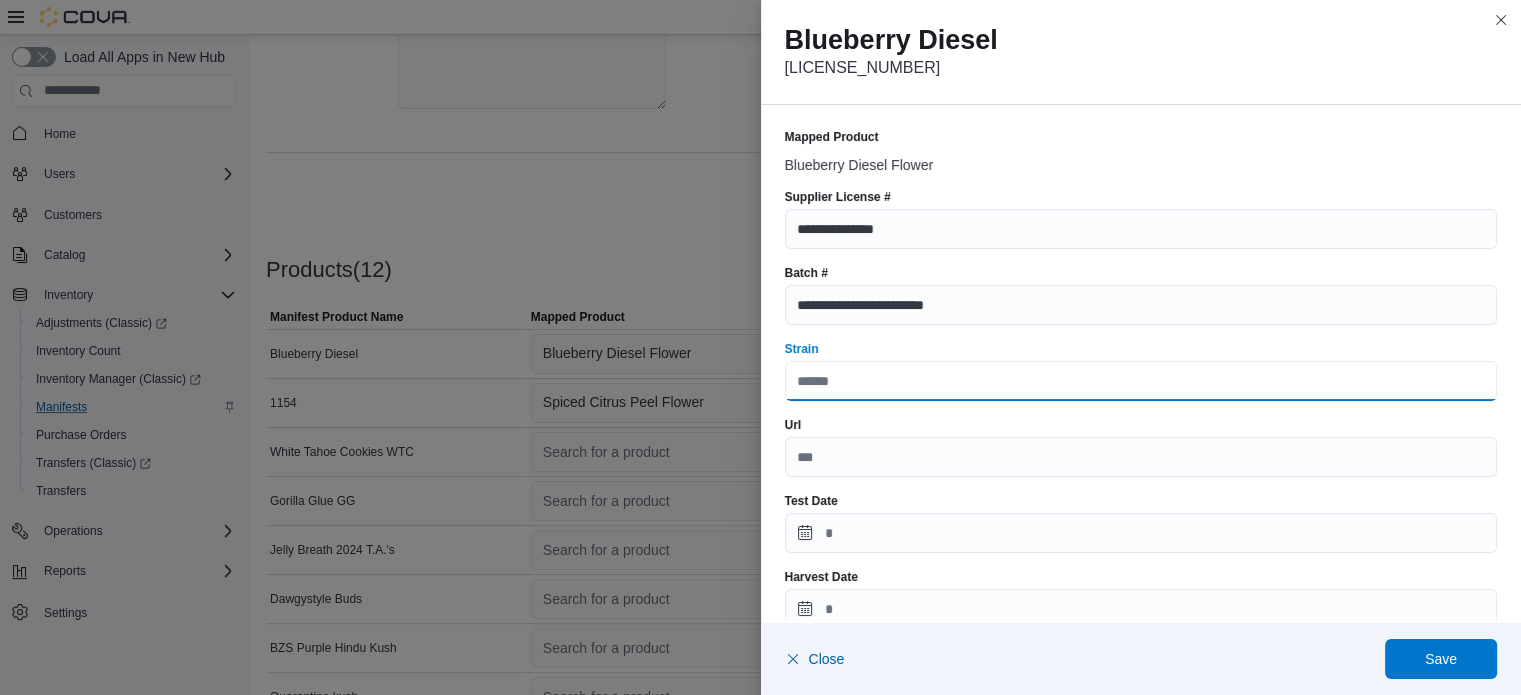 click on "Strain" at bounding box center (1141, 381) 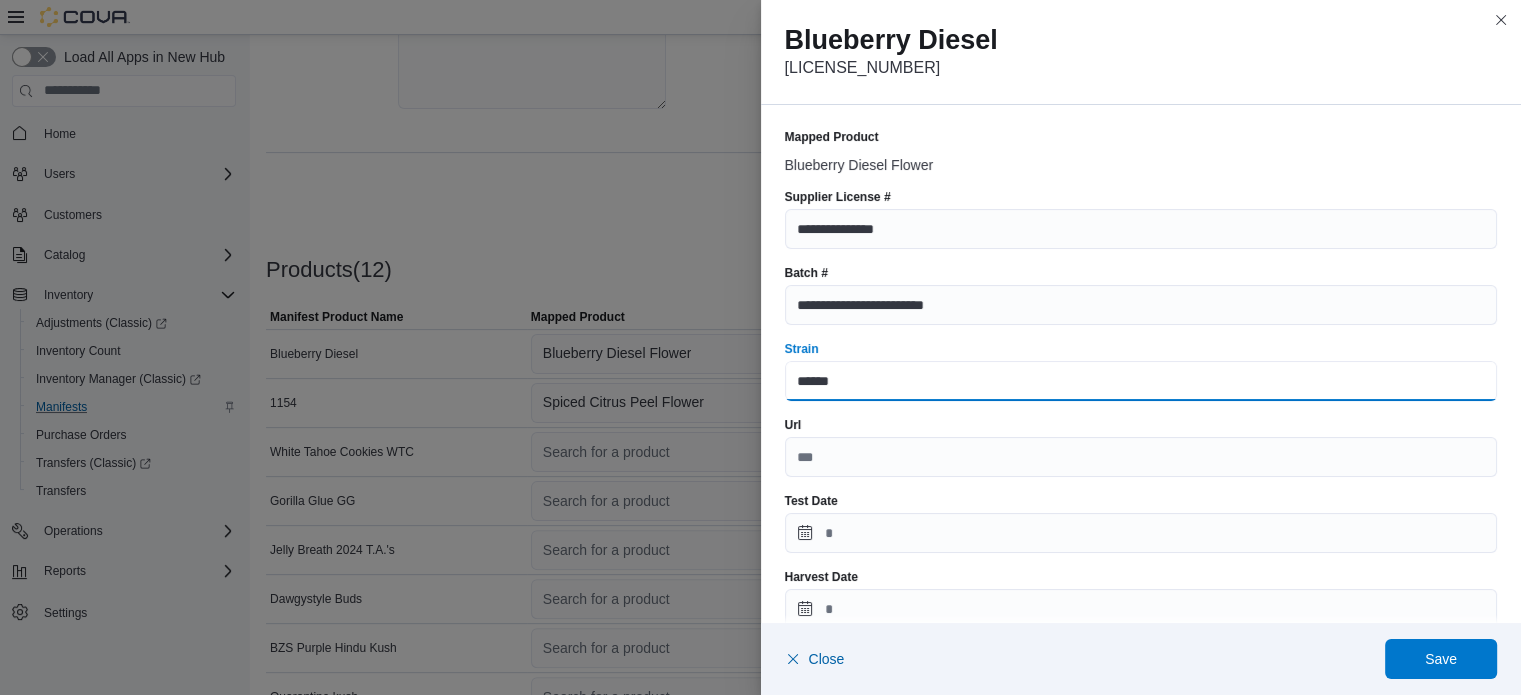 type on "******" 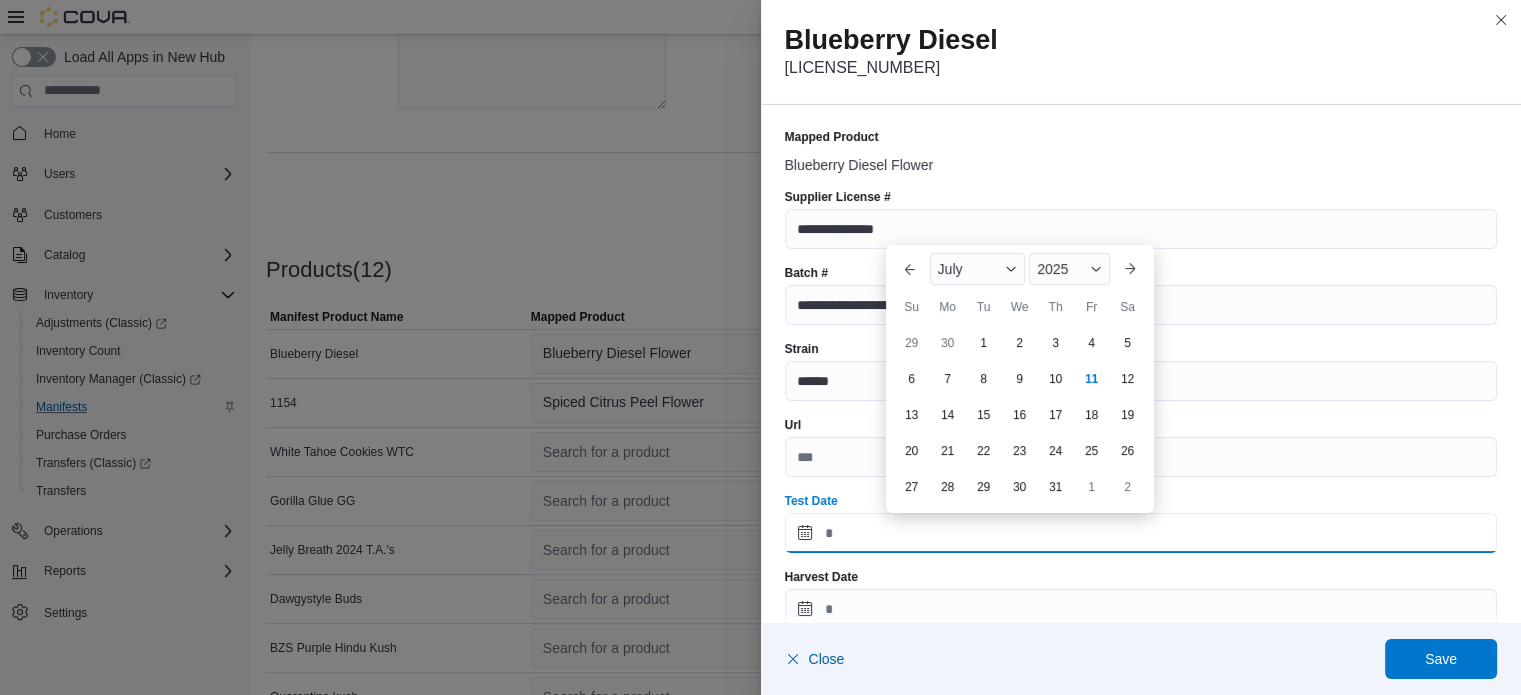 click on "Test Date" at bounding box center [1141, 533] 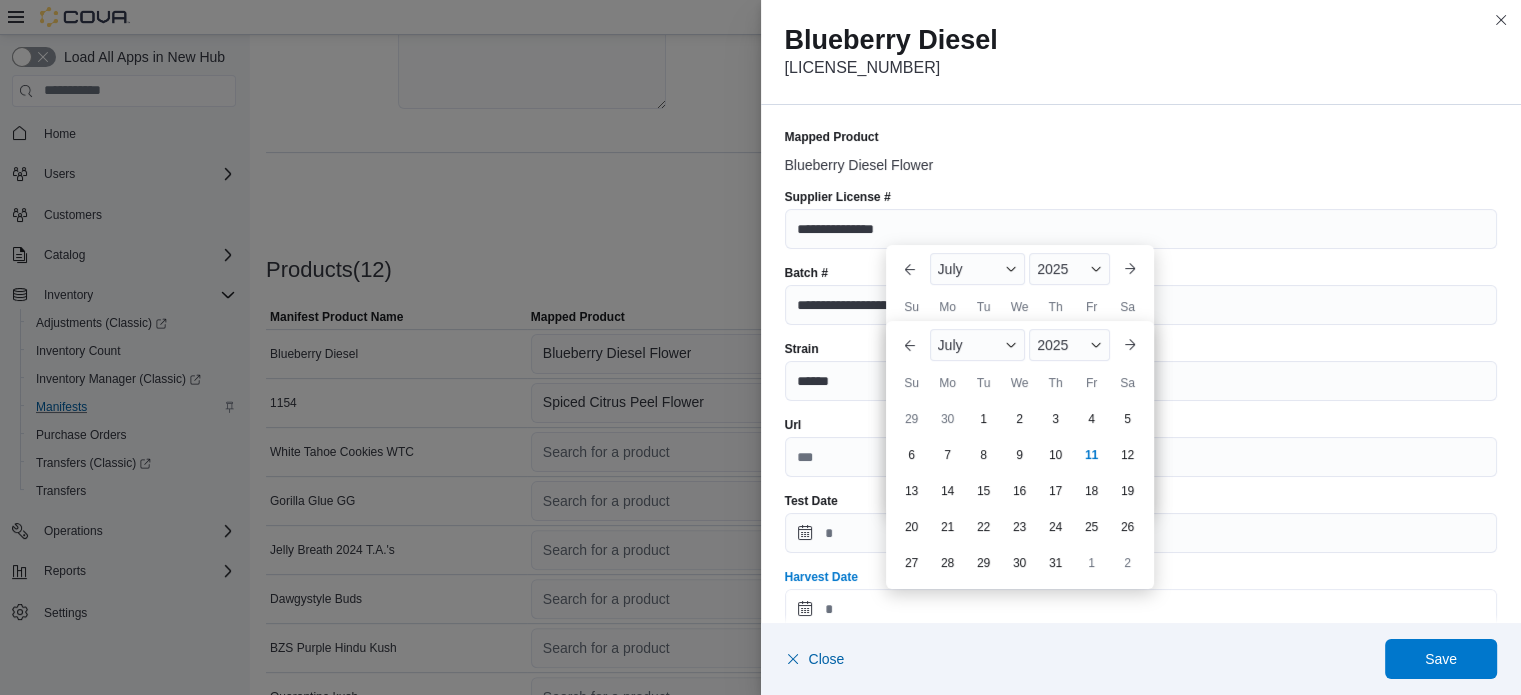 click on "Harvest Date" at bounding box center (1141, 609) 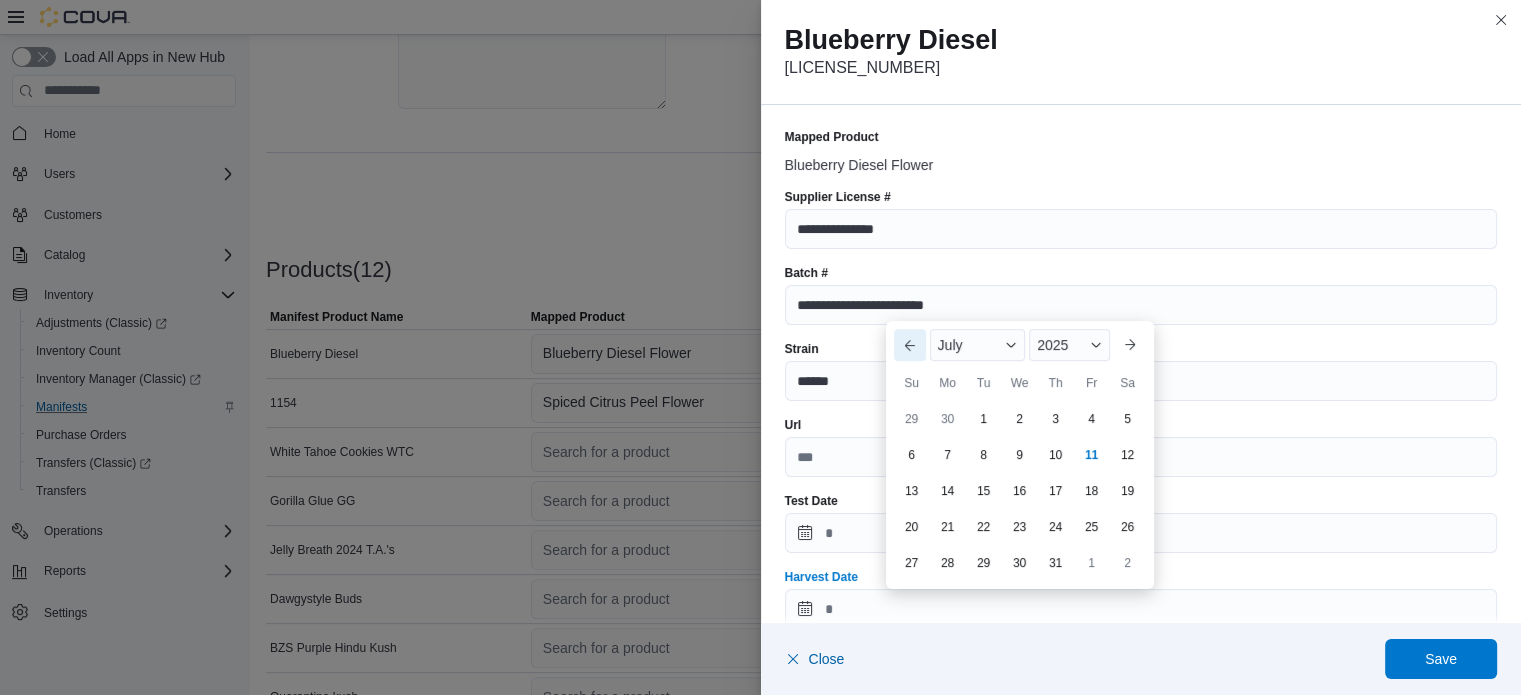 click on "Previous Month" at bounding box center (910, 345) 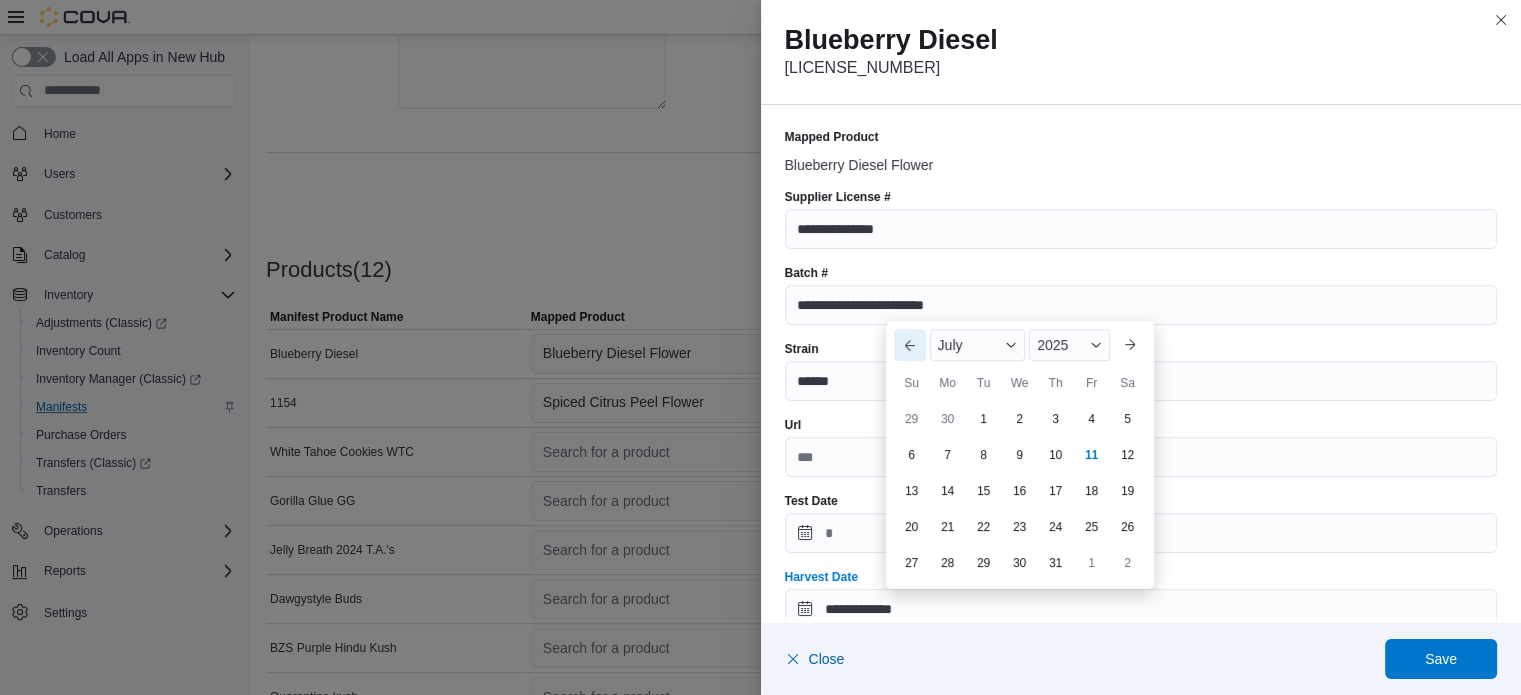 click on "Previous Month" at bounding box center [910, 345] 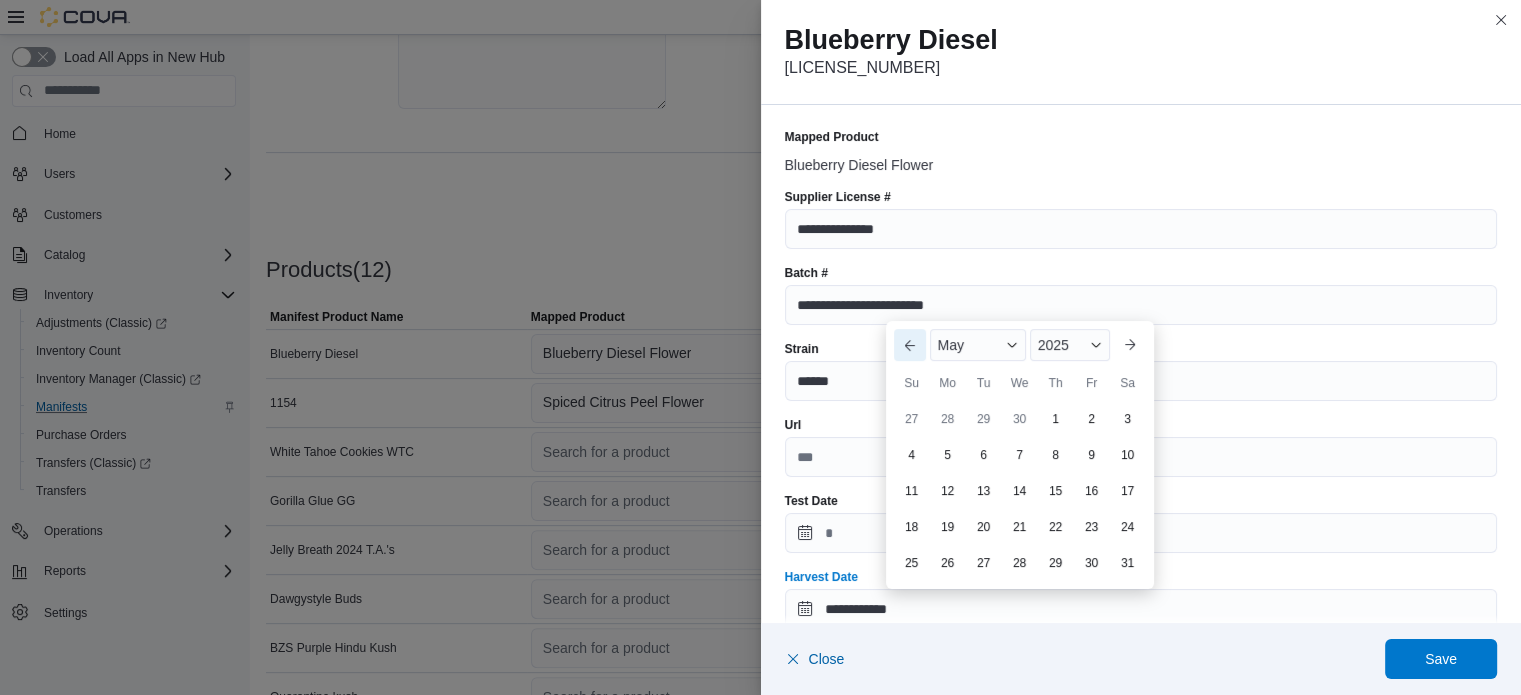 click on "Previous Month" at bounding box center (910, 345) 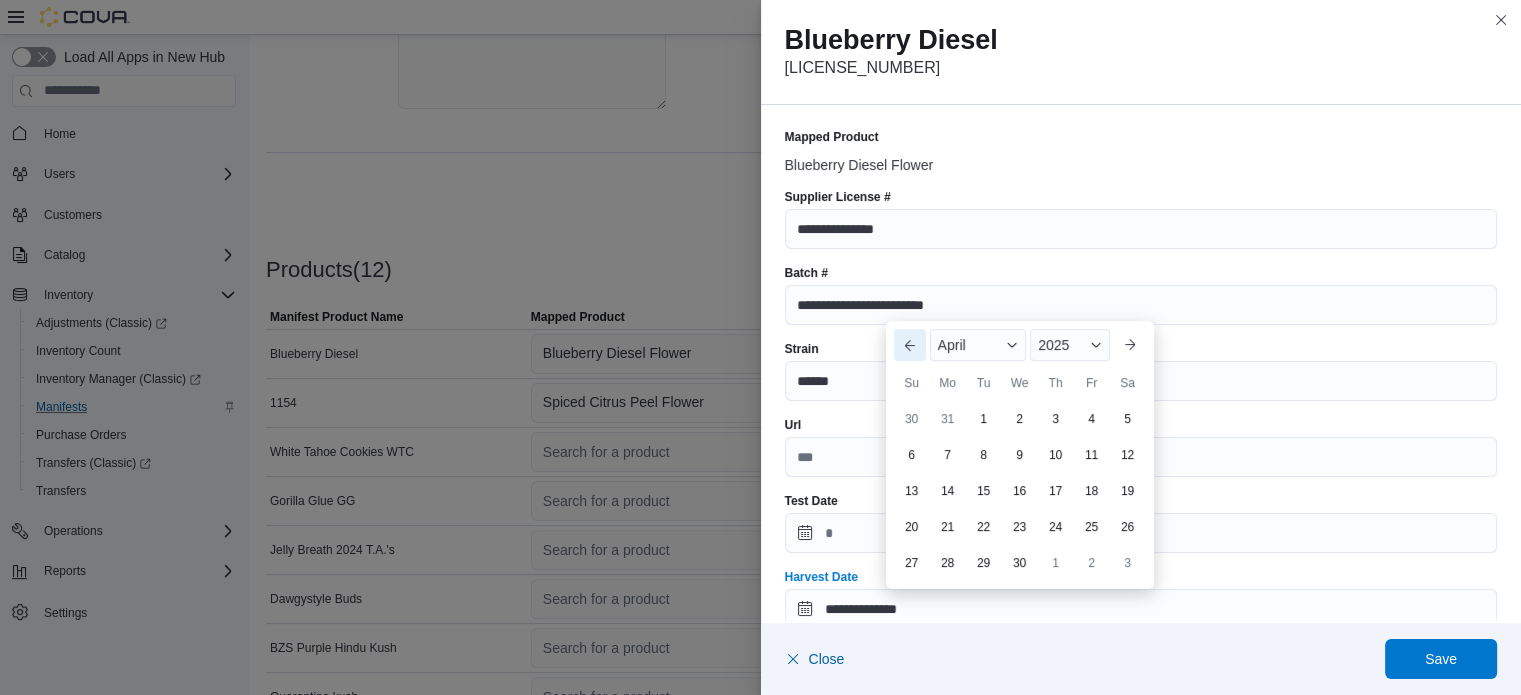 click on "Previous Month" at bounding box center [910, 345] 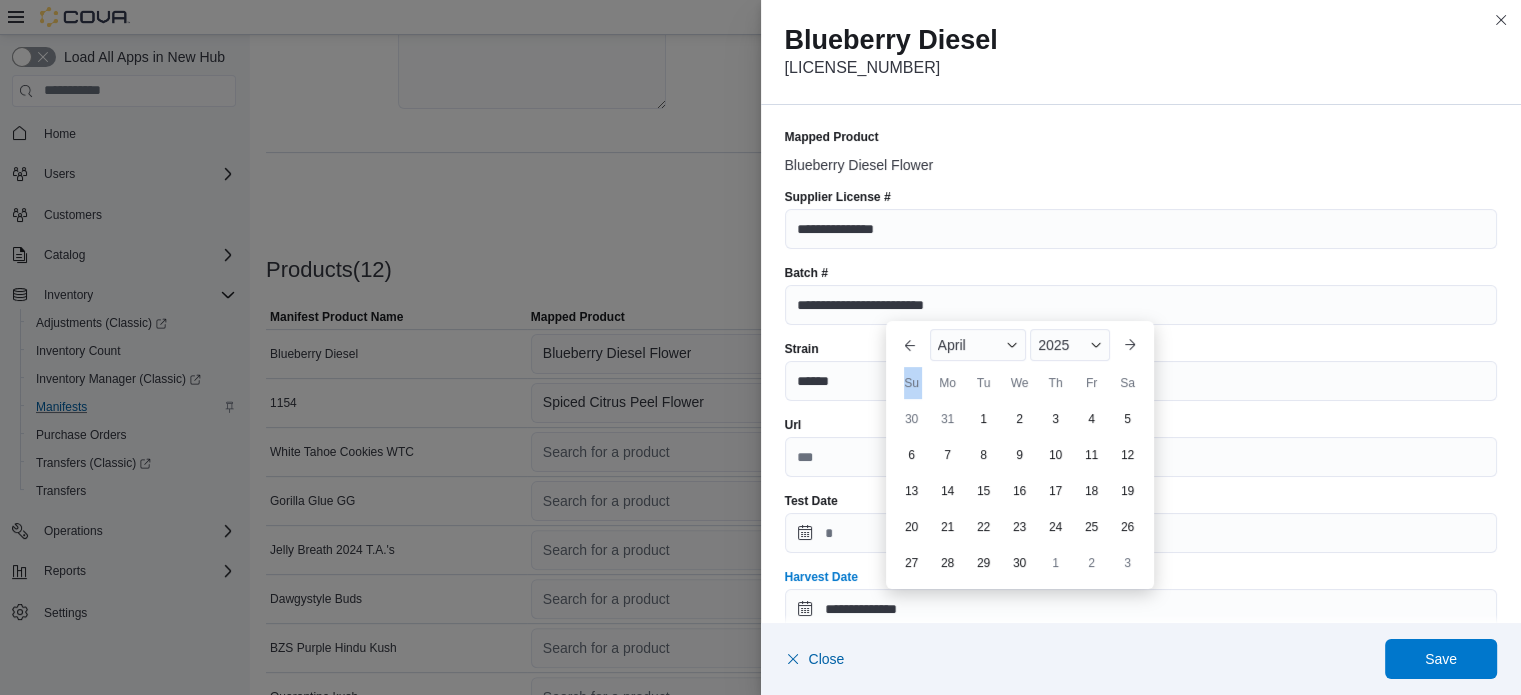 click on "Su" at bounding box center [912, 383] 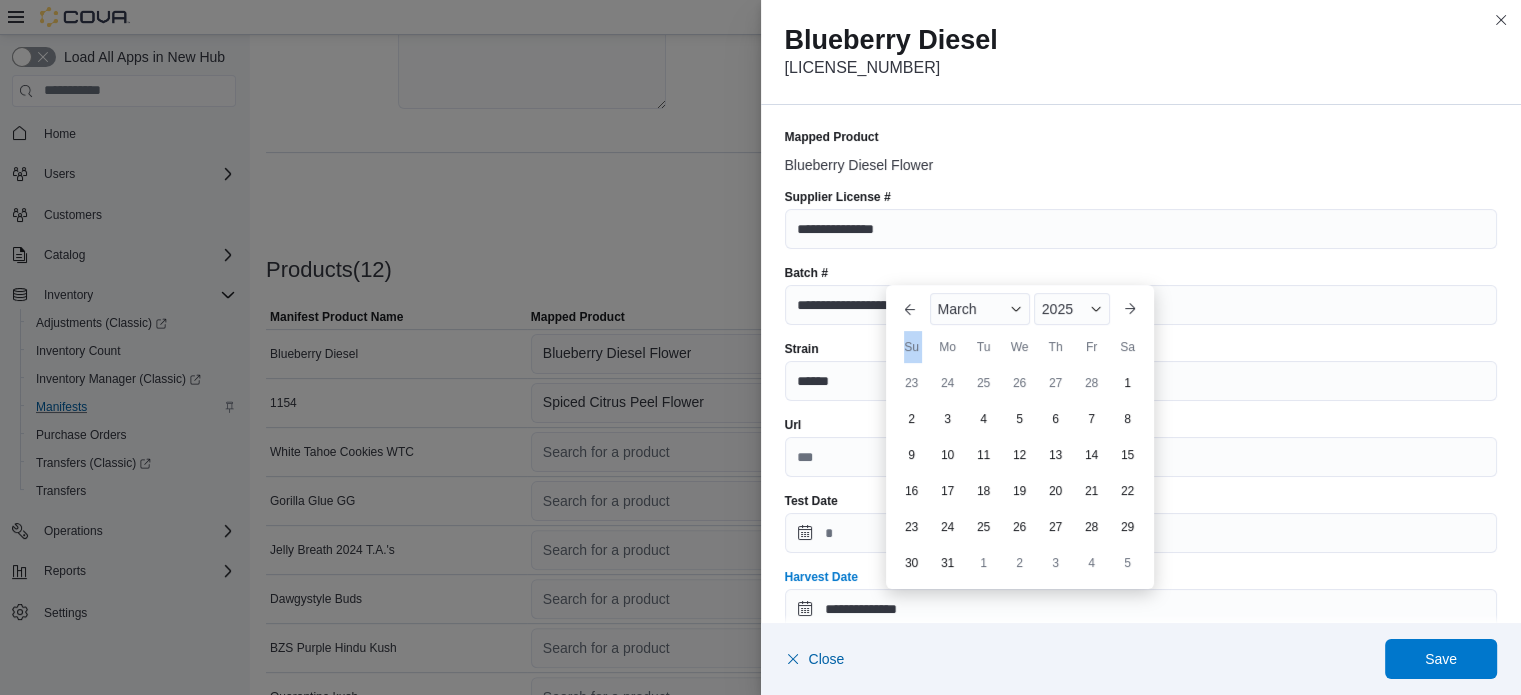click on "Su" at bounding box center [912, 347] 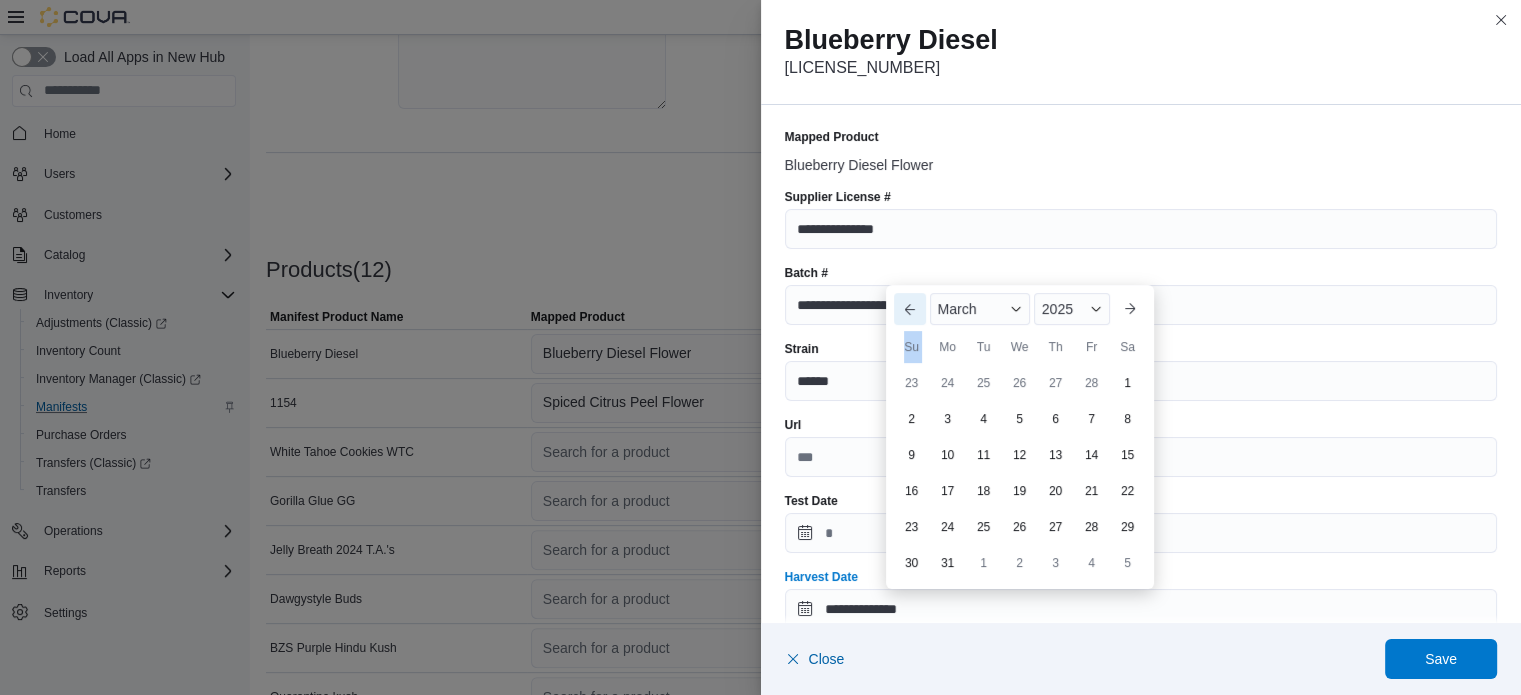 click on "Previous Month" at bounding box center [910, 309] 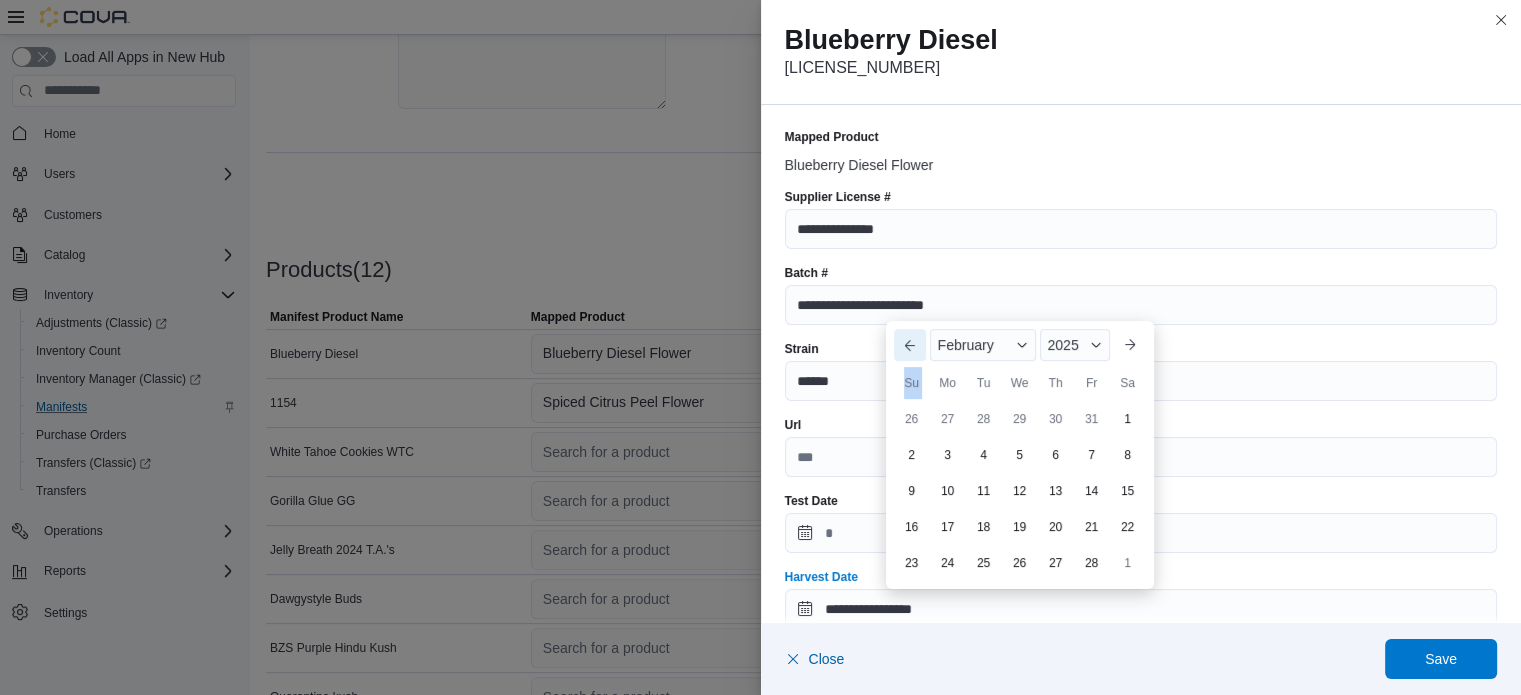 click on "Previous Month" at bounding box center (910, 345) 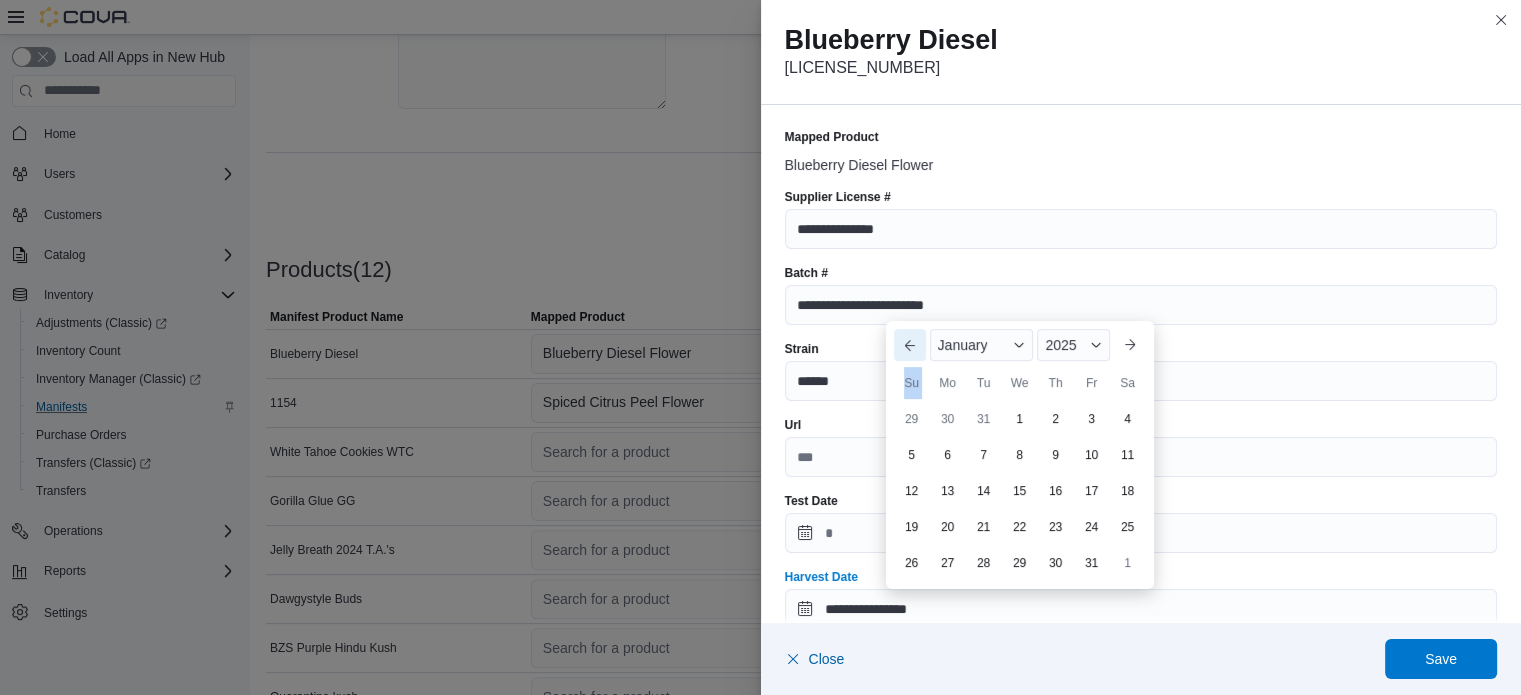 click on "Previous Month" at bounding box center [910, 345] 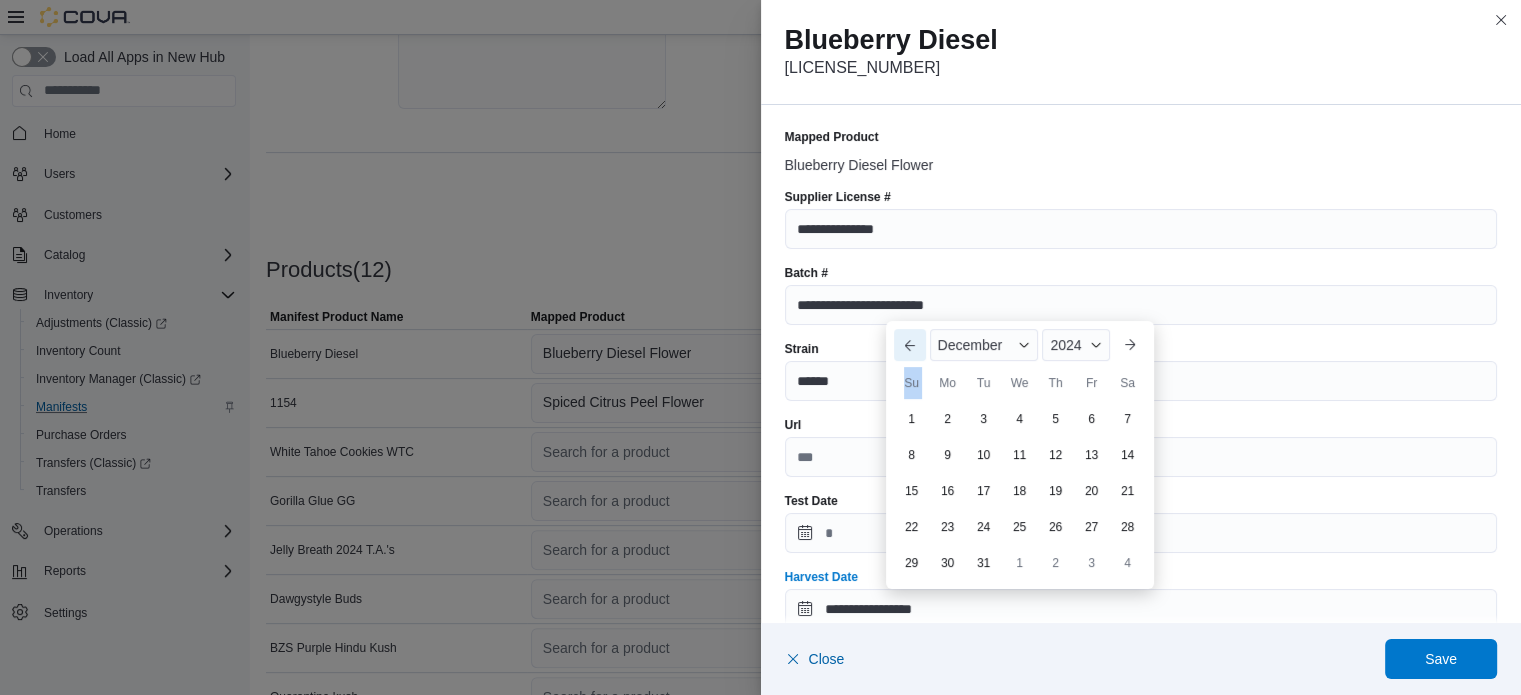 click on "Previous Month" at bounding box center [910, 345] 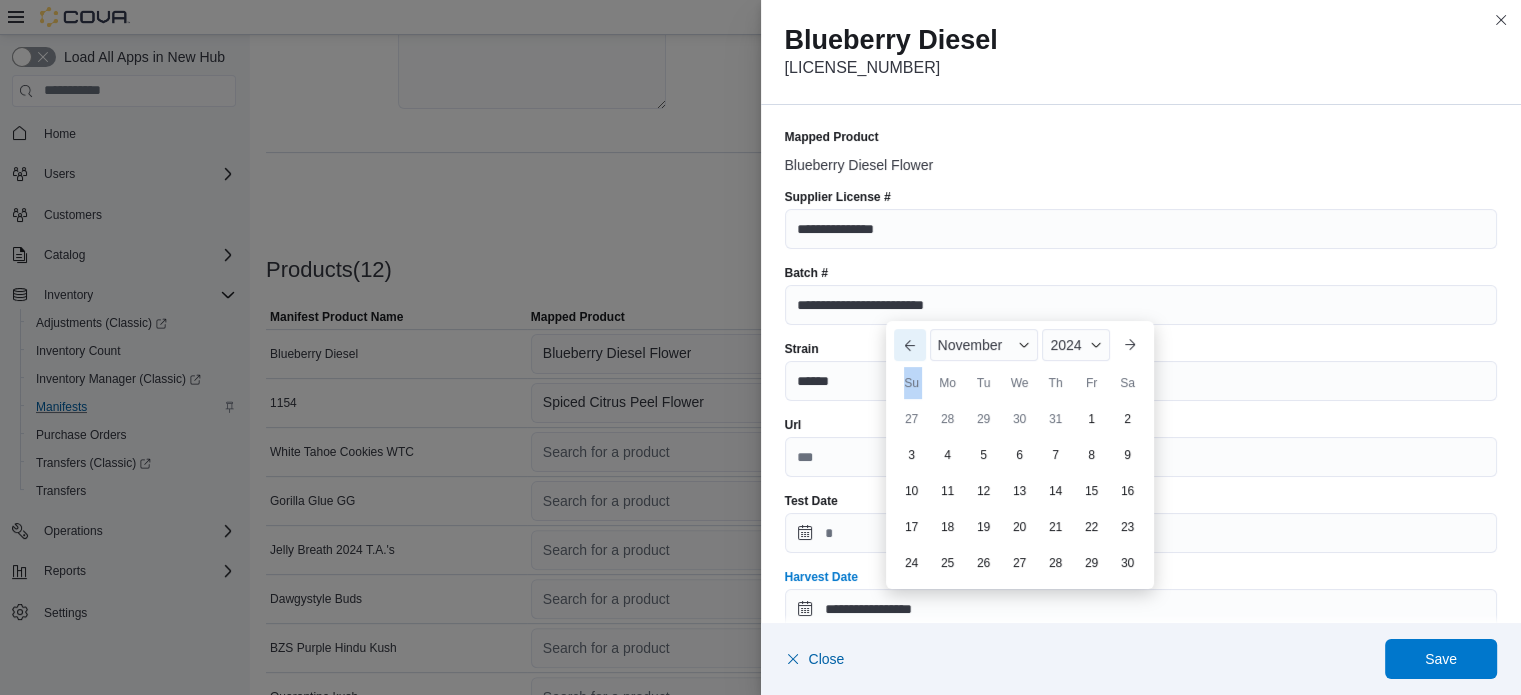 click on "Previous Month" at bounding box center (910, 345) 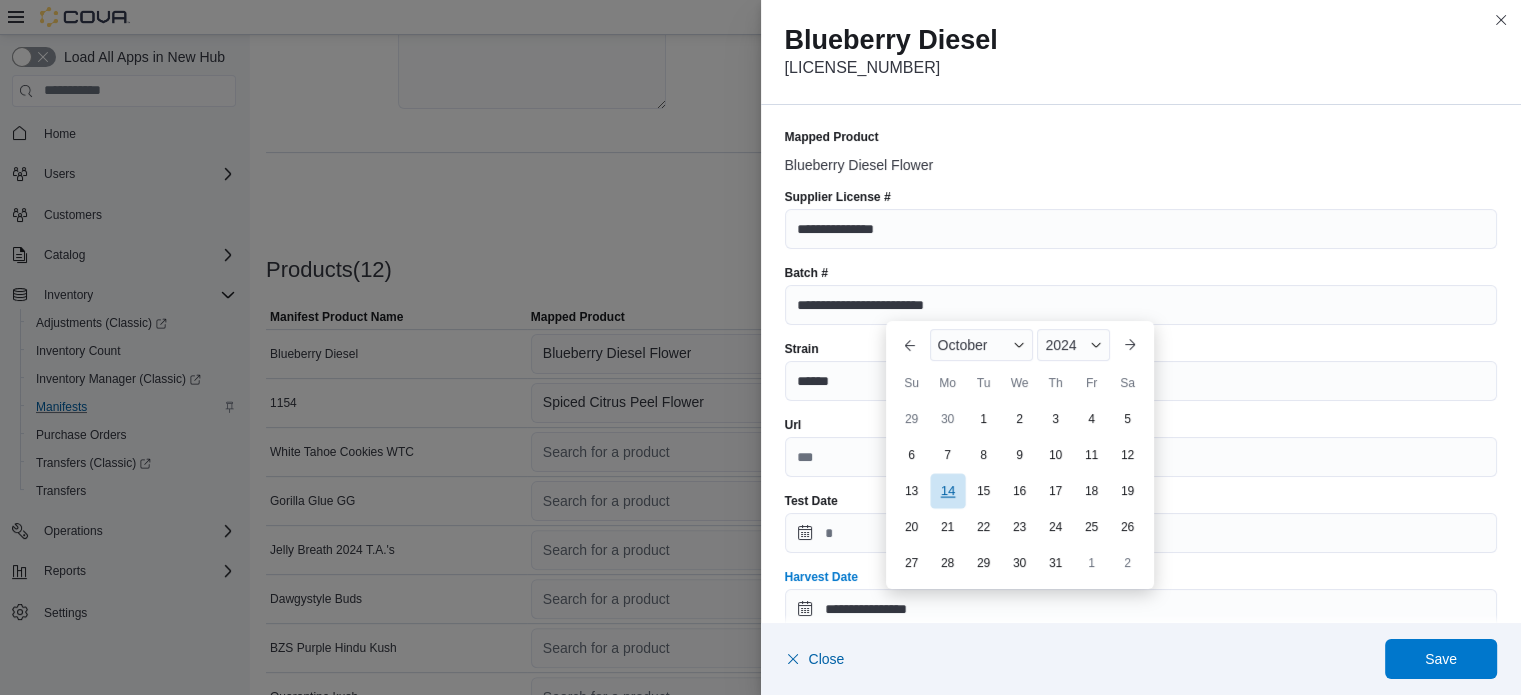 click on "14" at bounding box center [947, 490] 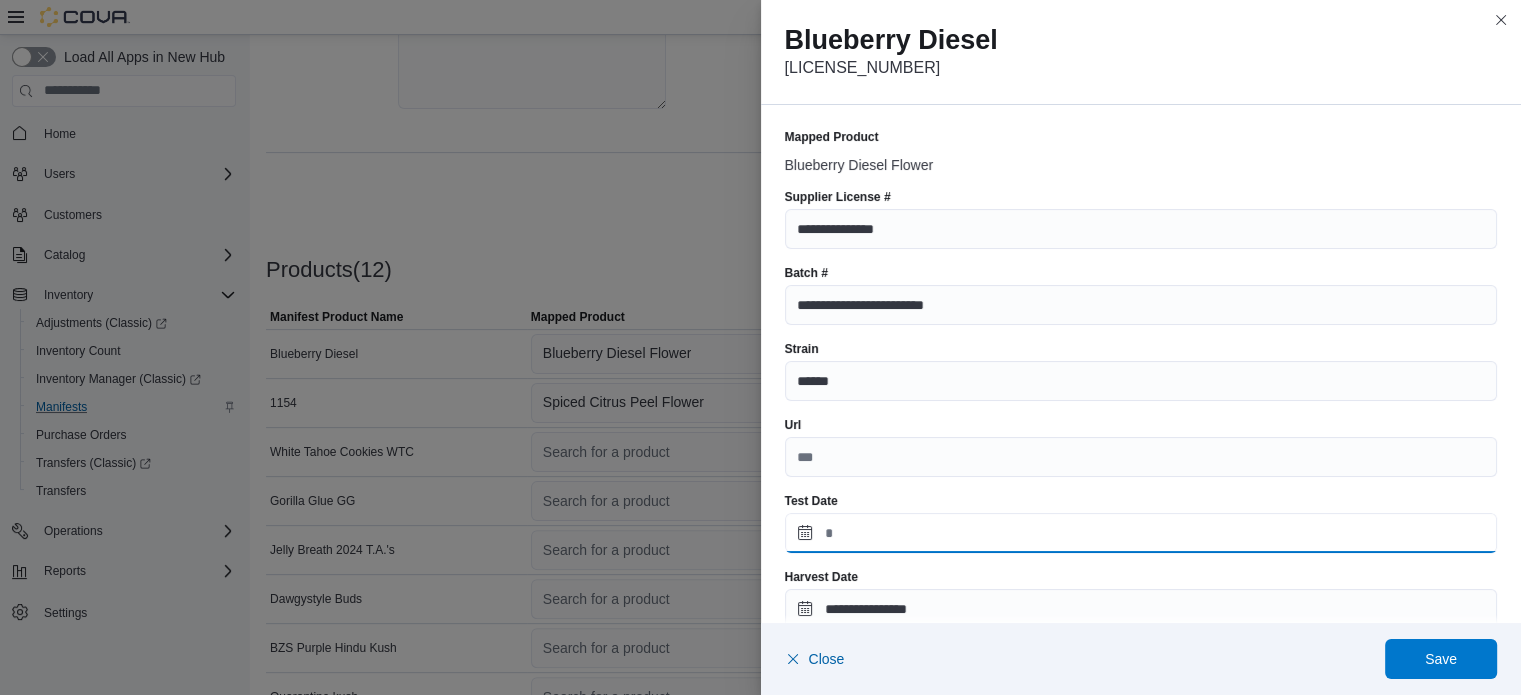 click on "Test Date" at bounding box center [1141, 533] 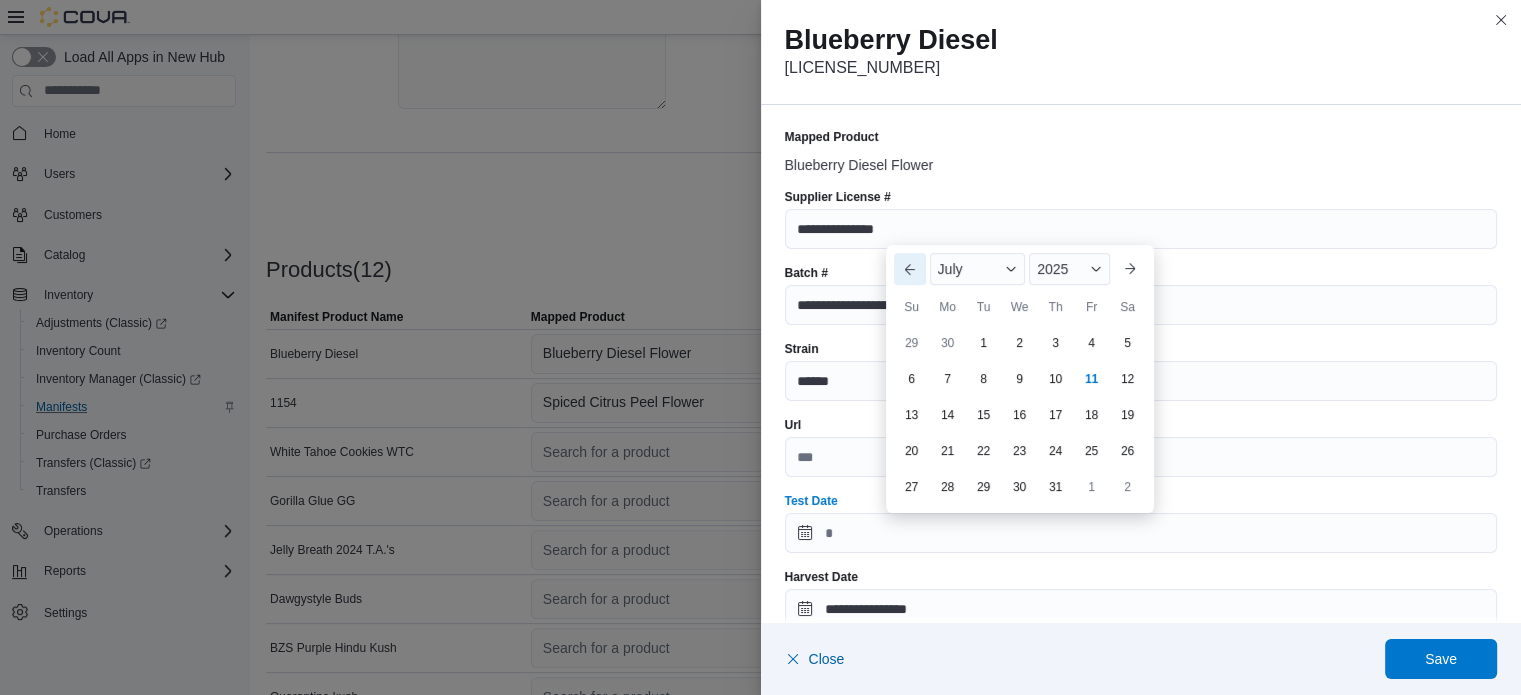 click on "Previous Month" at bounding box center (910, 269) 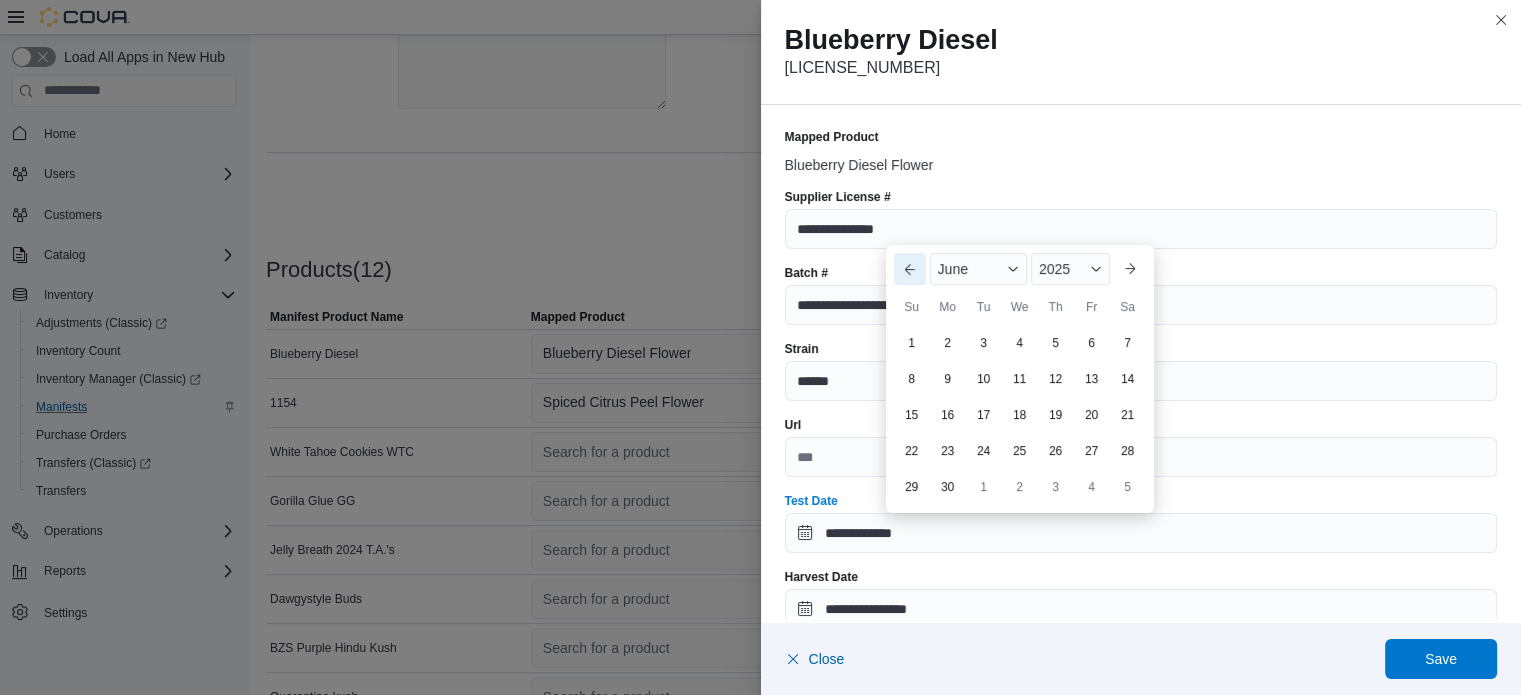 click on "Previous Month" at bounding box center [910, 269] 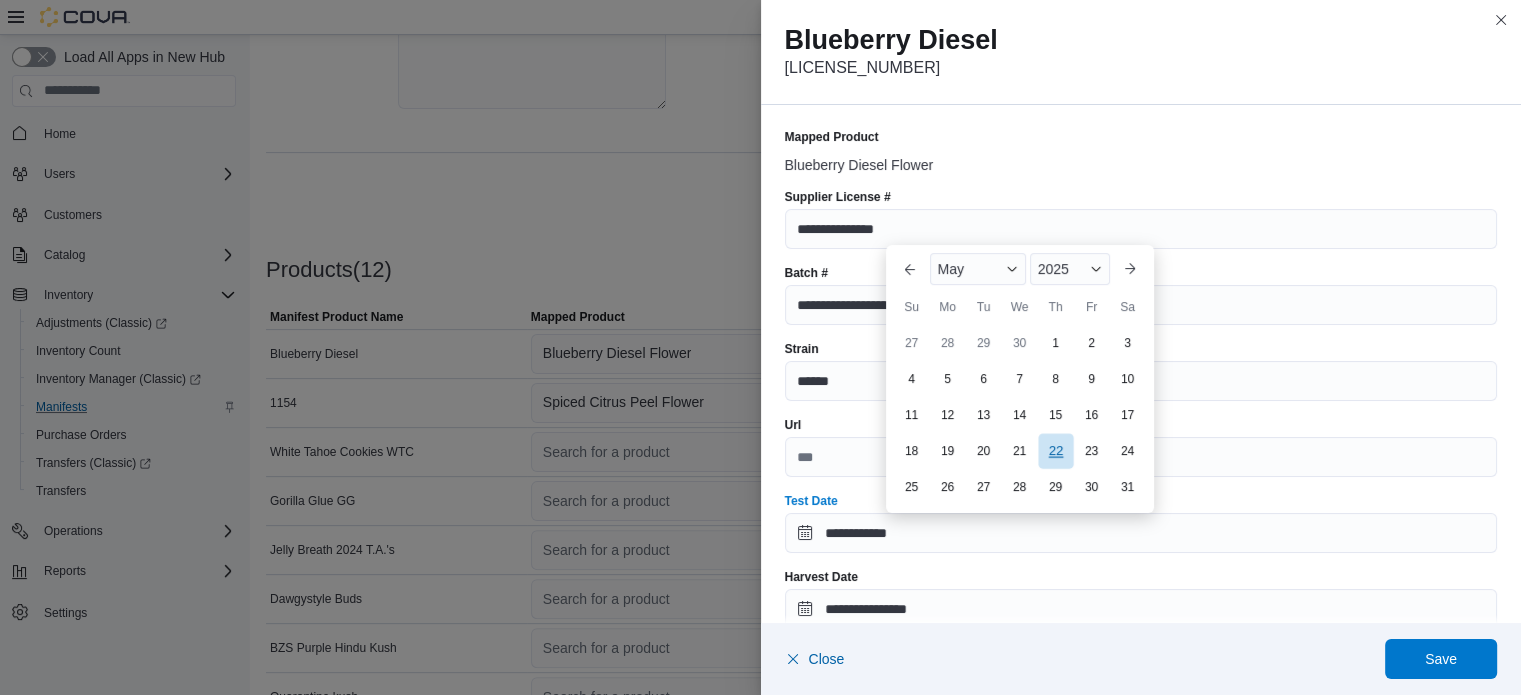 click on "22" at bounding box center [1055, 450] 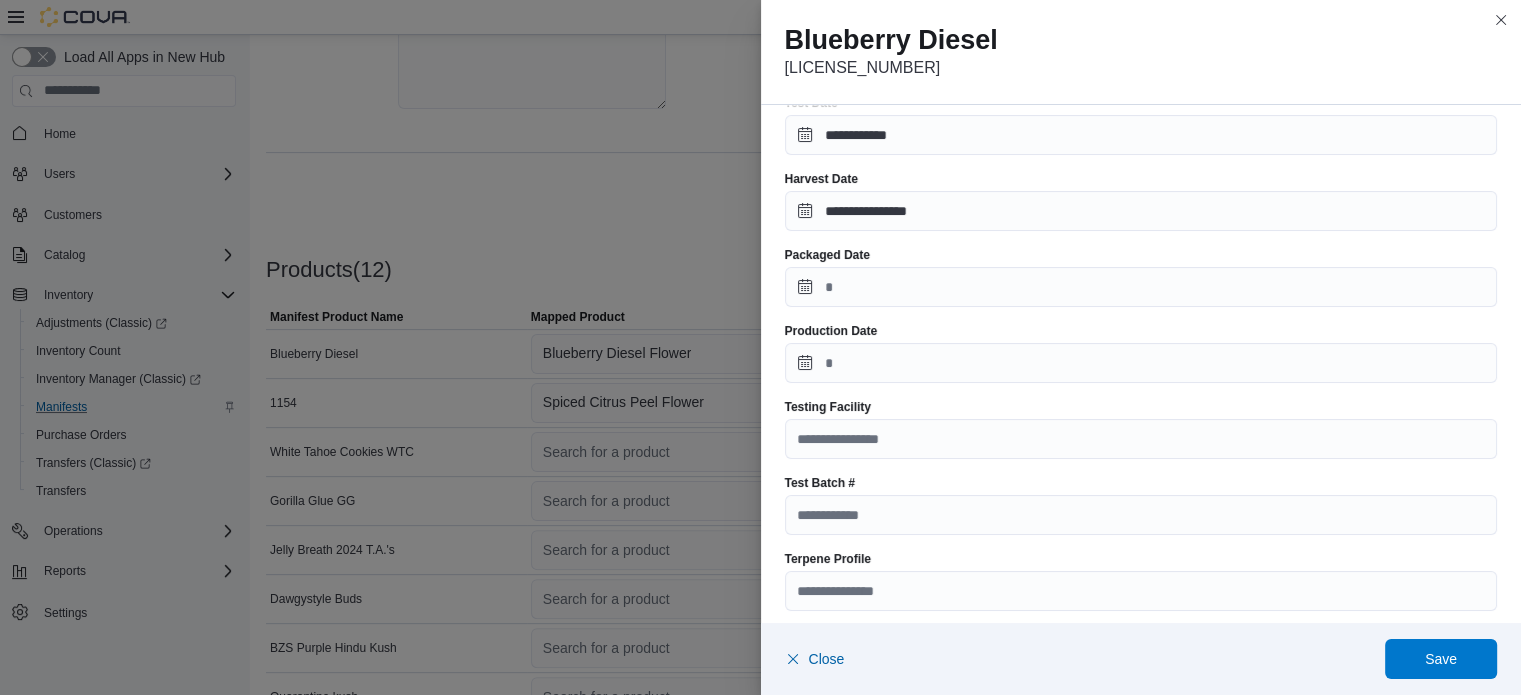 scroll, scrollTop: 400, scrollLeft: 0, axis: vertical 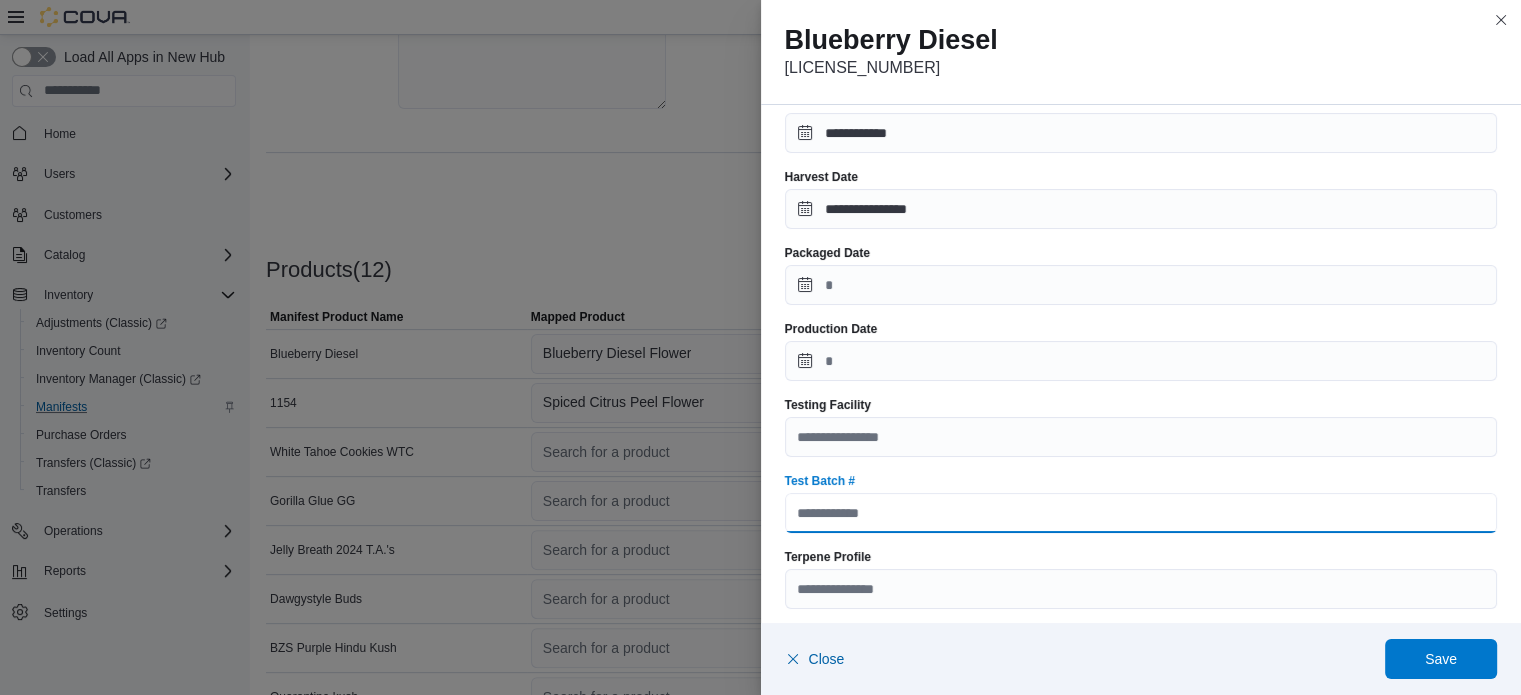 click on "Test Batch #" at bounding box center [1141, 513] 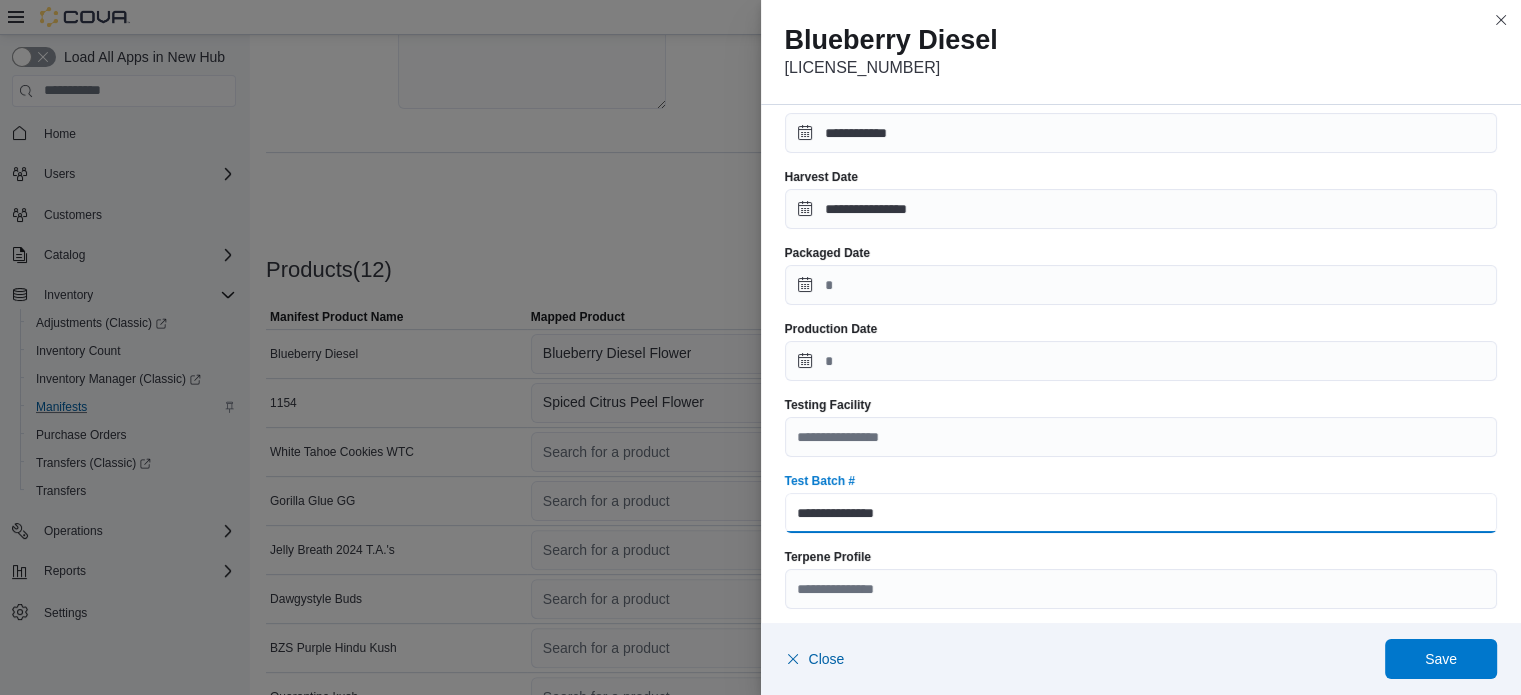 type on "**********" 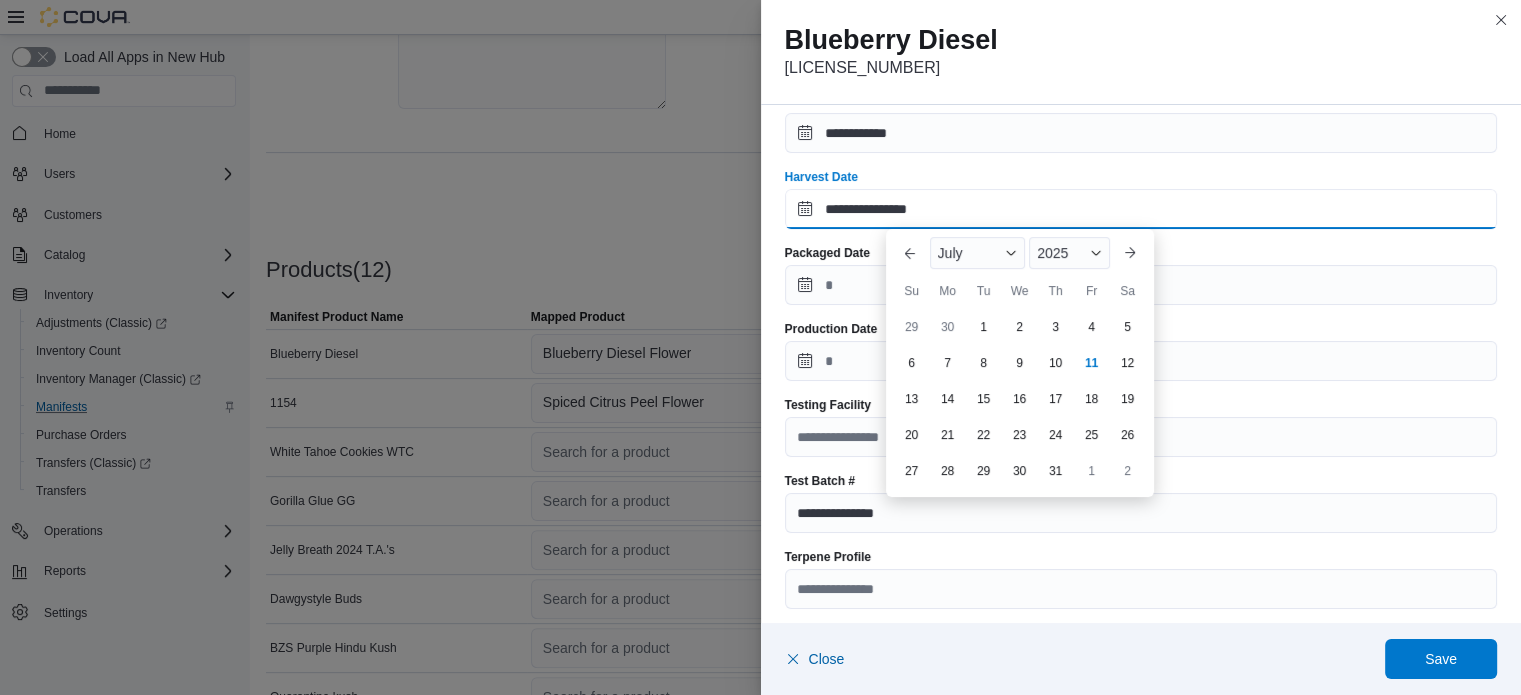 click on "**********" at bounding box center [1141, 209] 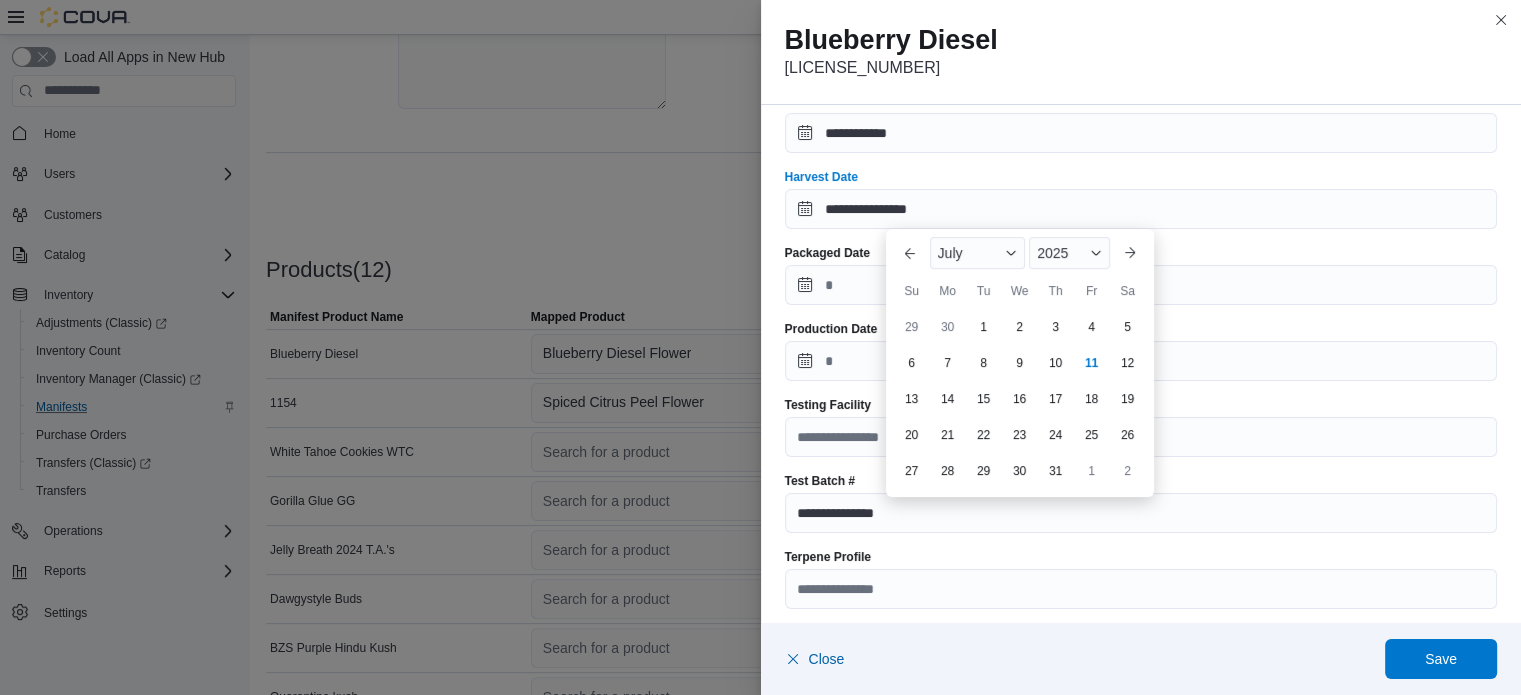 click on "Testing Facility" at bounding box center [1141, 427] 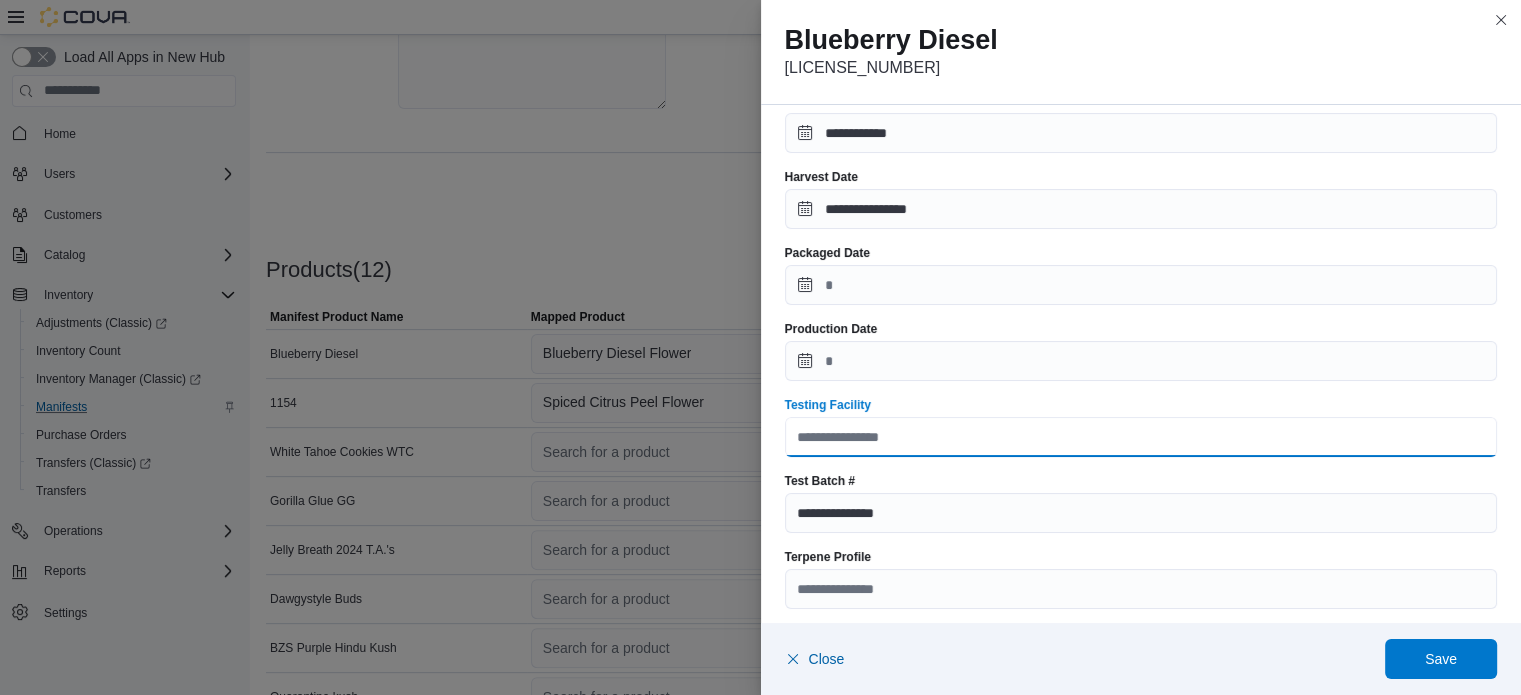 click on "Testing Facility" at bounding box center [1141, 437] 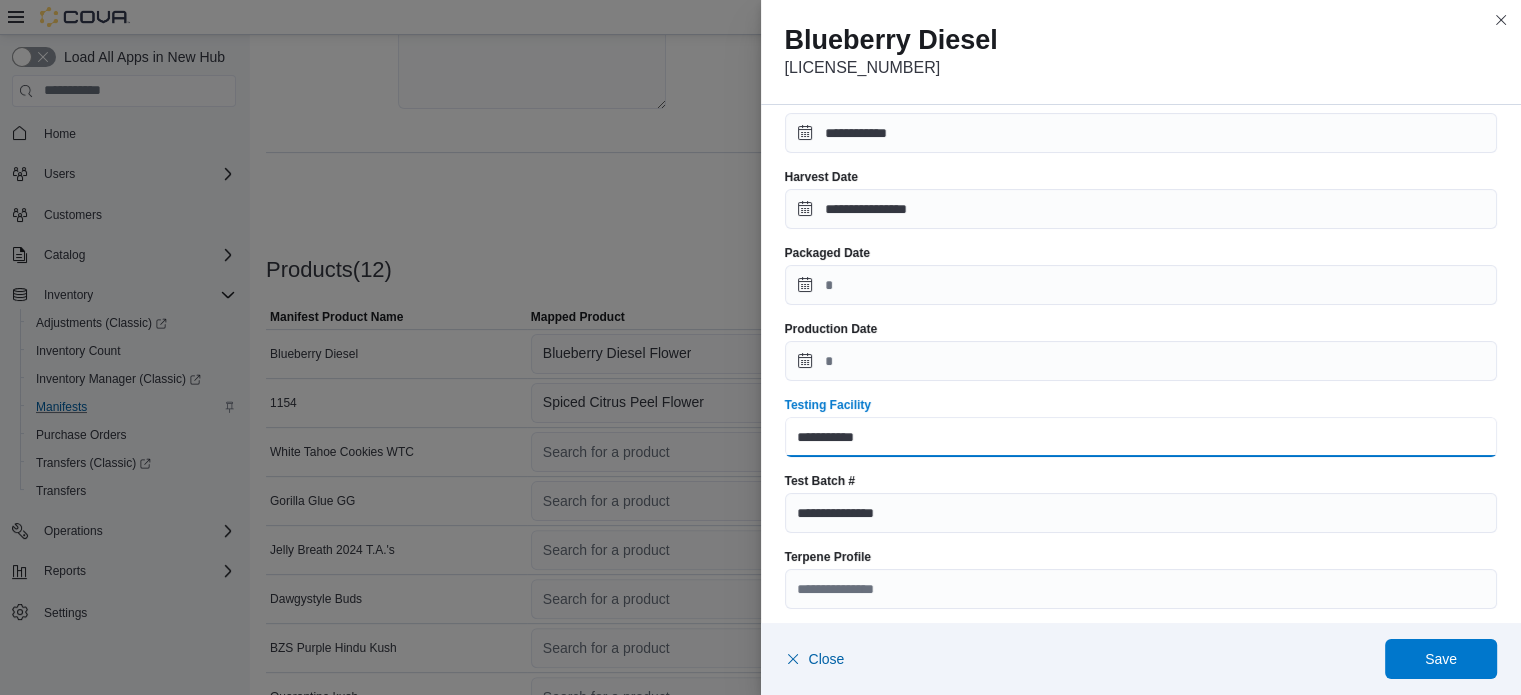 type on "**********" 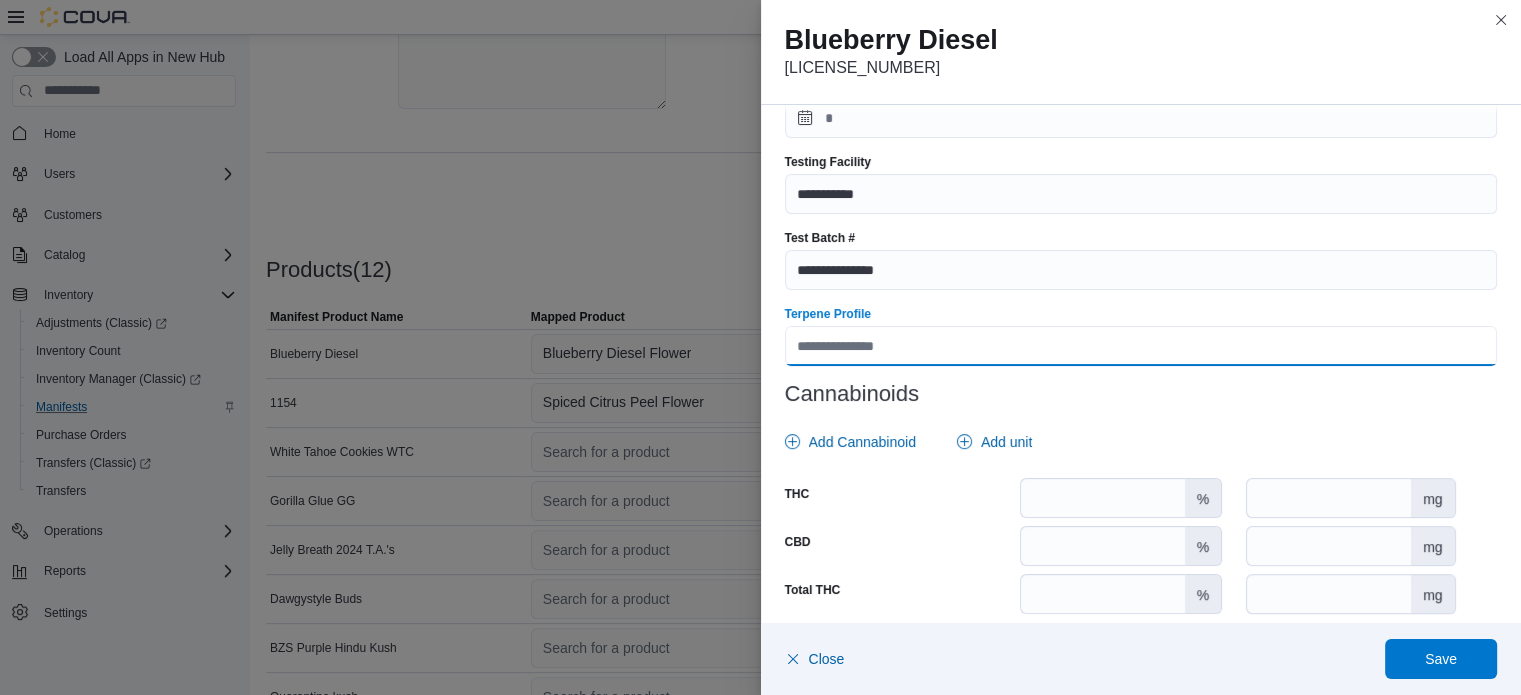 scroll, scrollTop: 700, scrollLeft: 0, axis: vertical 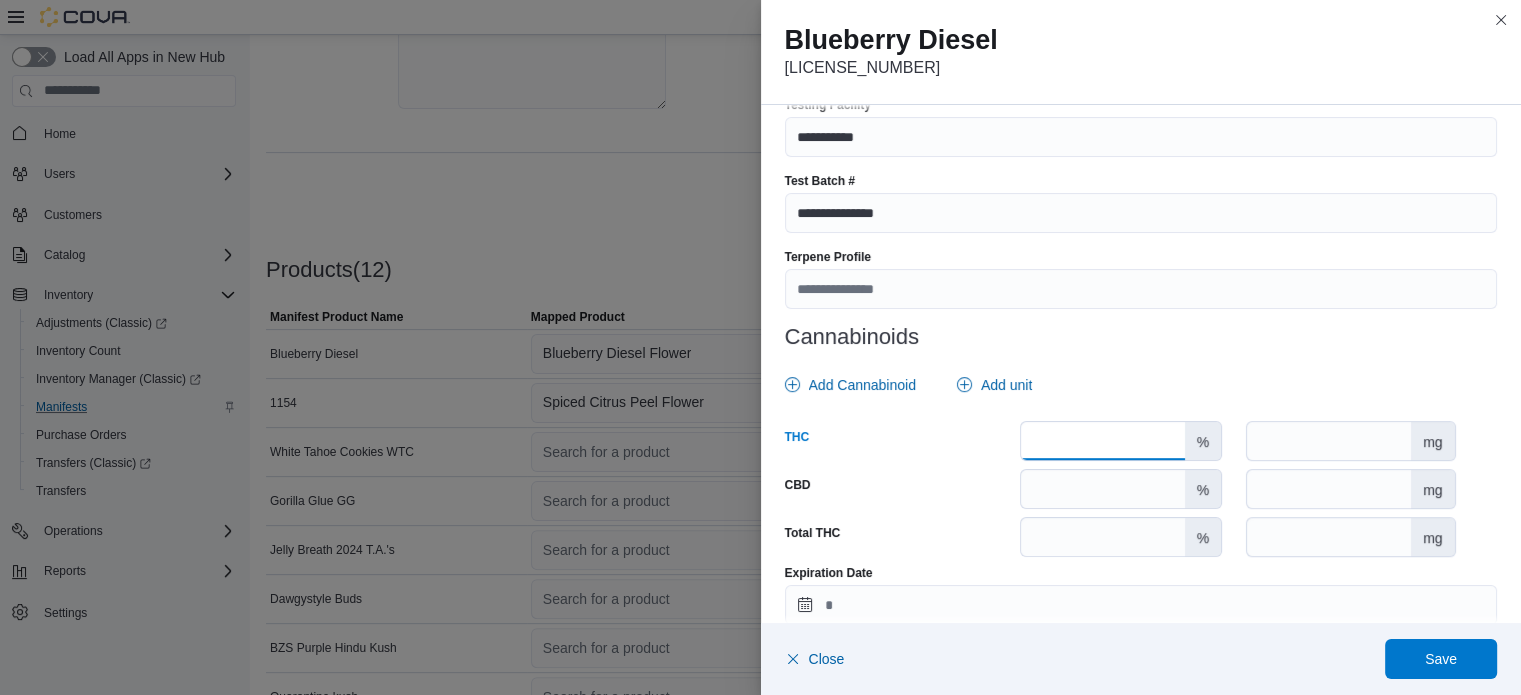 click at bounding box center (1103, 441) 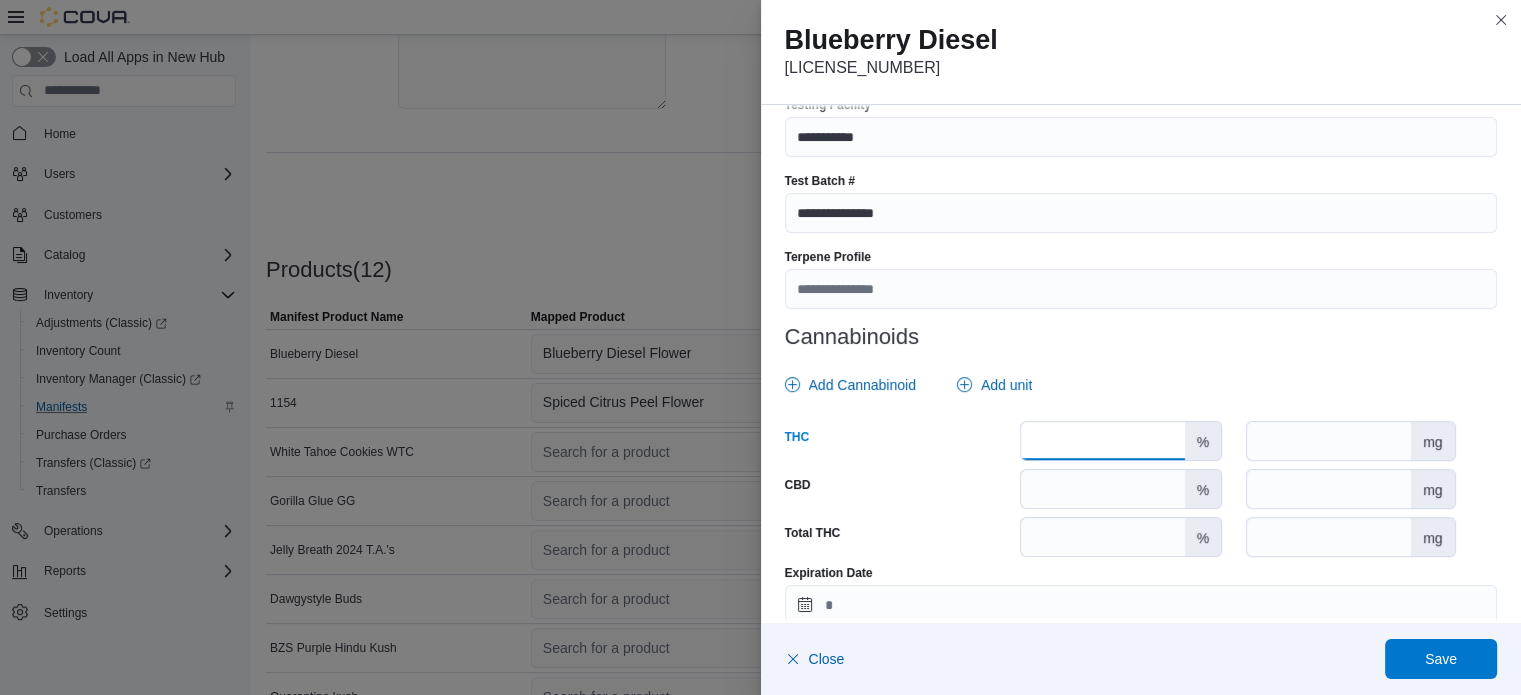 type on "*****" 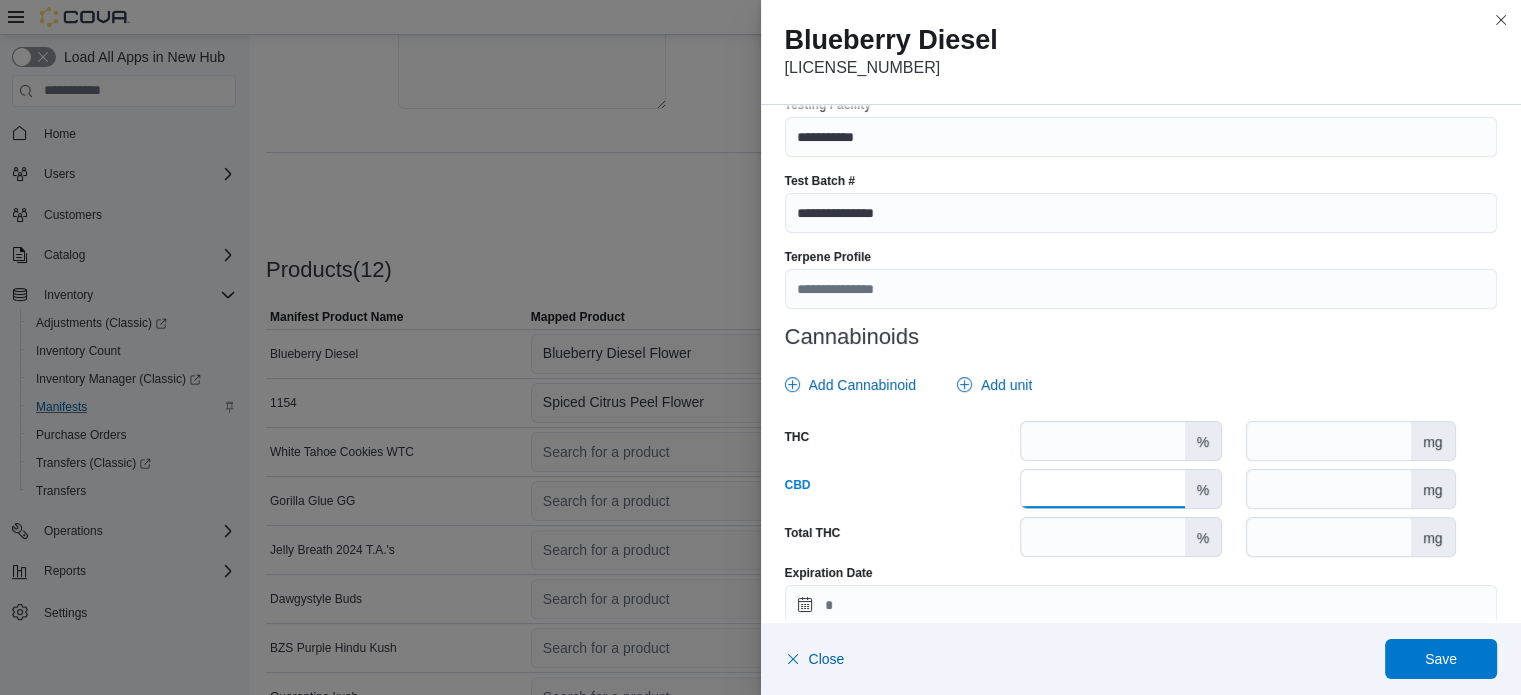 type on "****" 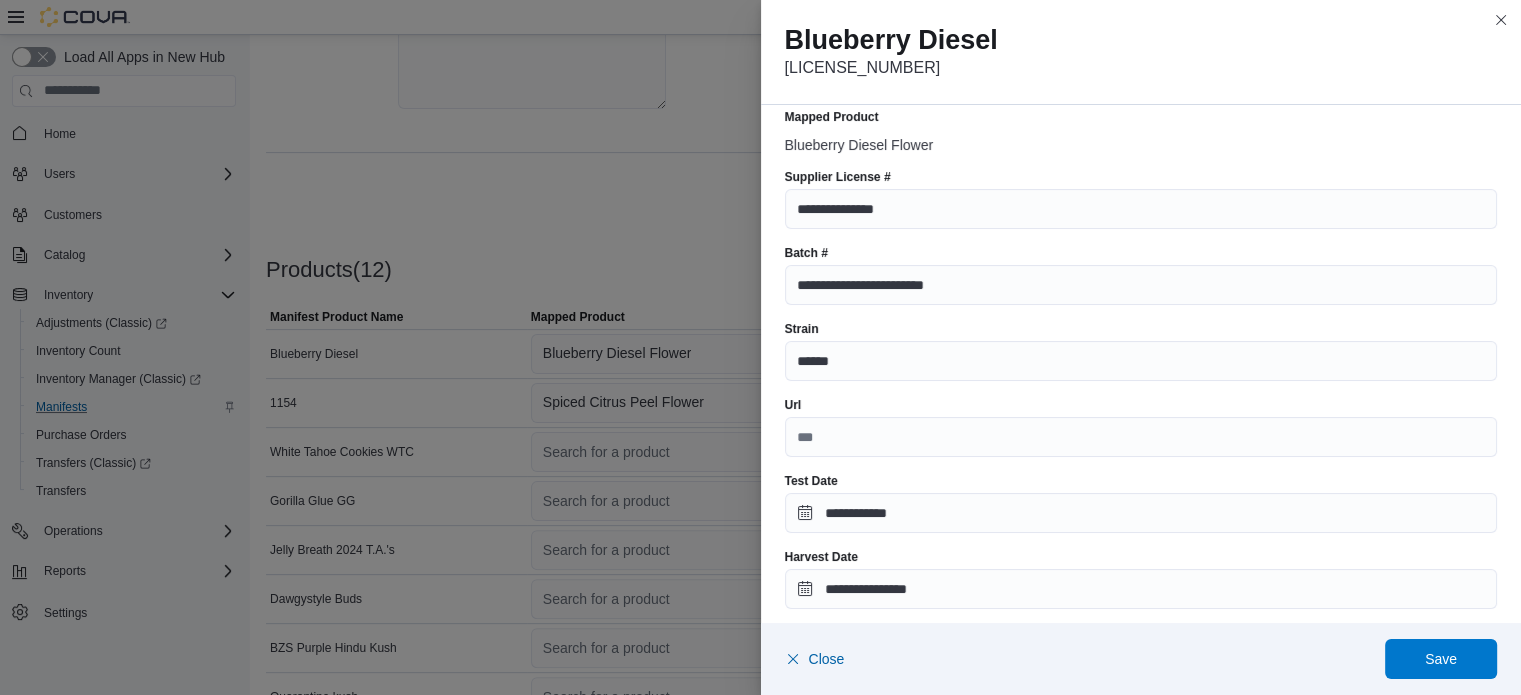 scroll, scrollTop: 0, scrollLeft: 0, axis: both 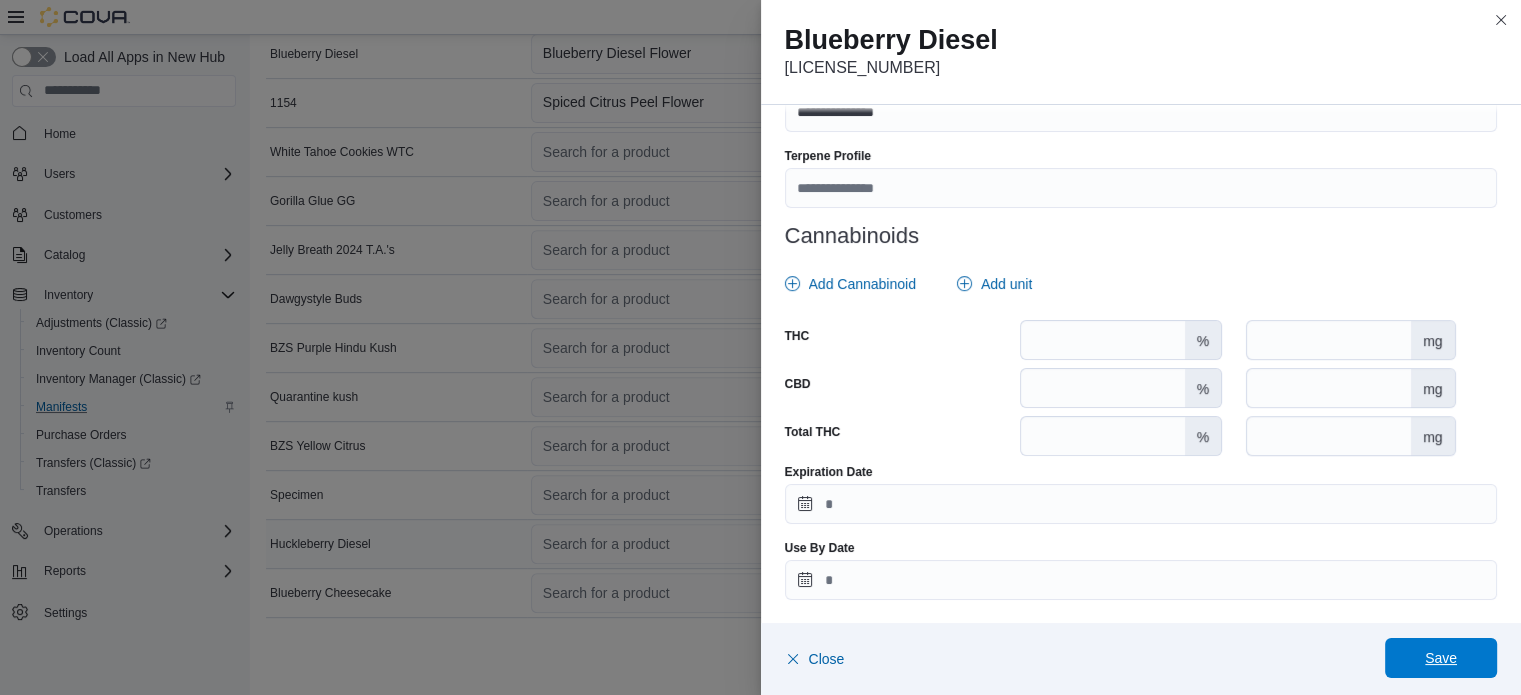 click on "Save" at bounding box center [1441, 658] 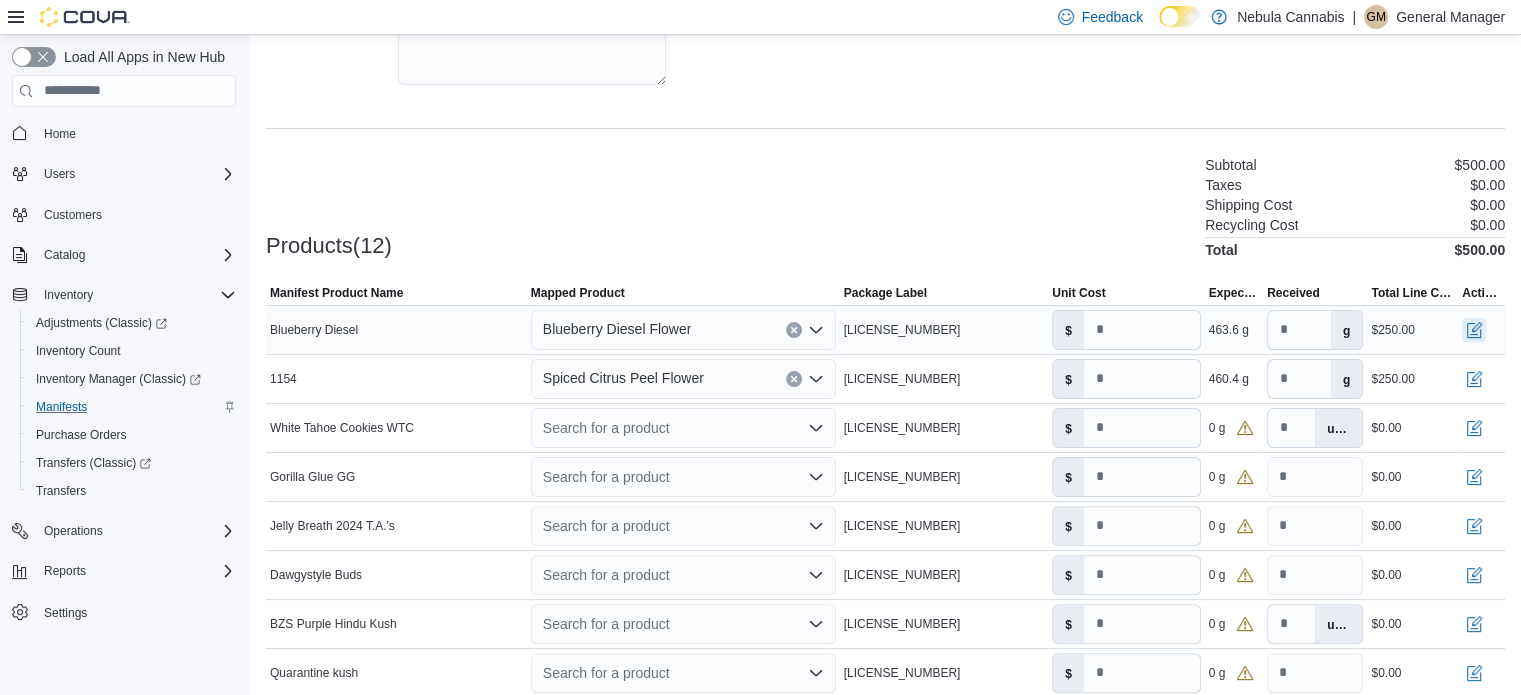 scroll, scrollTop: 428, scrollLeft: 0, axis: vertical 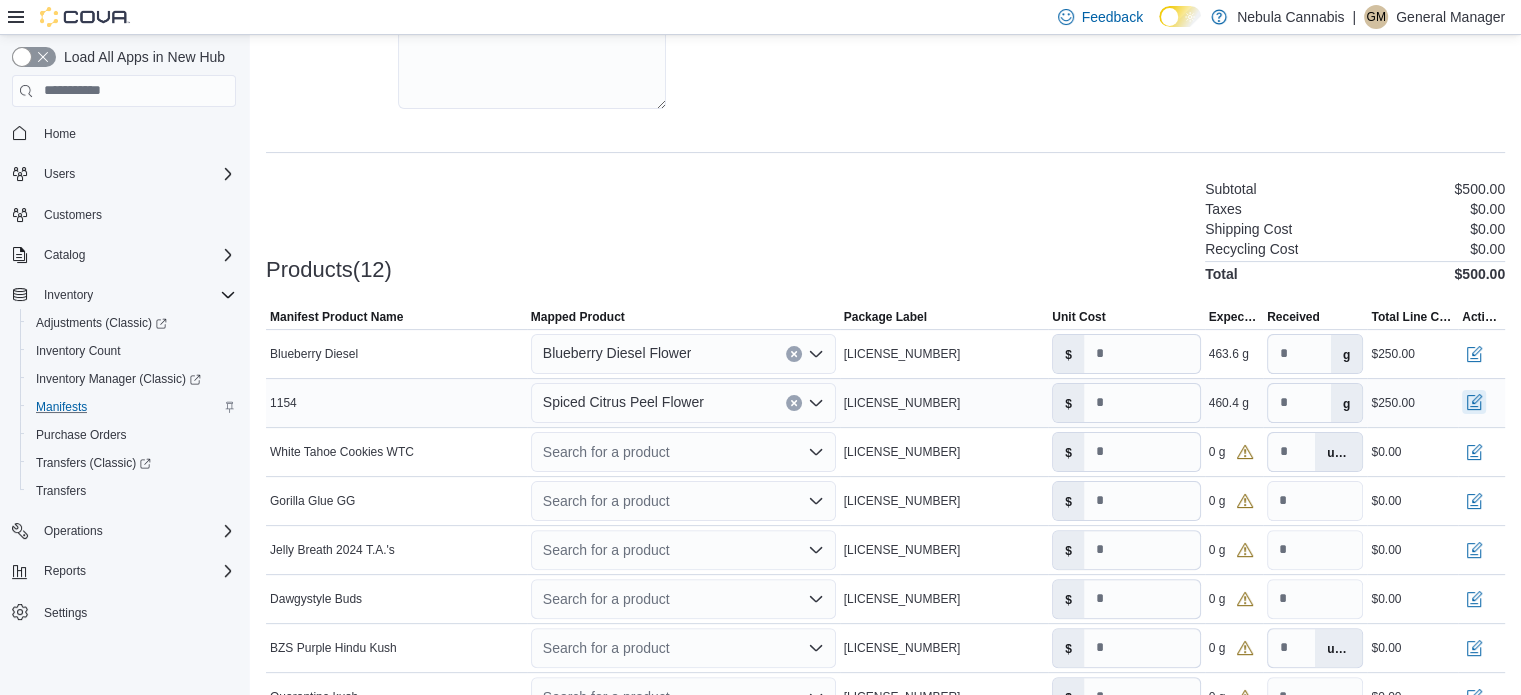 click at bounding box center (1474, 402) 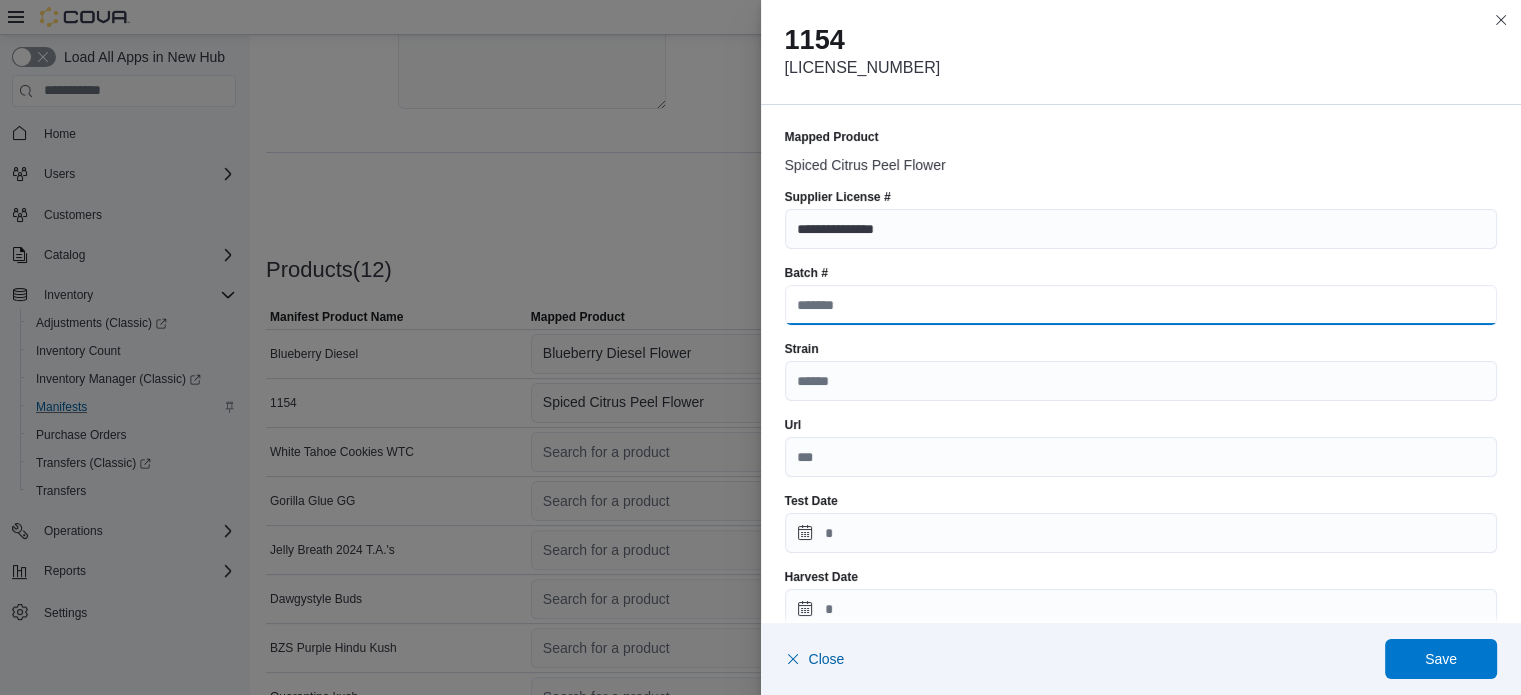 click on "Batch #" at bounding box center (1141, 305) 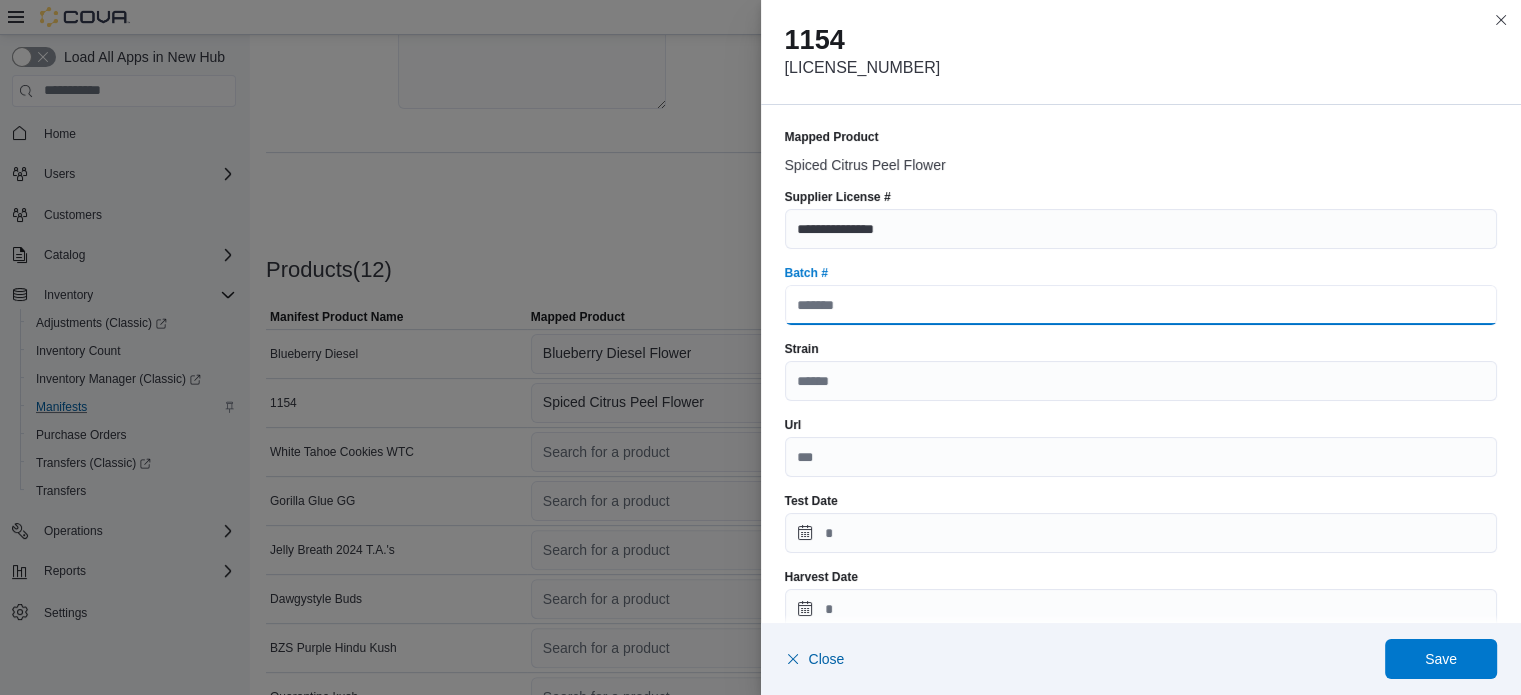 paste on "**********" 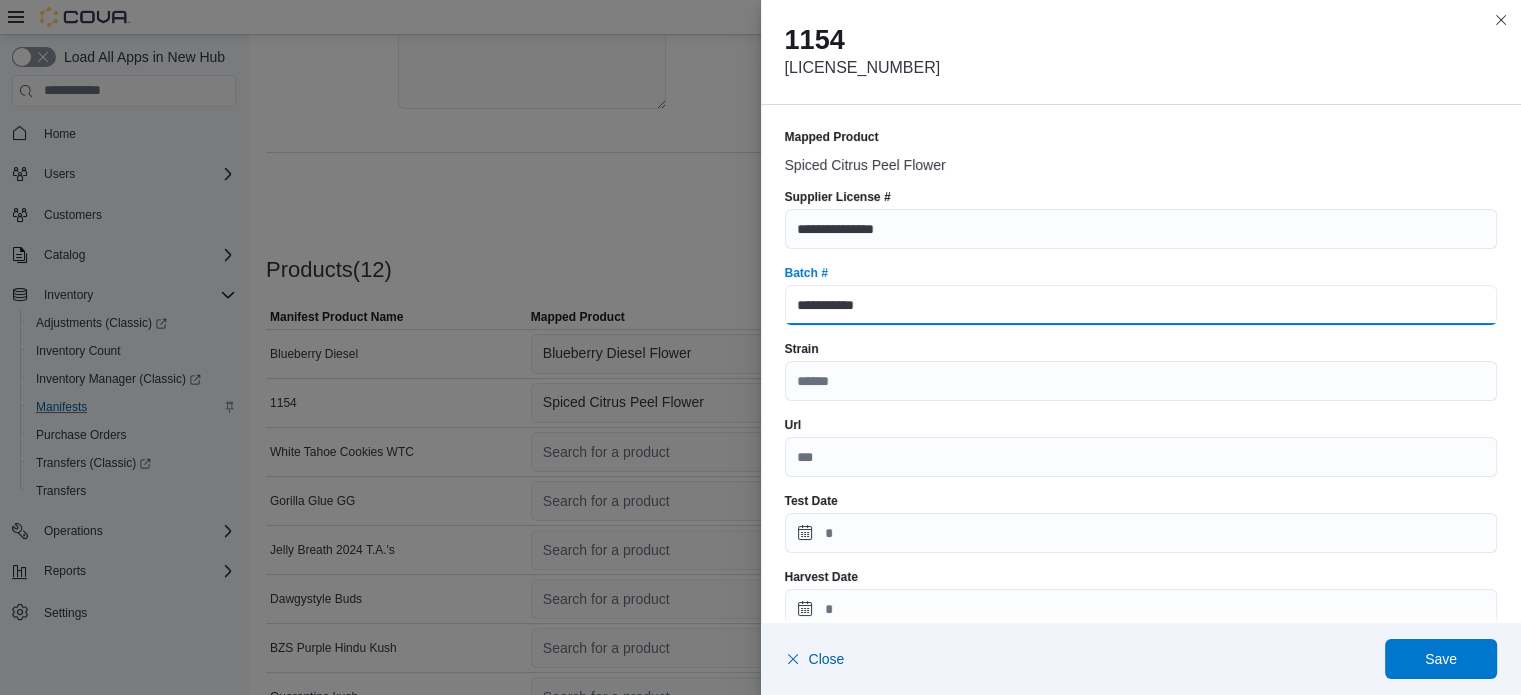 type on "**********" 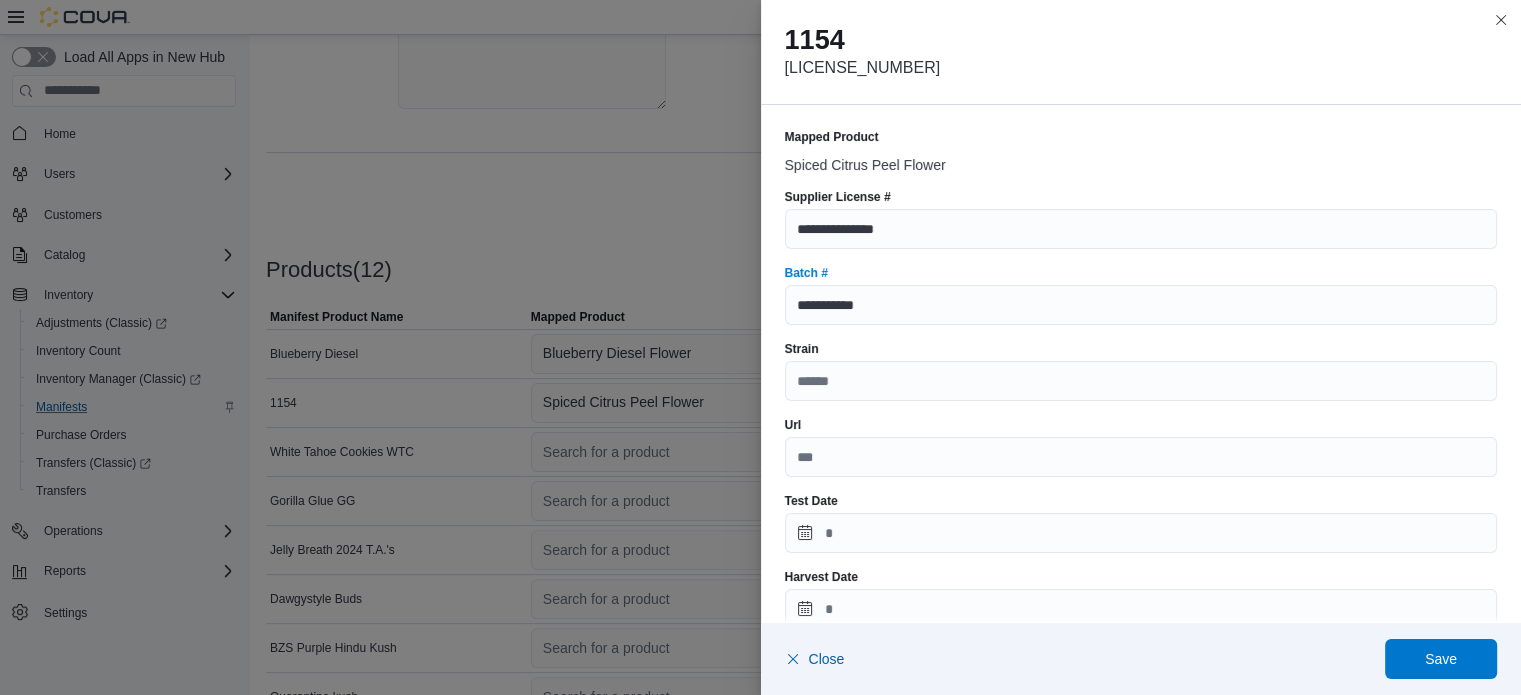 click on "**********" at bounding box center [1141, 765] 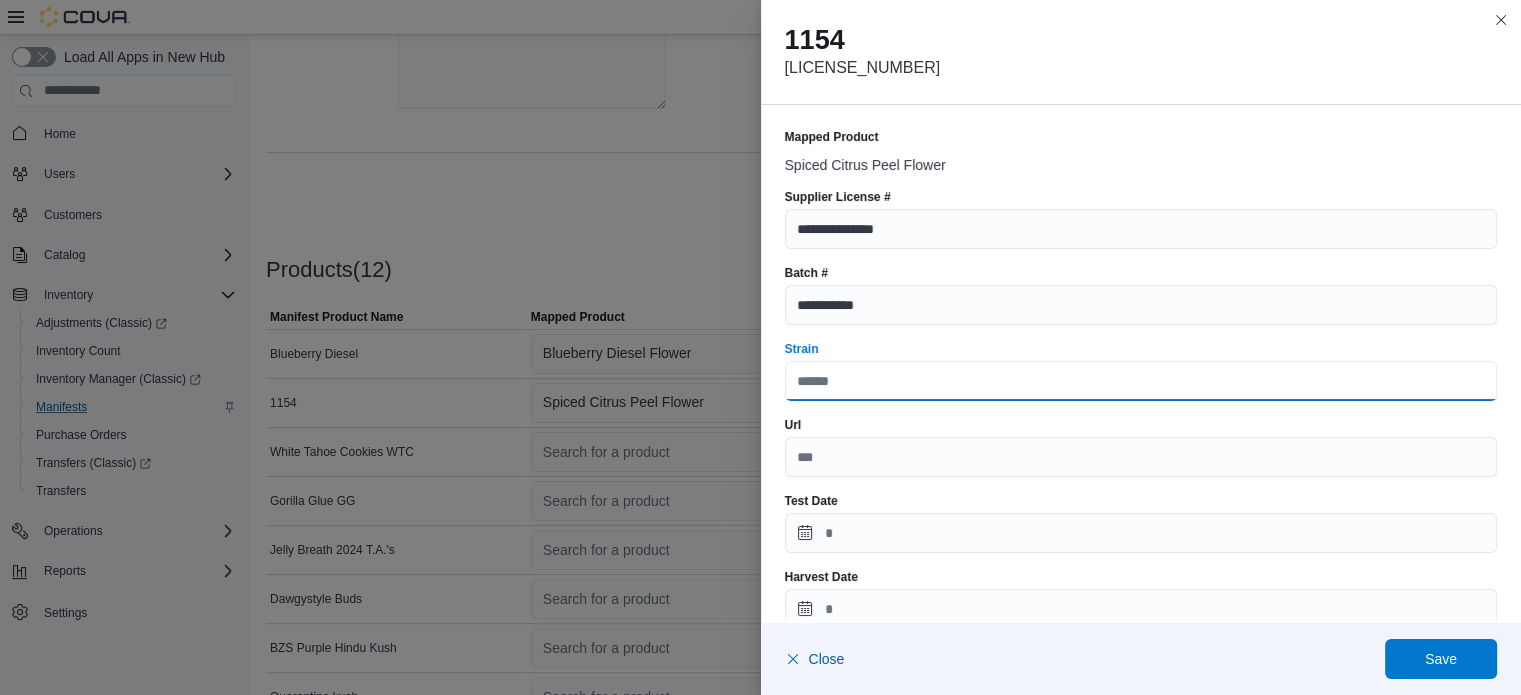 click on "Strain" at bounding box center [1141, 381] 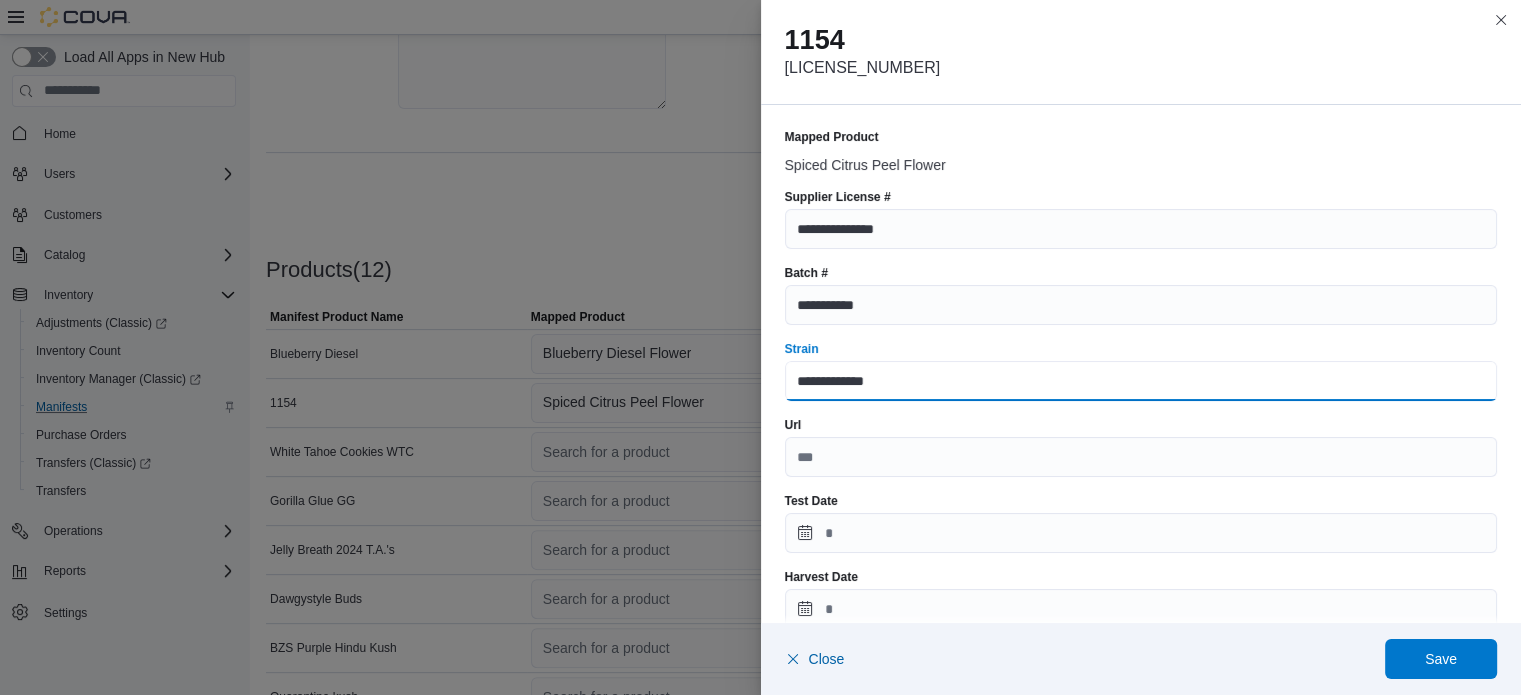 type on "**********" 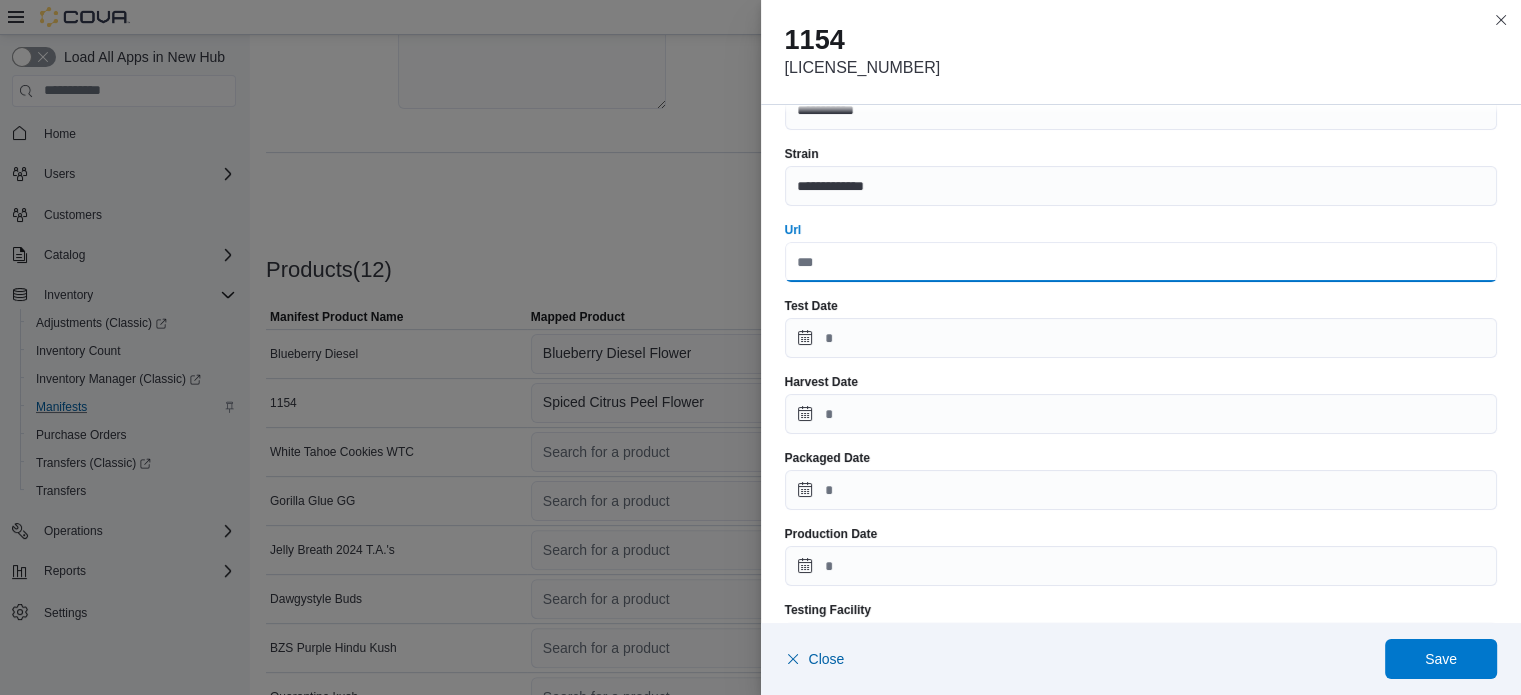 scroll, scrollTop: 200, scrollLeft: 0, axis: vertical 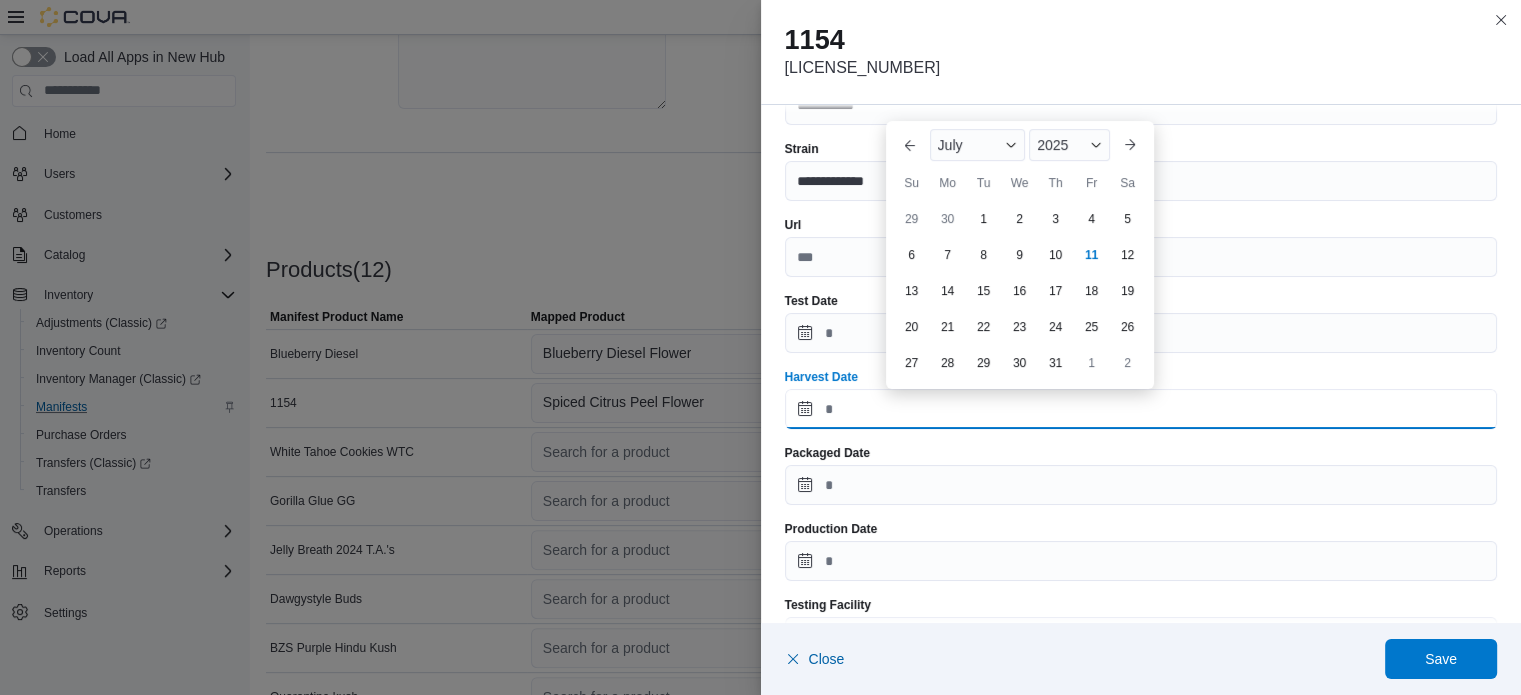 click on "Harvest Date" at bounding box center [1141, 409] 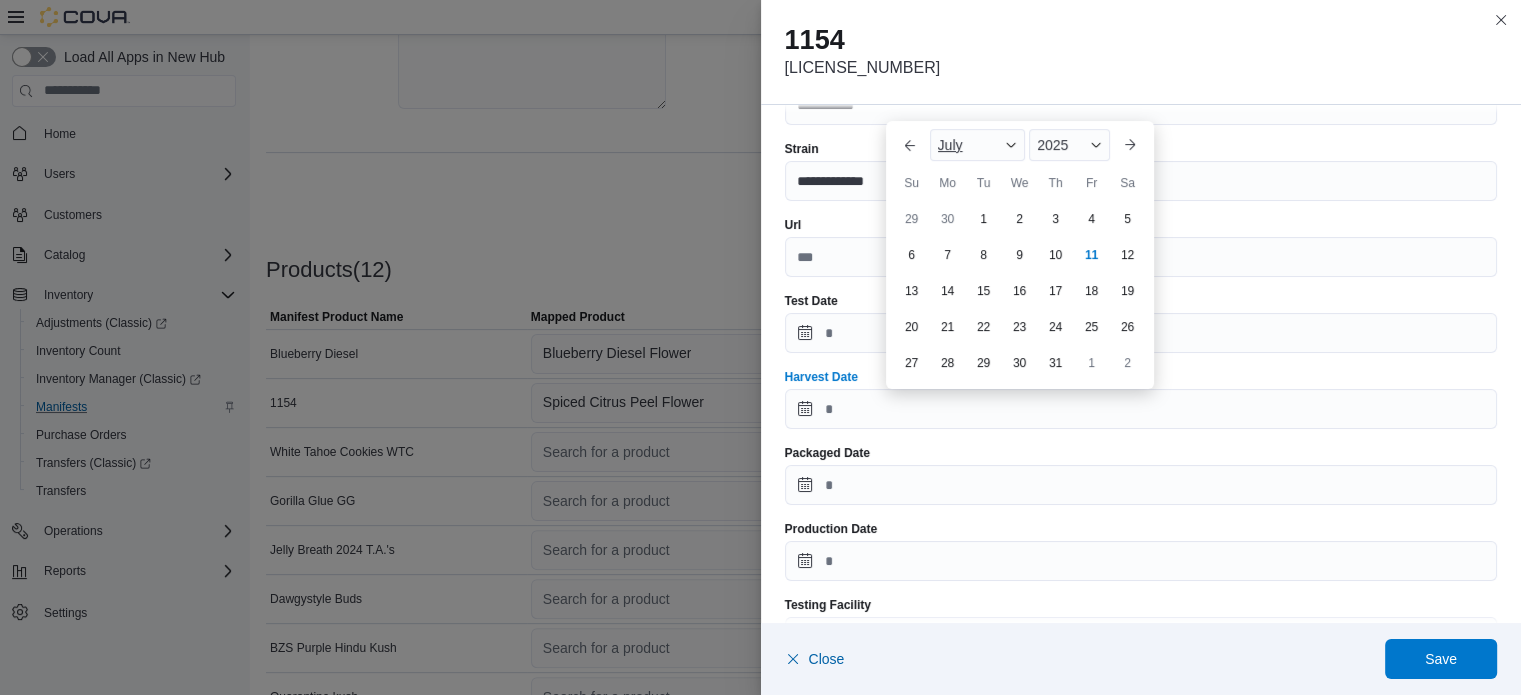 click on "July" at bounding box center [978, 145] 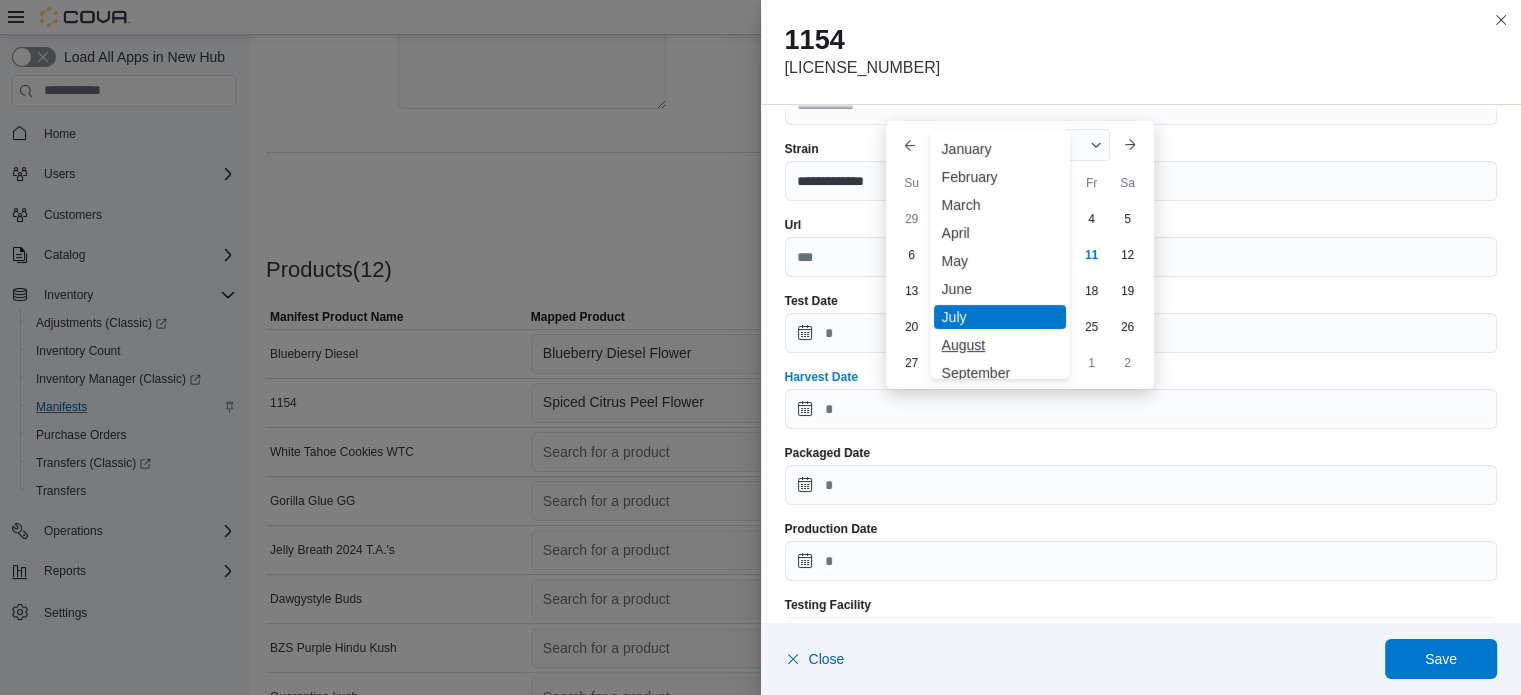scroll, scrollTop: 97, scrollLeft: 0, axis: vertical 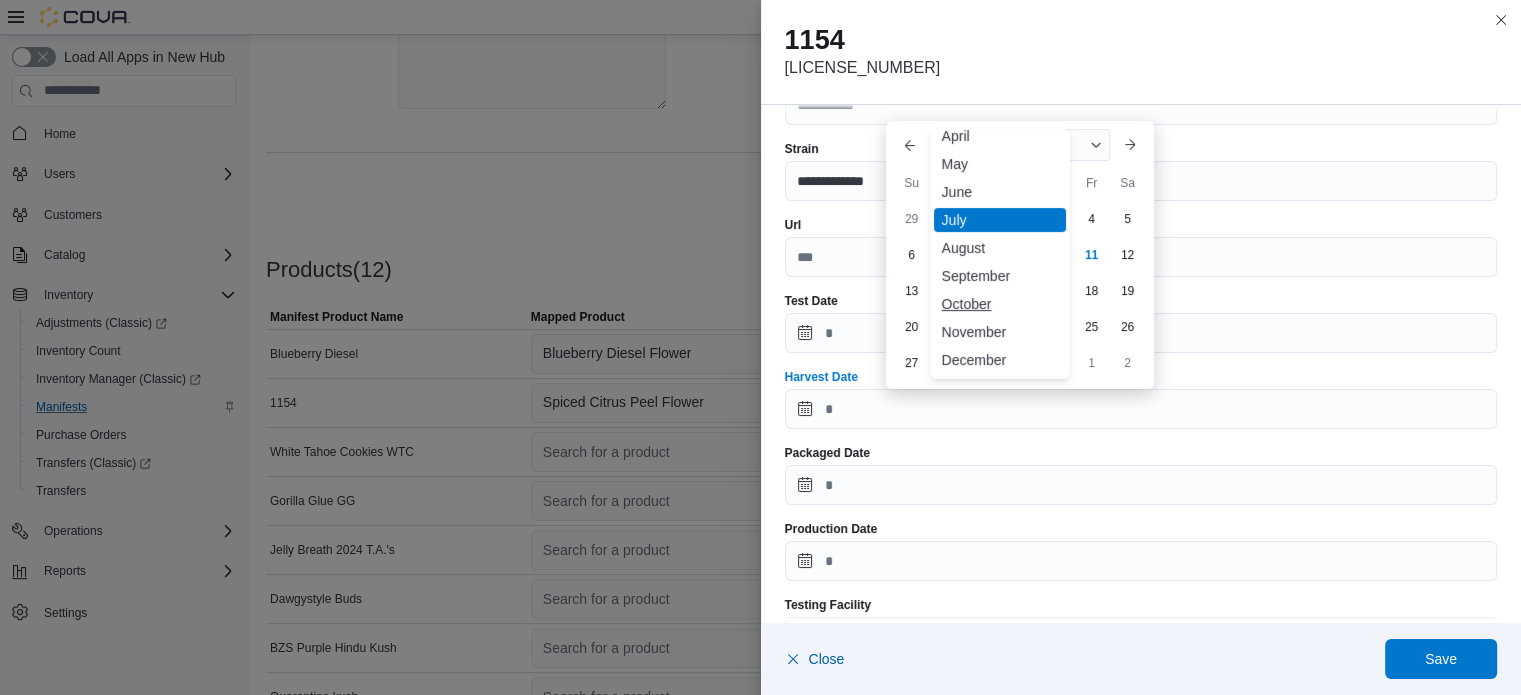 click on "October" at bounding box center (1000, 304) 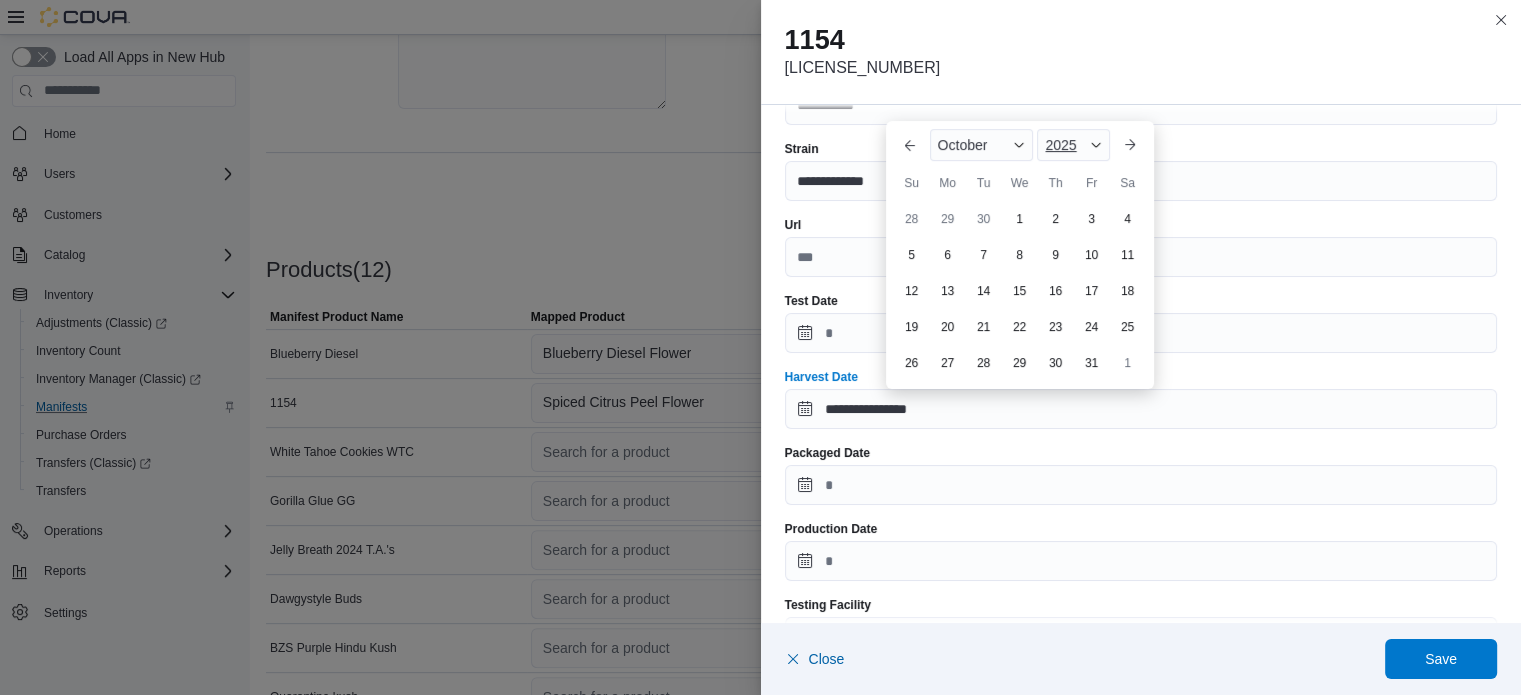 click on "2025" at bounding box center [1060, 145] 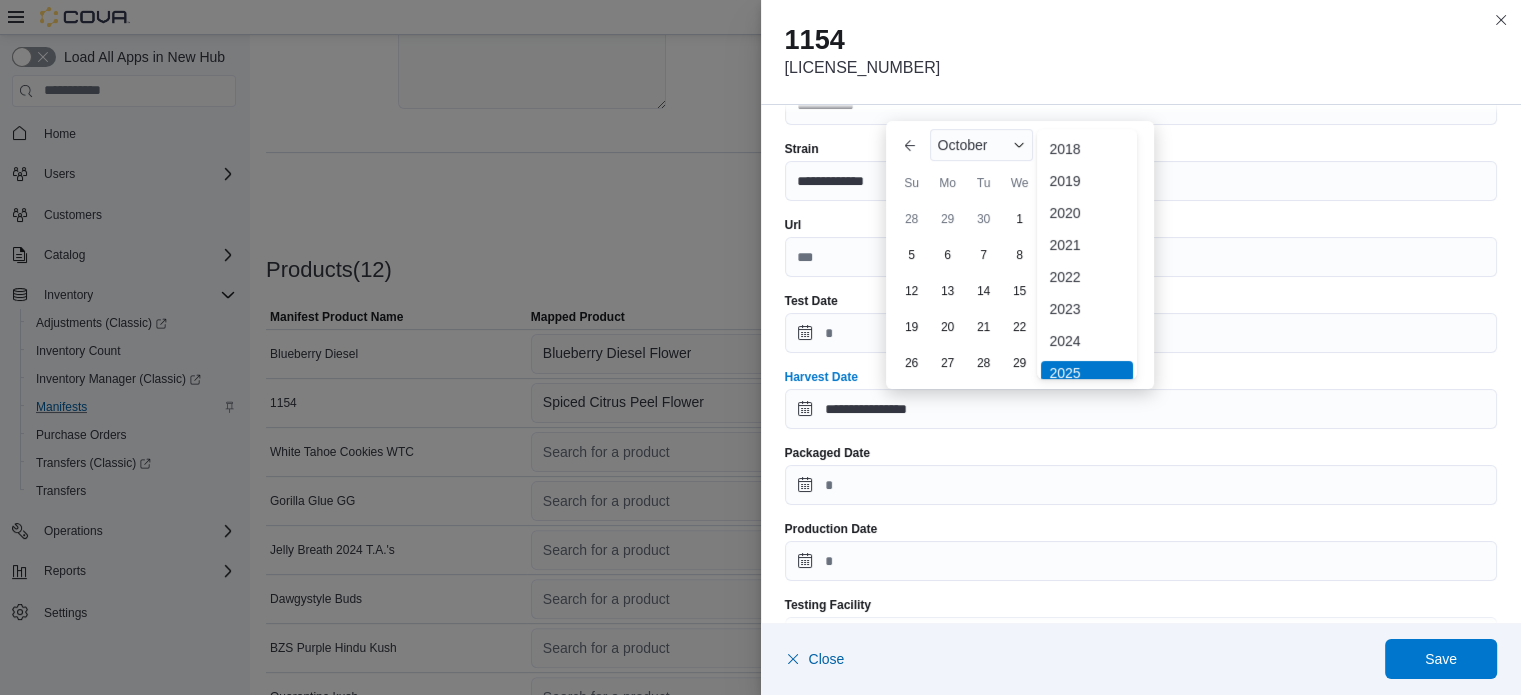 scroll, scrollTop: 6, scrollLeft: 0, axis: vertical 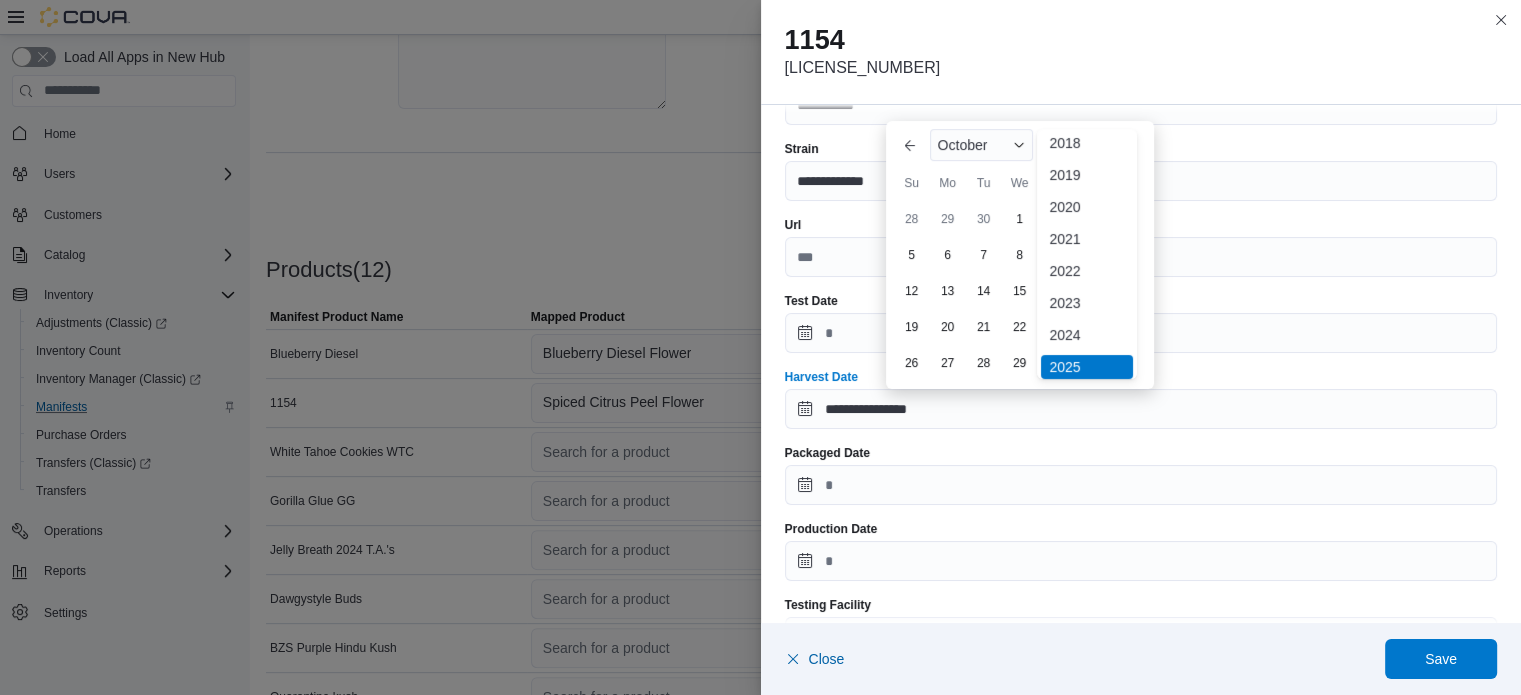 click on "2032 2031 2030 2029 2028 2027 2026 ✓ 2025 2024 2023 2022 2021 2020 2019 2018" at bounding box center (1087, 367) 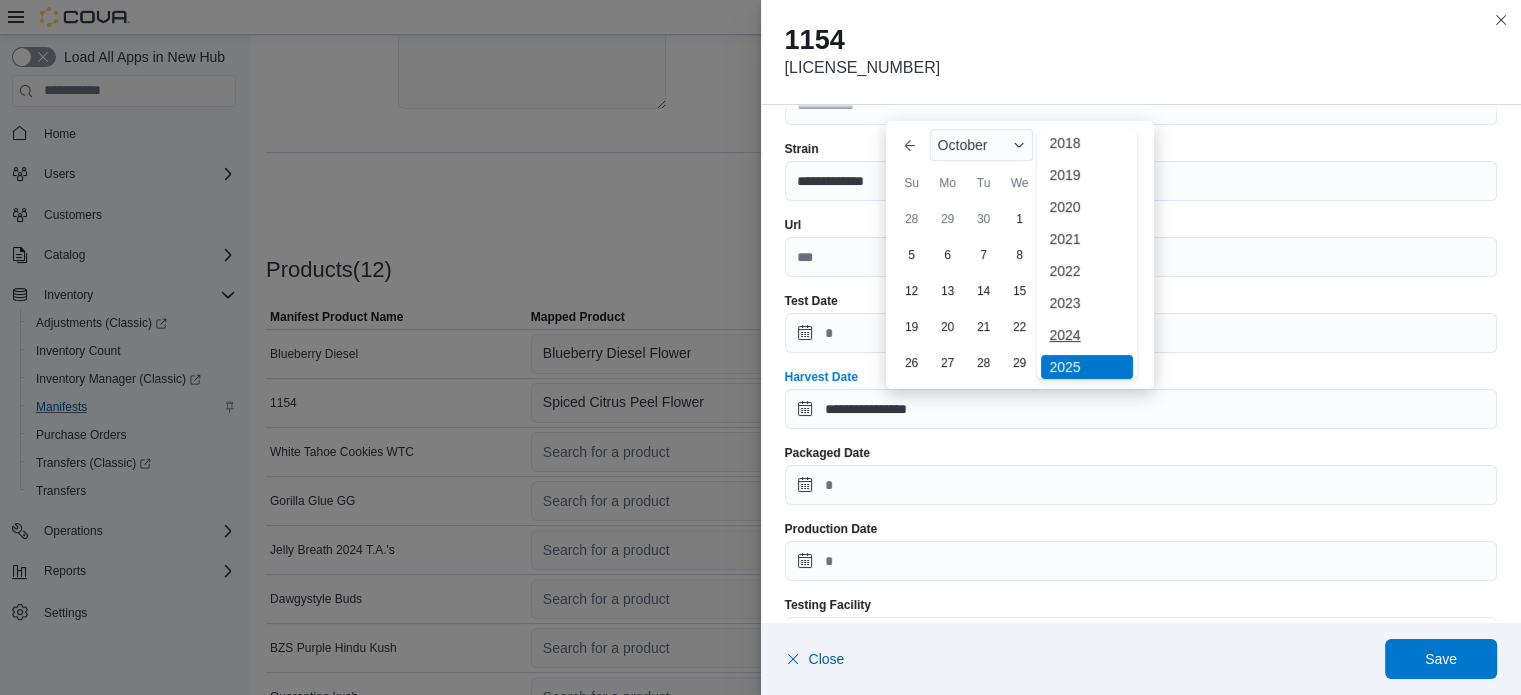 click on "2024" at bounding box center (1087, 335) 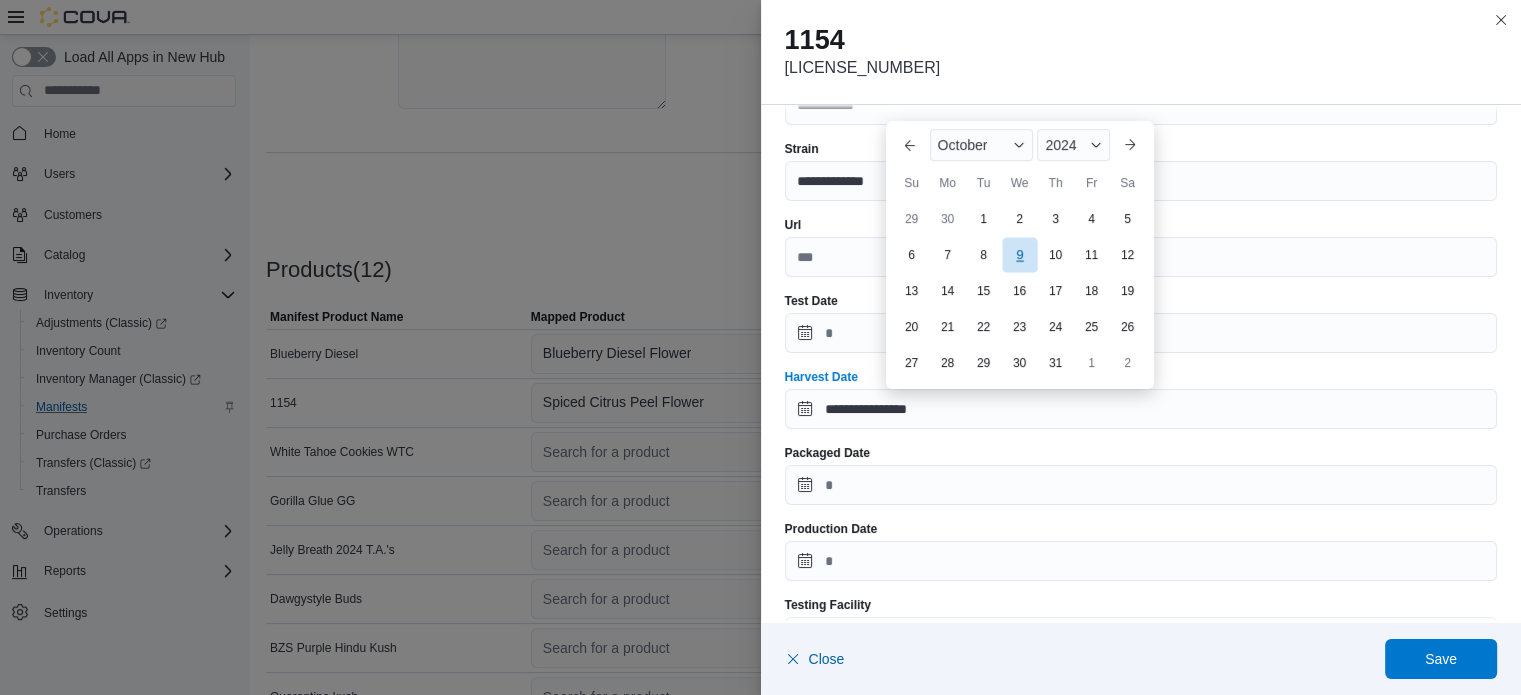 click on "9" at bounding box center (1019, 254) 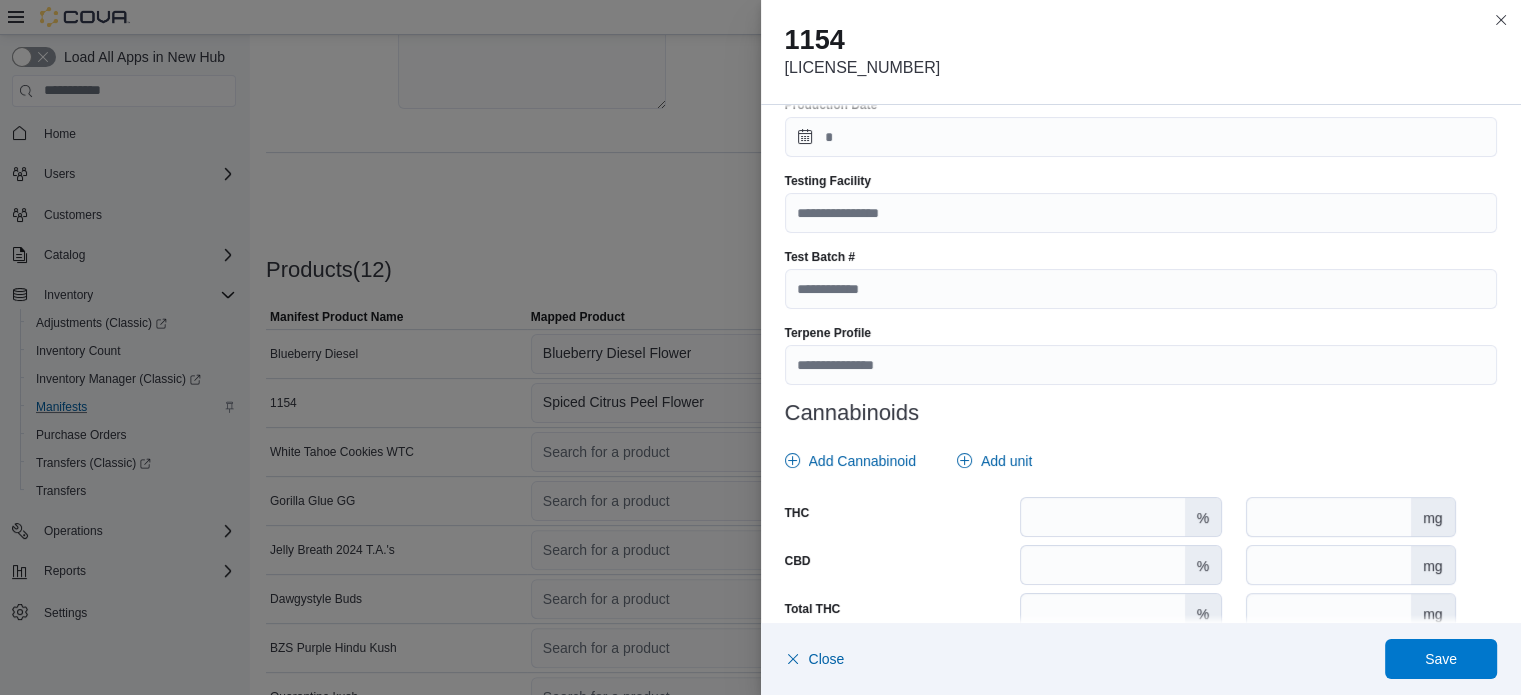 scroll, scrollTop: 801, scrollLeft: 0, axis: vertical 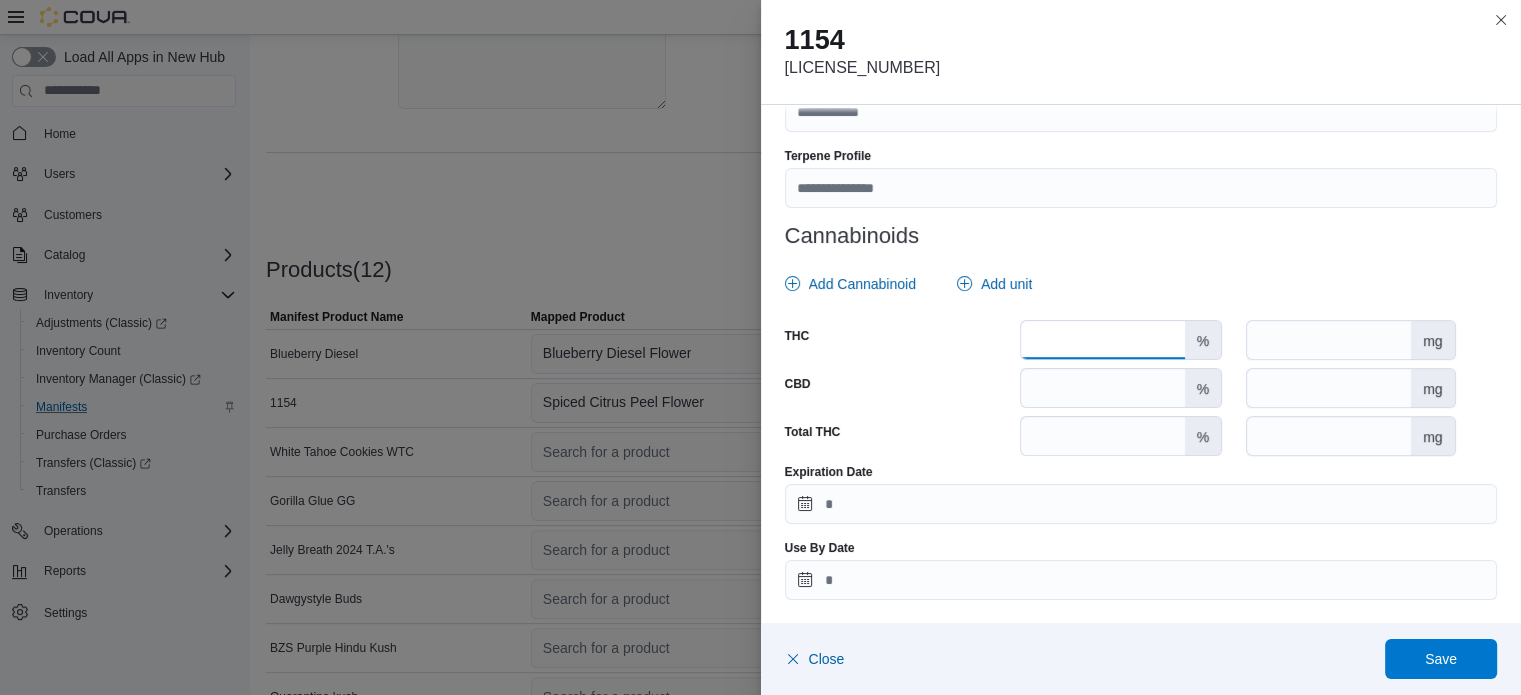 click at bounding box center (1103, 340) 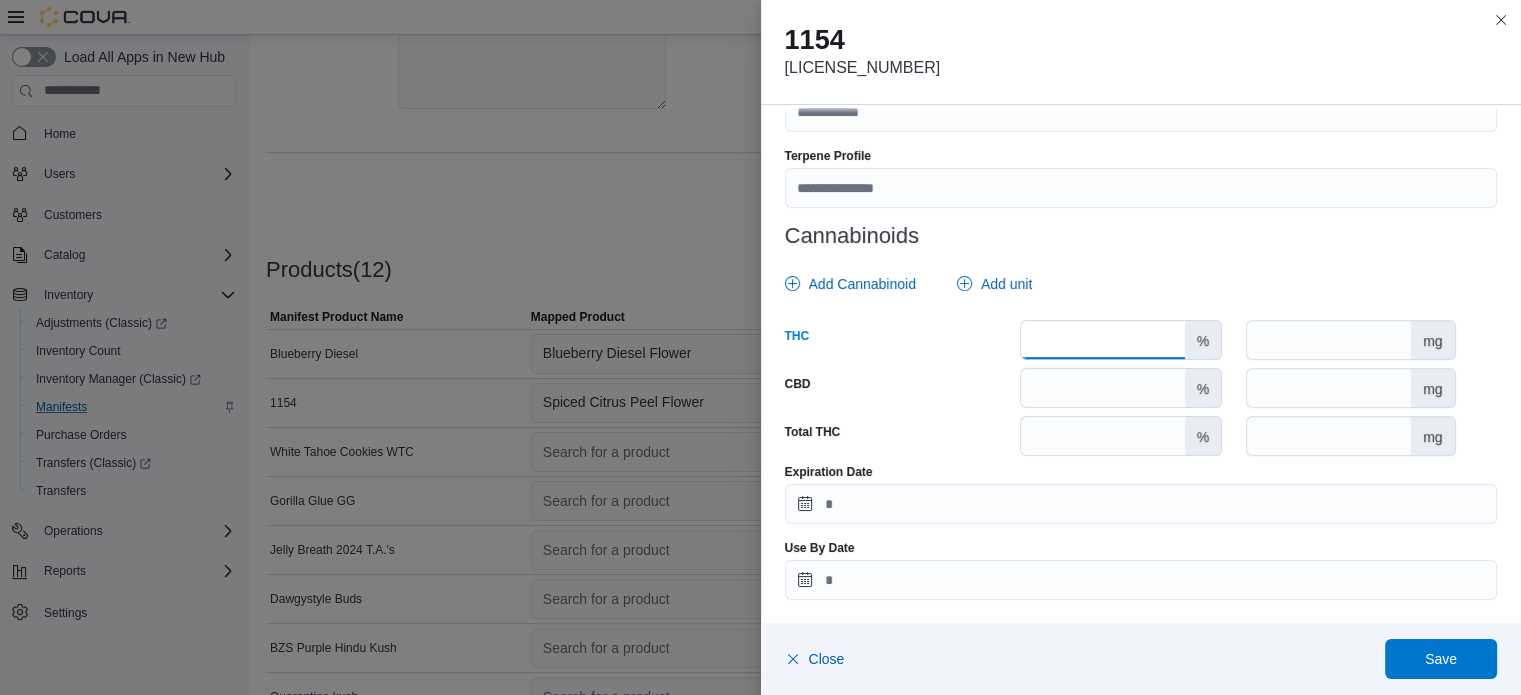 type on "*****" 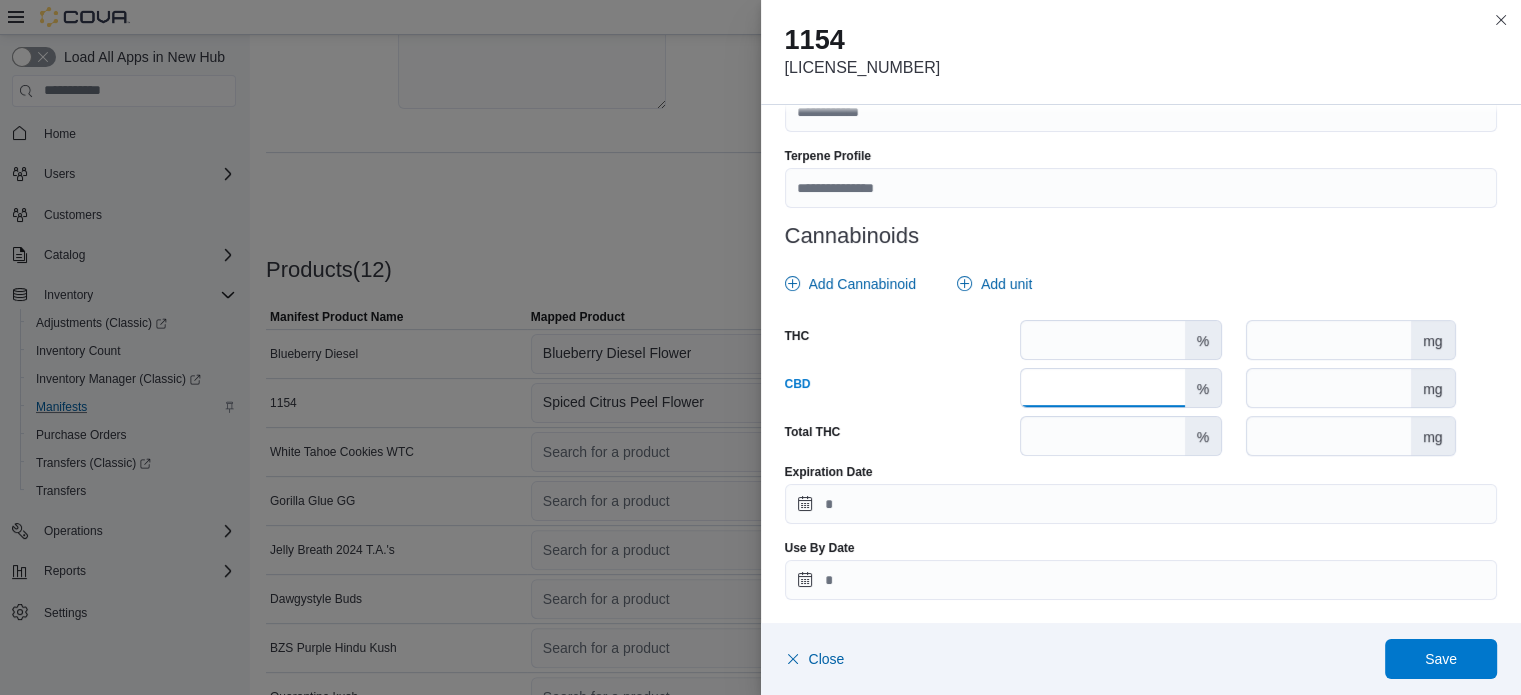 type on "****" 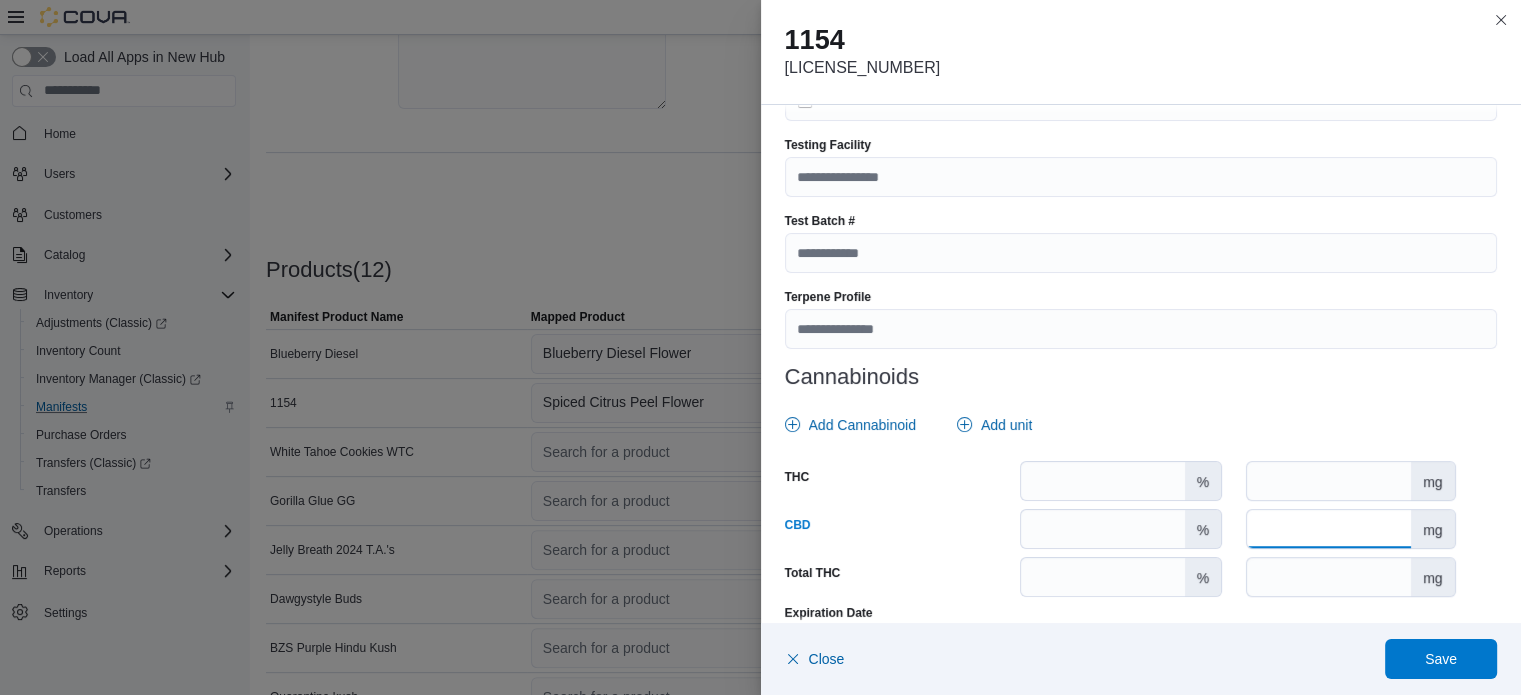 scroll, scrollTop: 601, scrollLeft: 0, axis: vertical 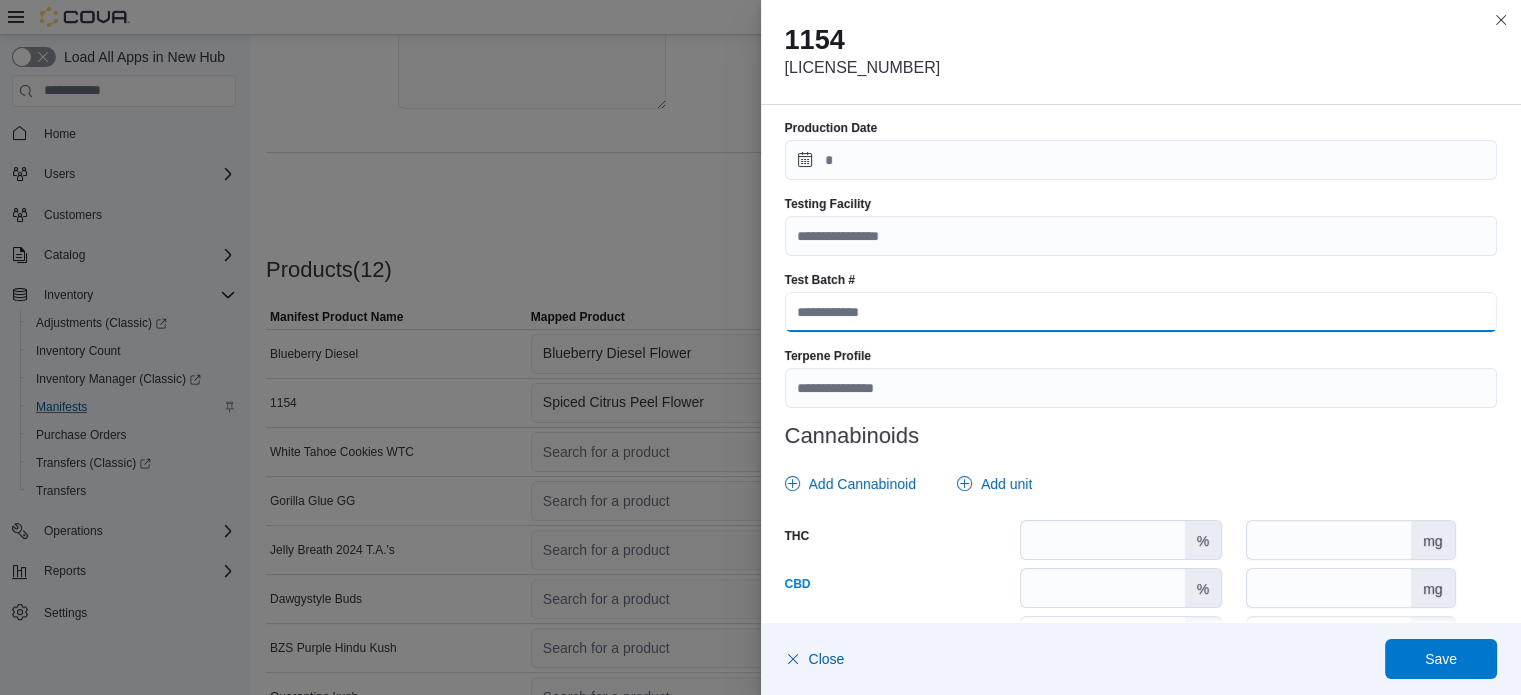 click on "Test Batch #" at bounding box center [1141, 312] 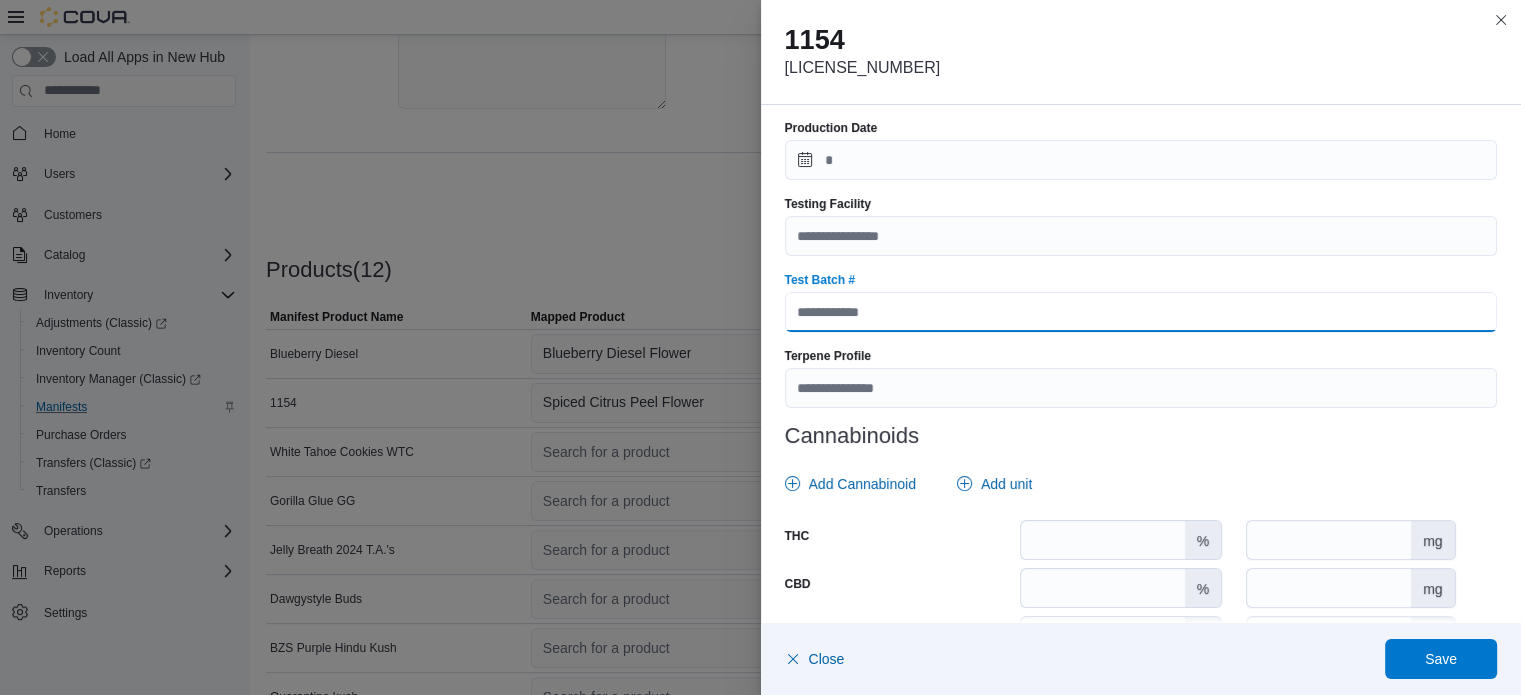 paste on "**********" 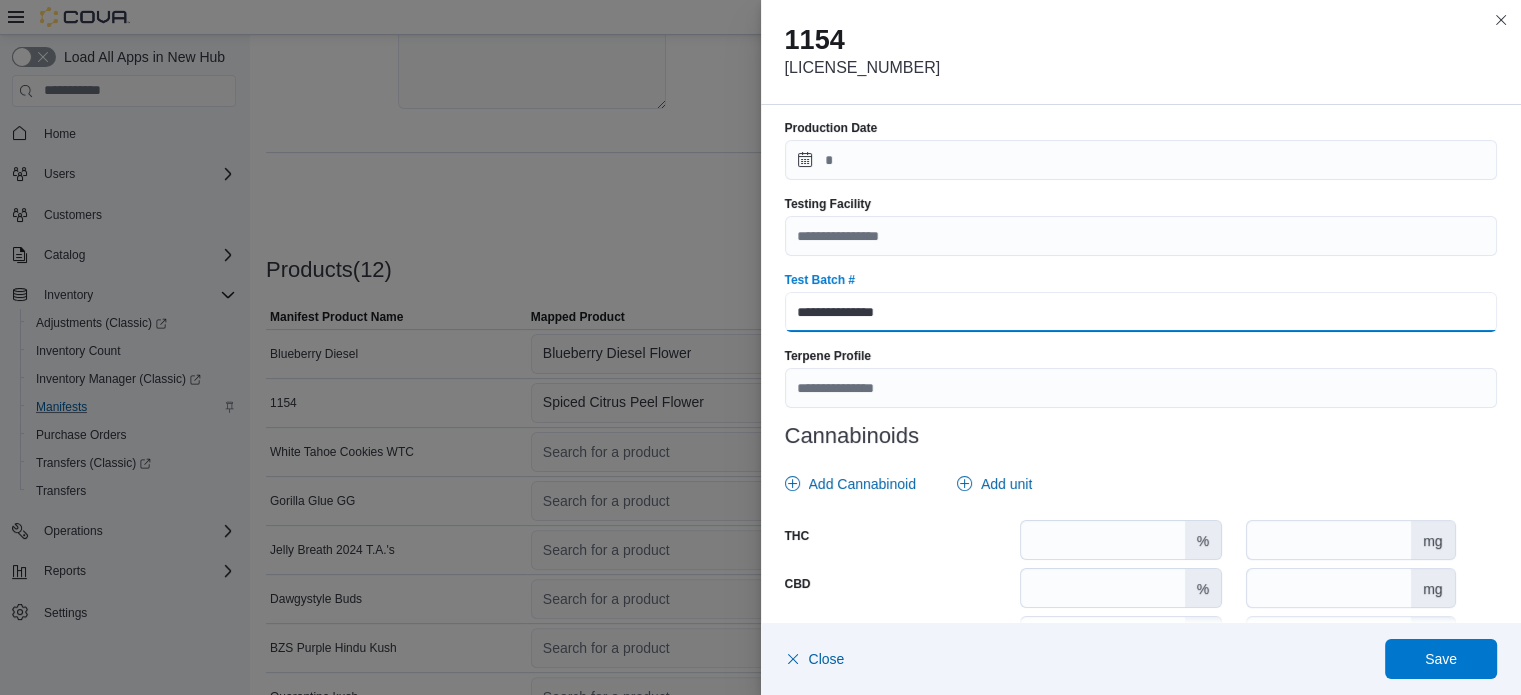 type on "**********" 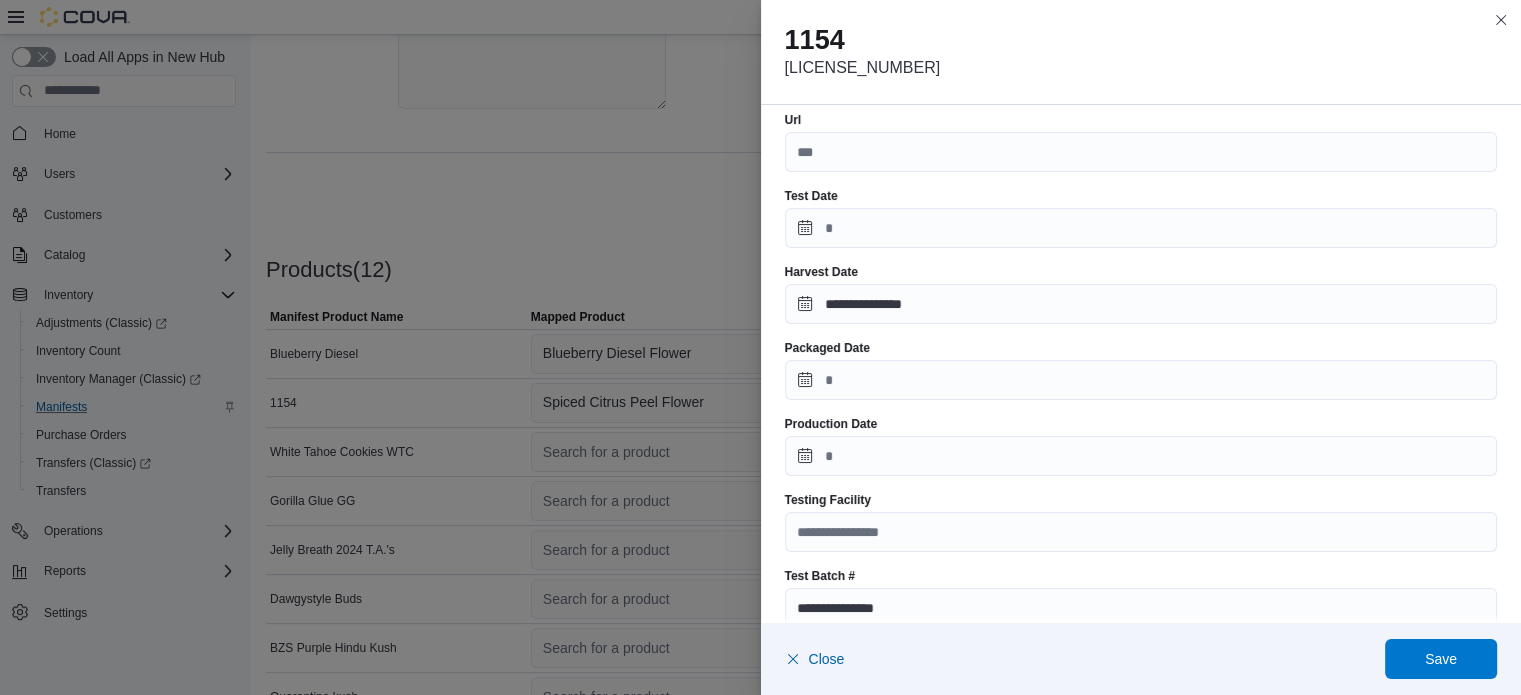 scroll, scrollTop: 301, scrollLeft: 0, axis: vertical 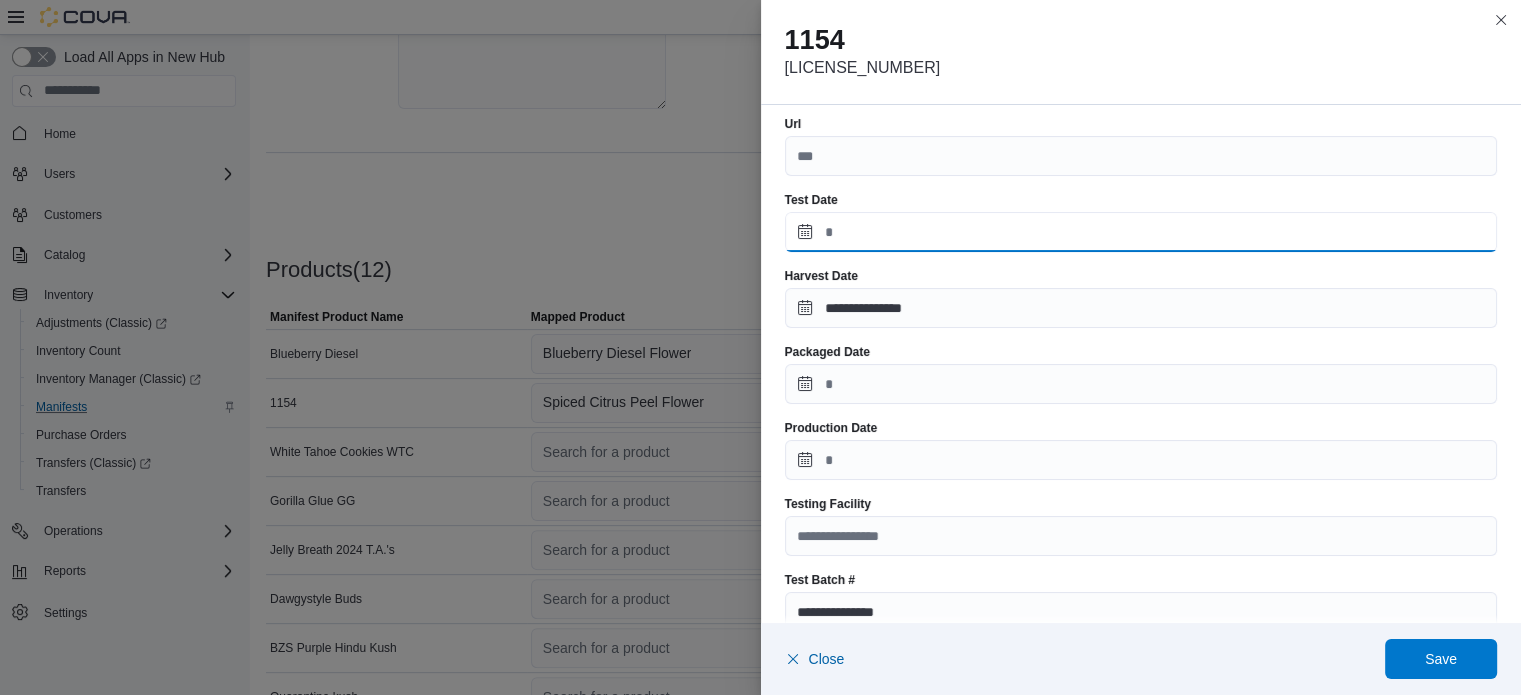 click on "Test Date" at bounding box center (1141, 232) 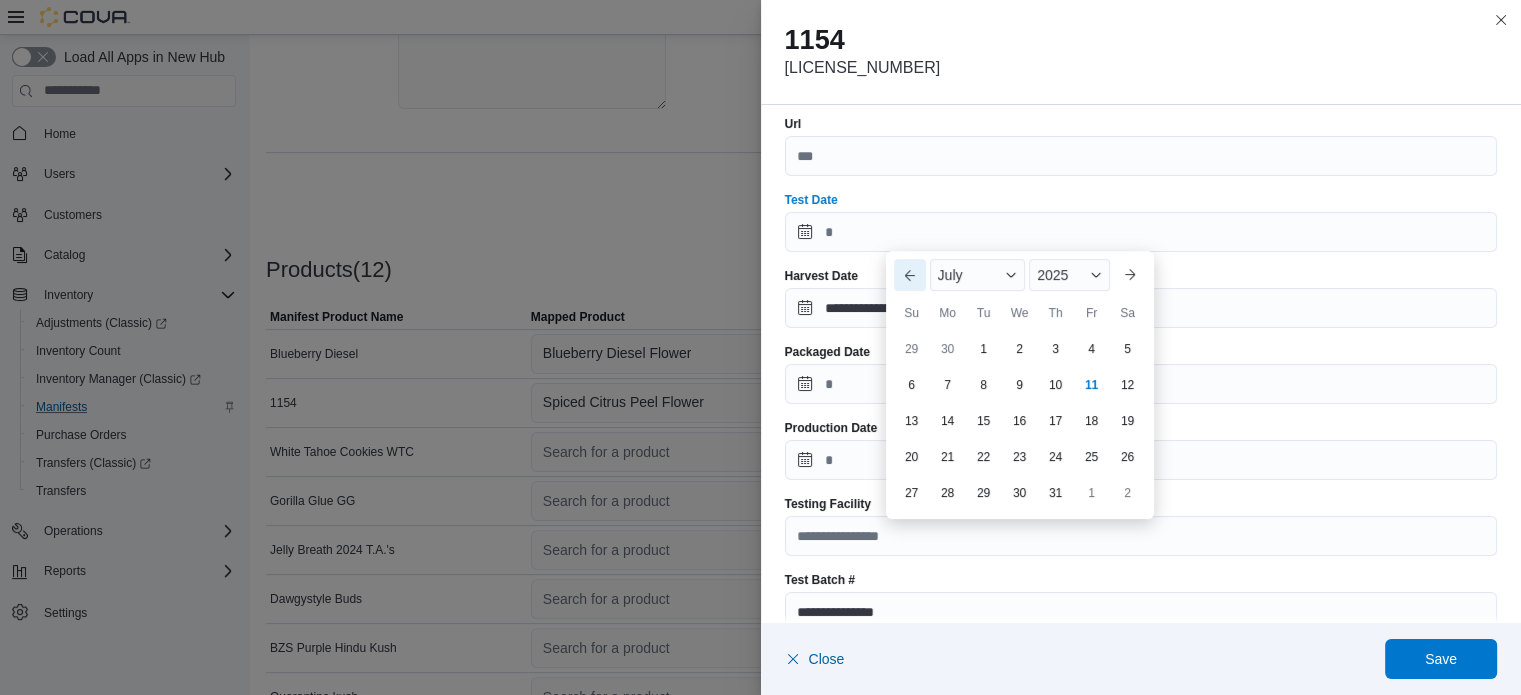 click on "Previous Month" at bounding box center [910, 275] 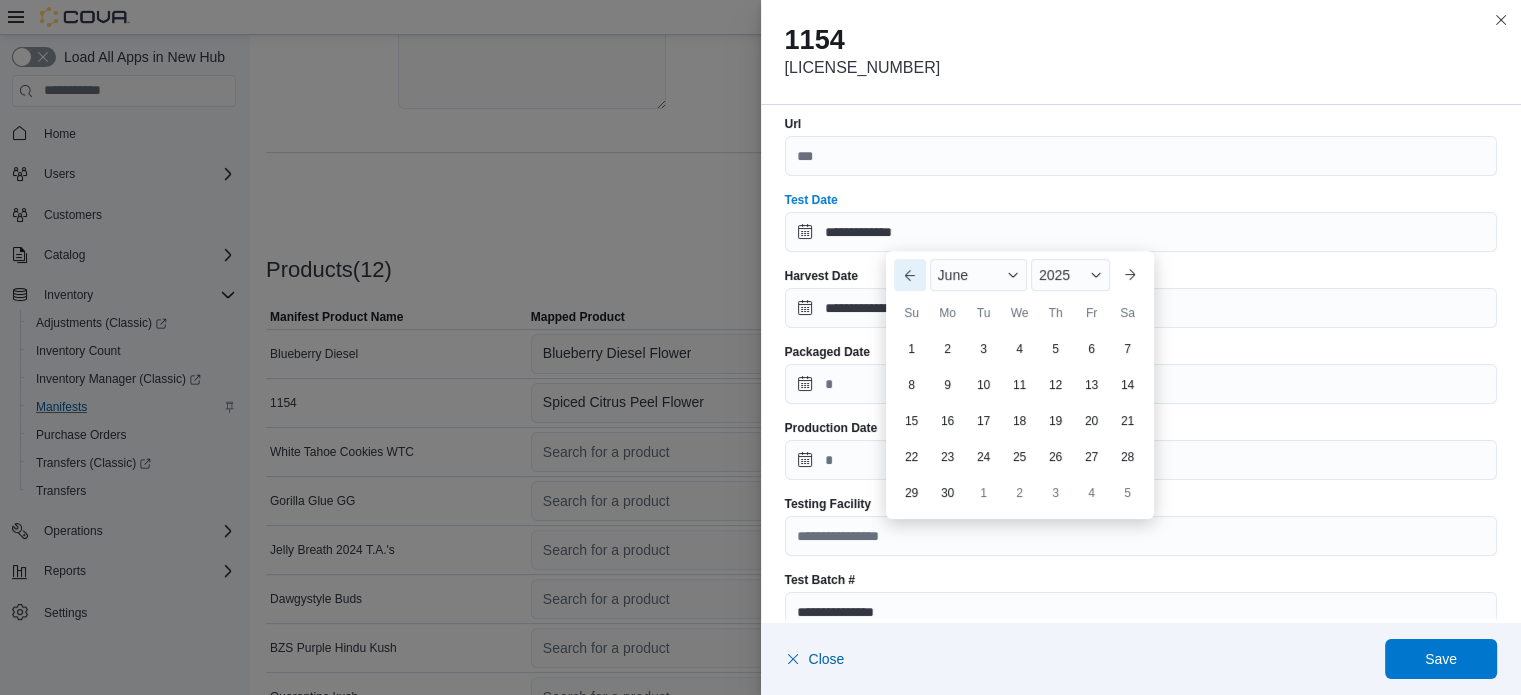 click on "Previous Month" at bounding box center (910, 275) 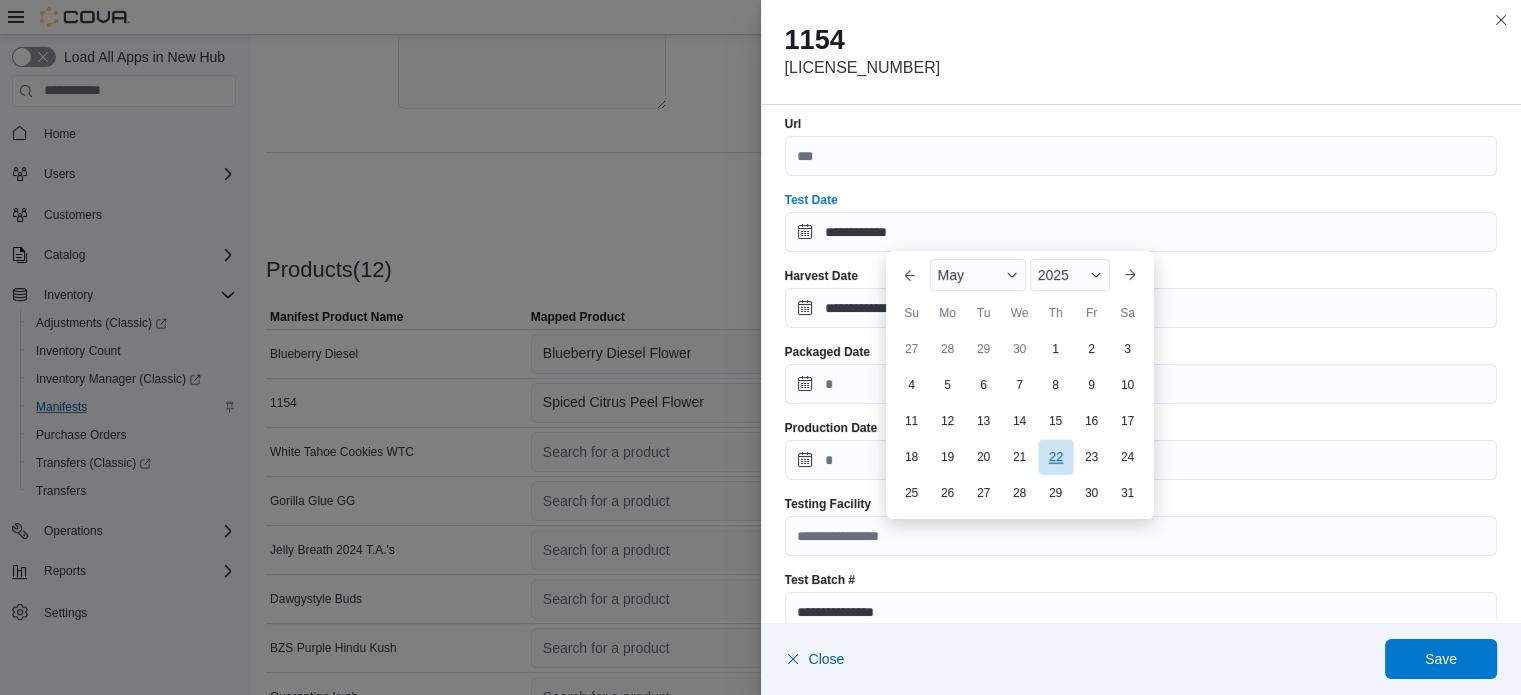 click on "22" at bounding box center [1055, 457] 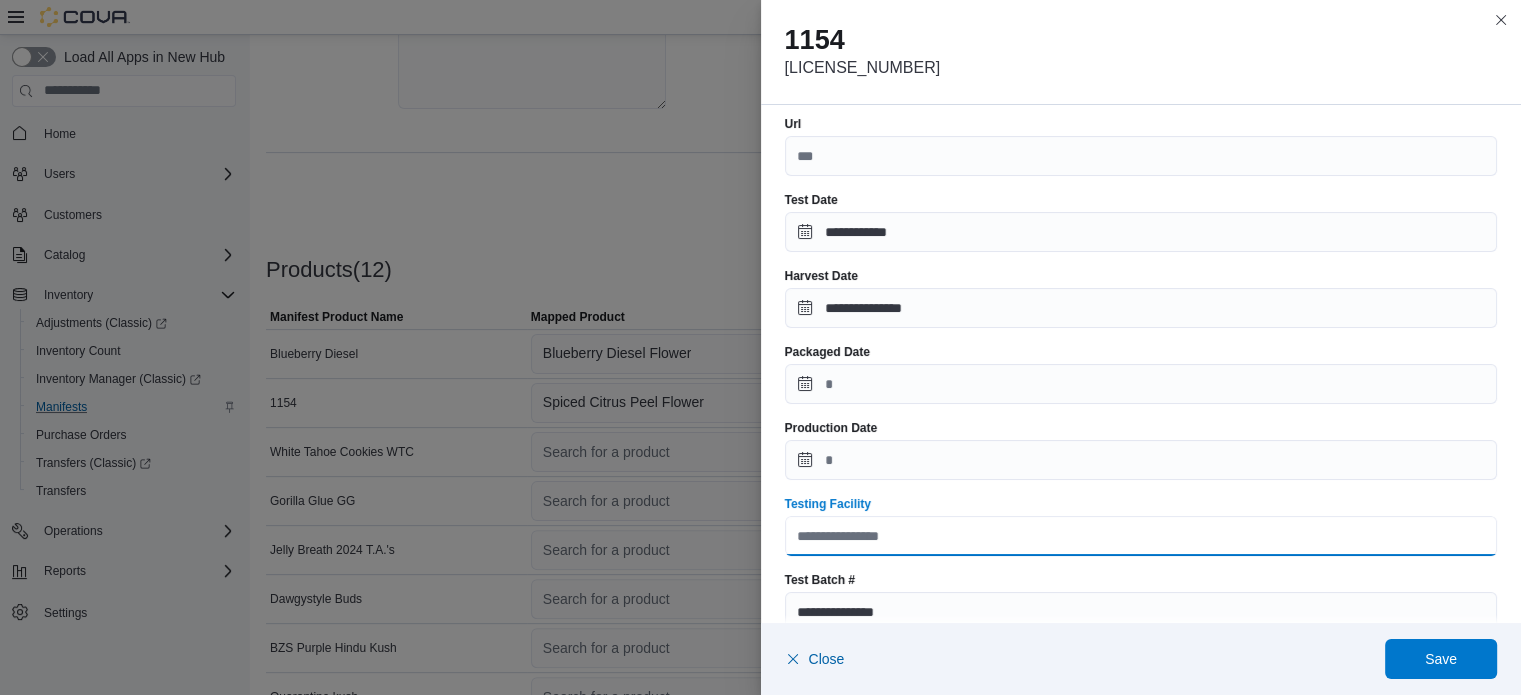 click on "Testing Facility" at bounding box center [1141, 536] 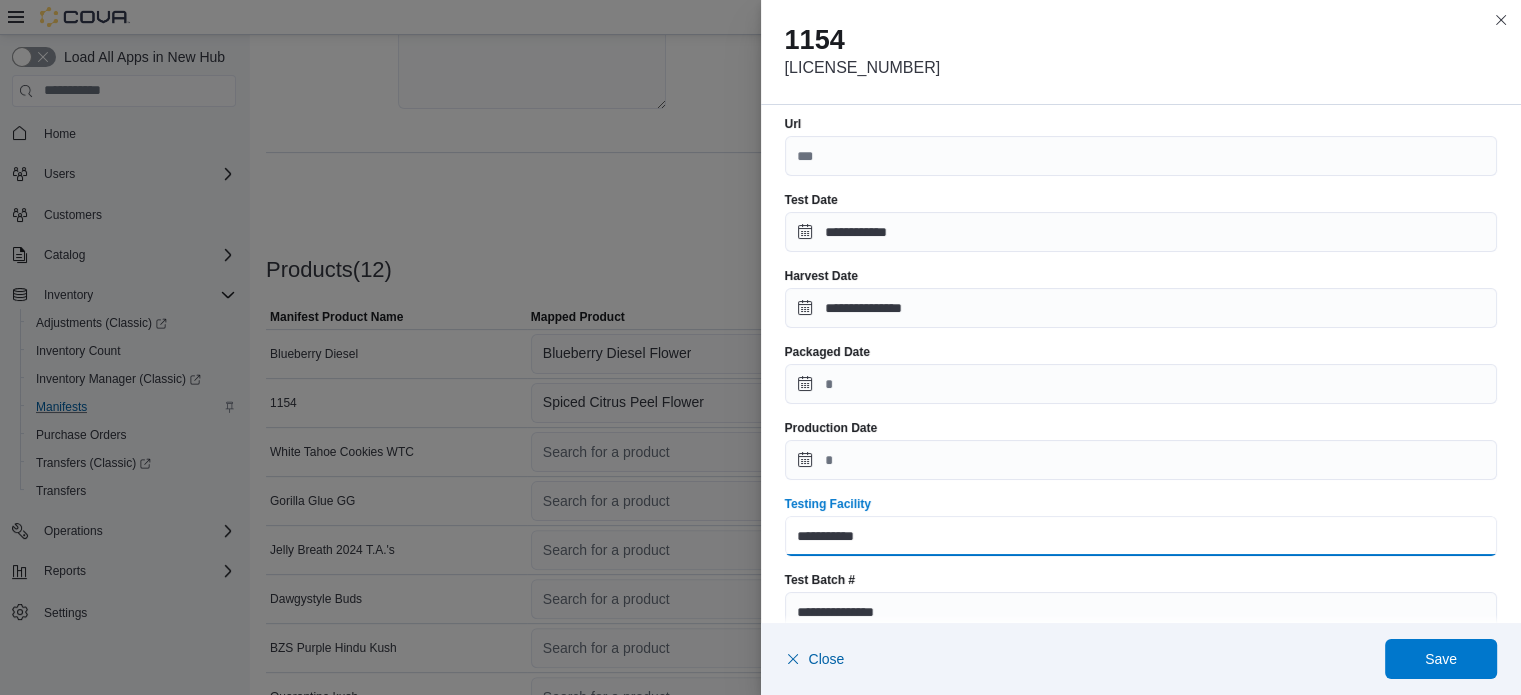 type on "**********" 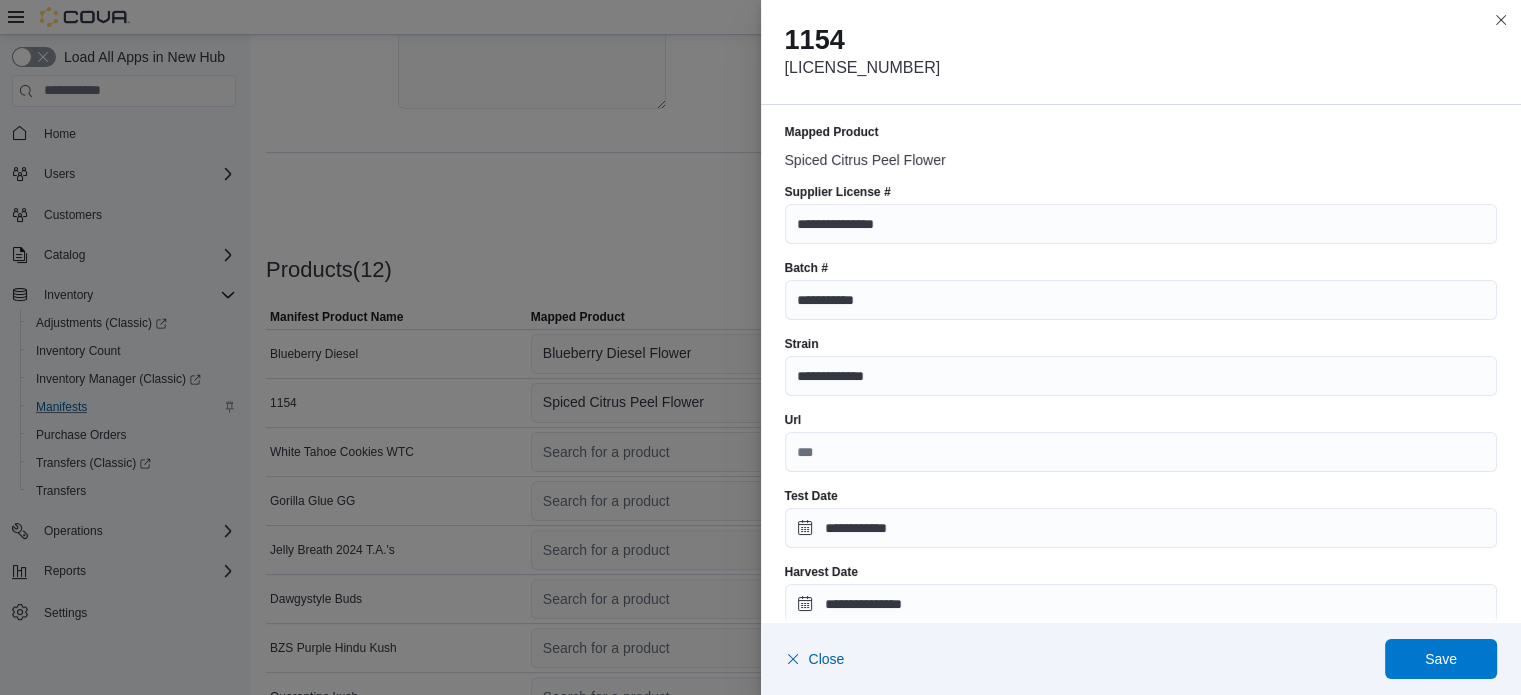 scroll, scrollTop: 0, scrollLeft: 0, axis: both 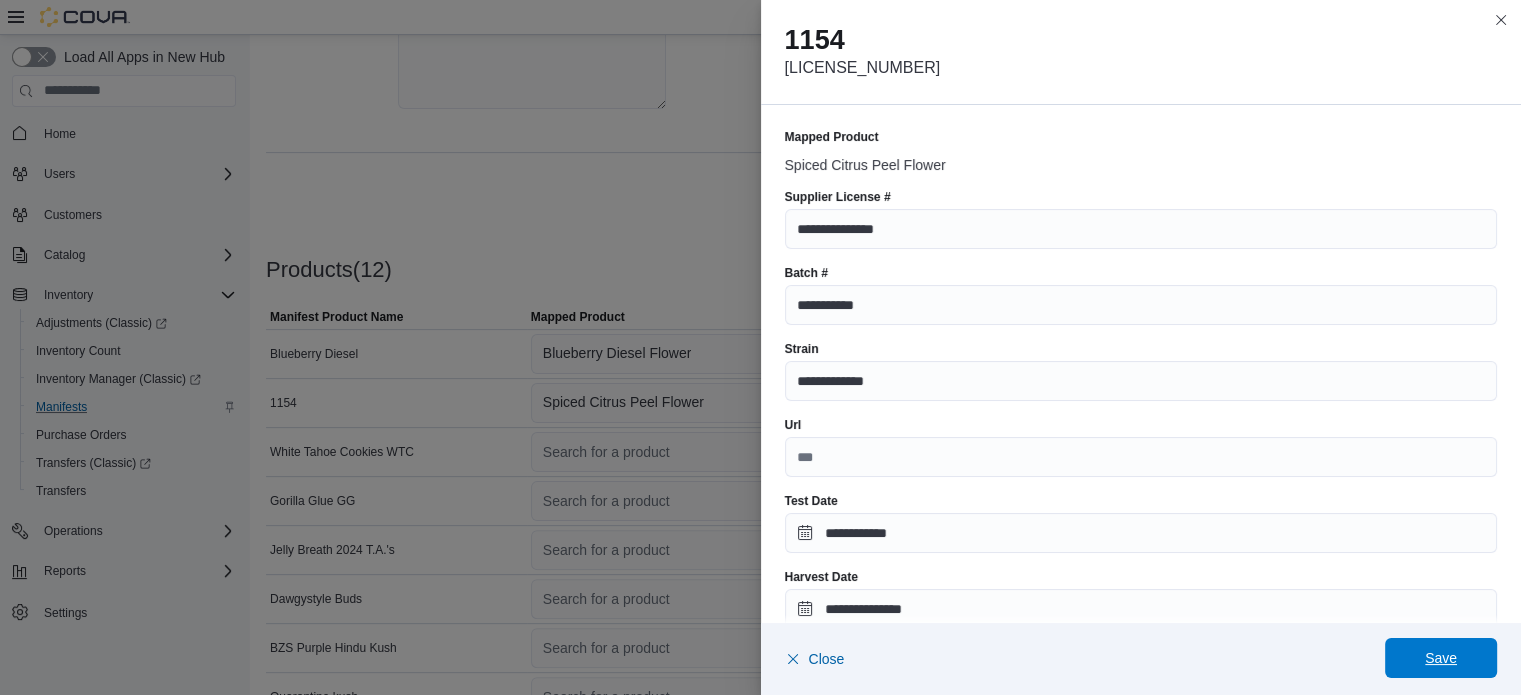 click on "Save" at bounding box center [1441, 658] 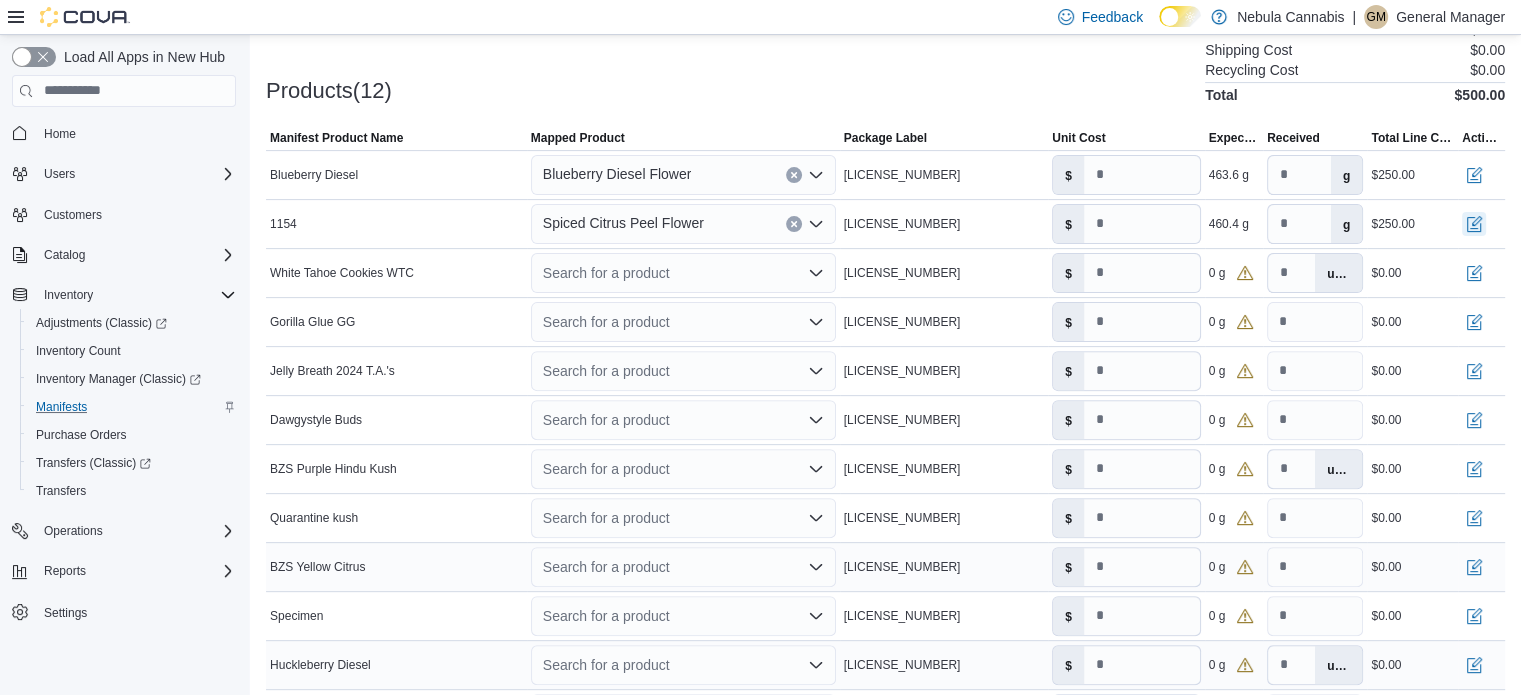 scroll, scrollTop: 728, scrollLeft: 0, axis: vertical 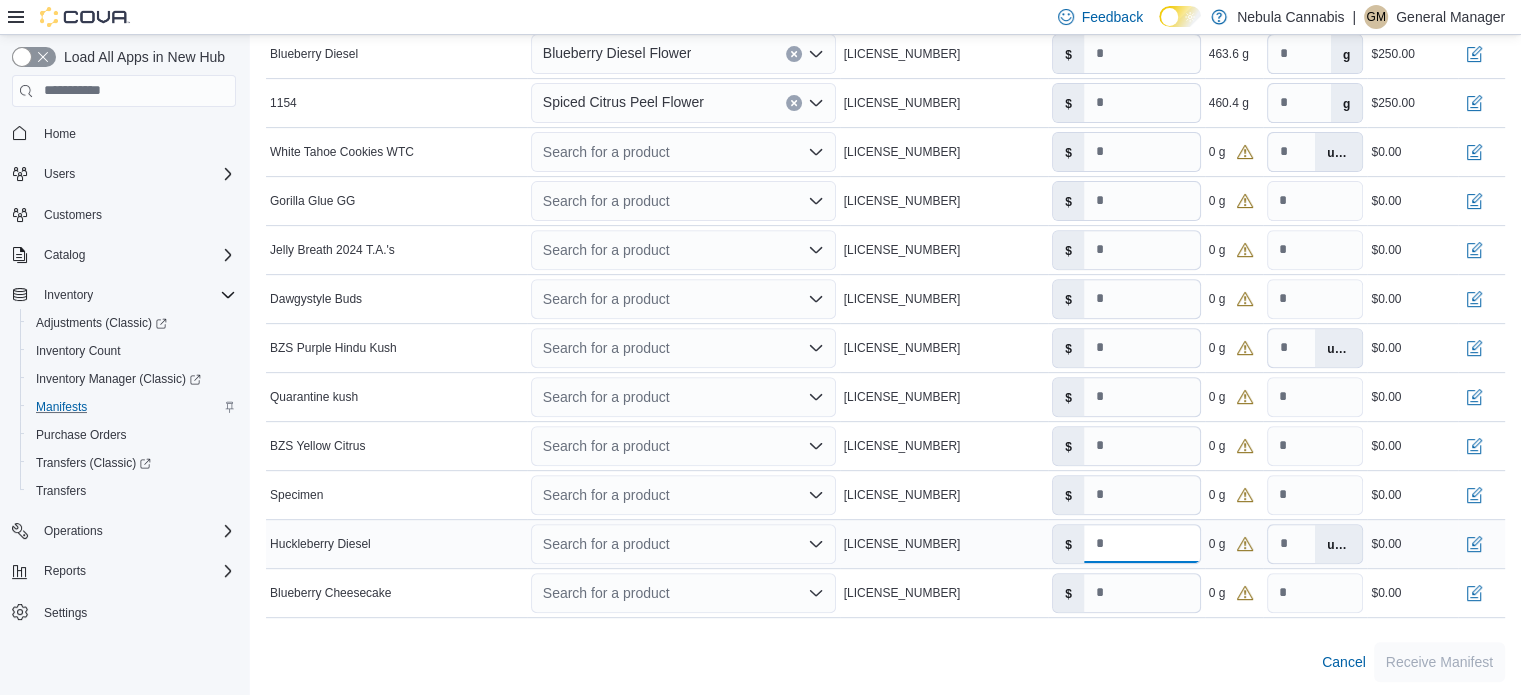 click on "*" at bounding box center [1142, 544] 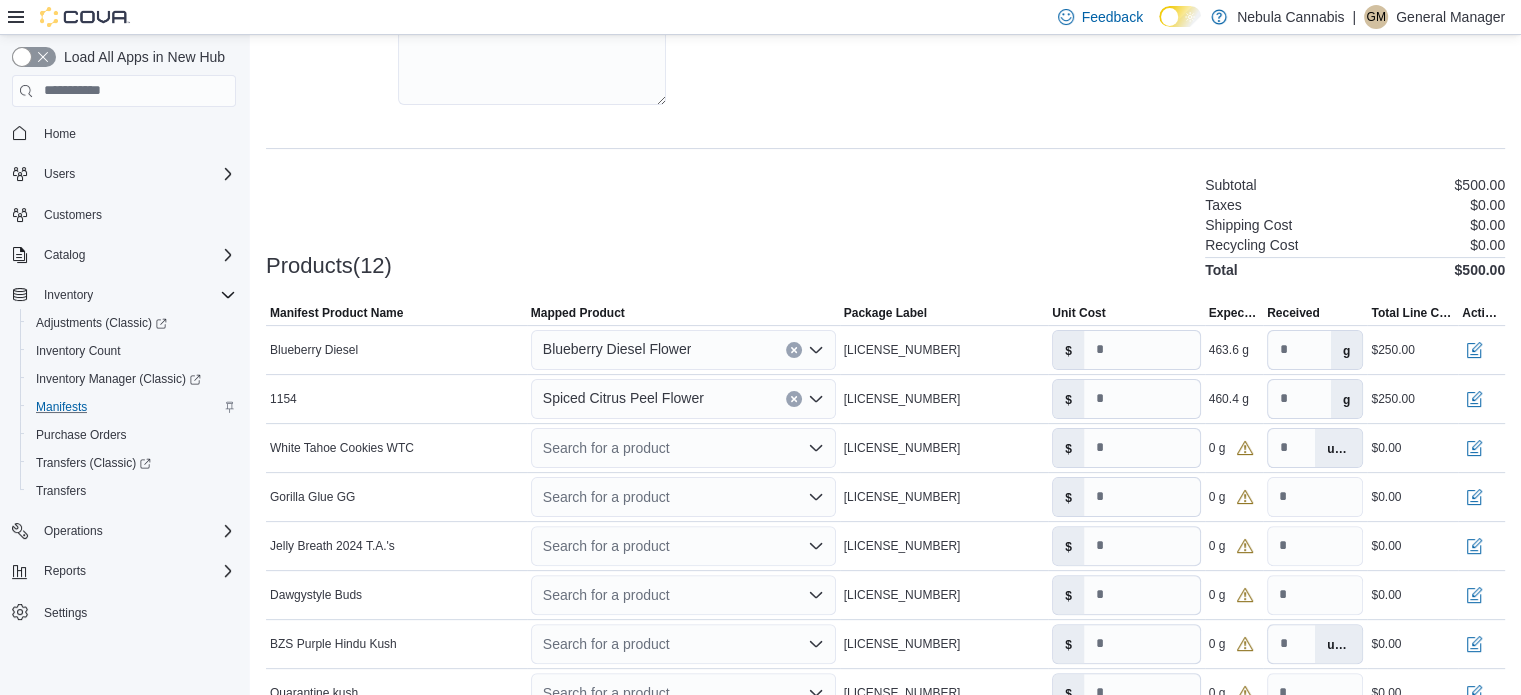 scroll, scrollTop: 428, scrollLeft: 0, axis: vertical 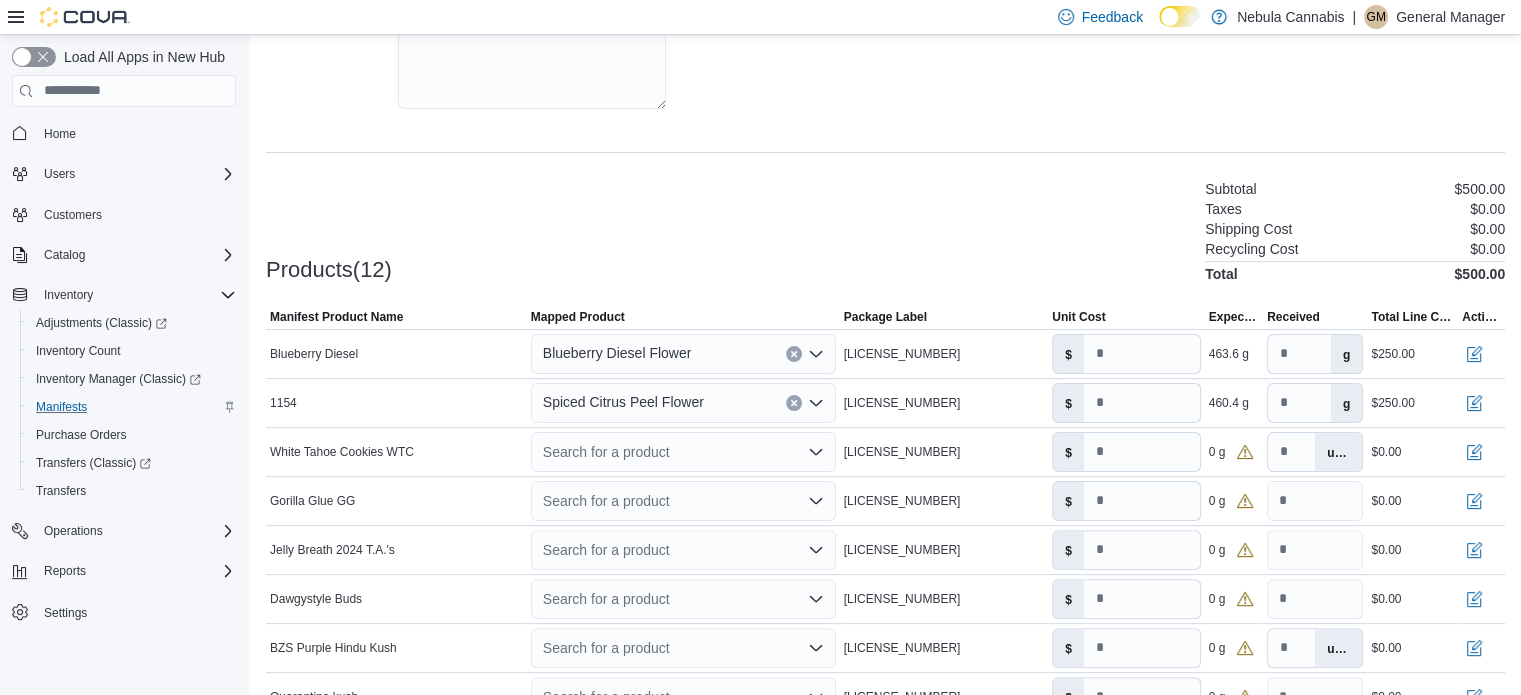 click on "Products(12) Subtotal $500.00 Taxes $0.00 Shipping Cost $0.00 Recycling Cost $0.00 Total $500.00" at bounding box center (885, 229) 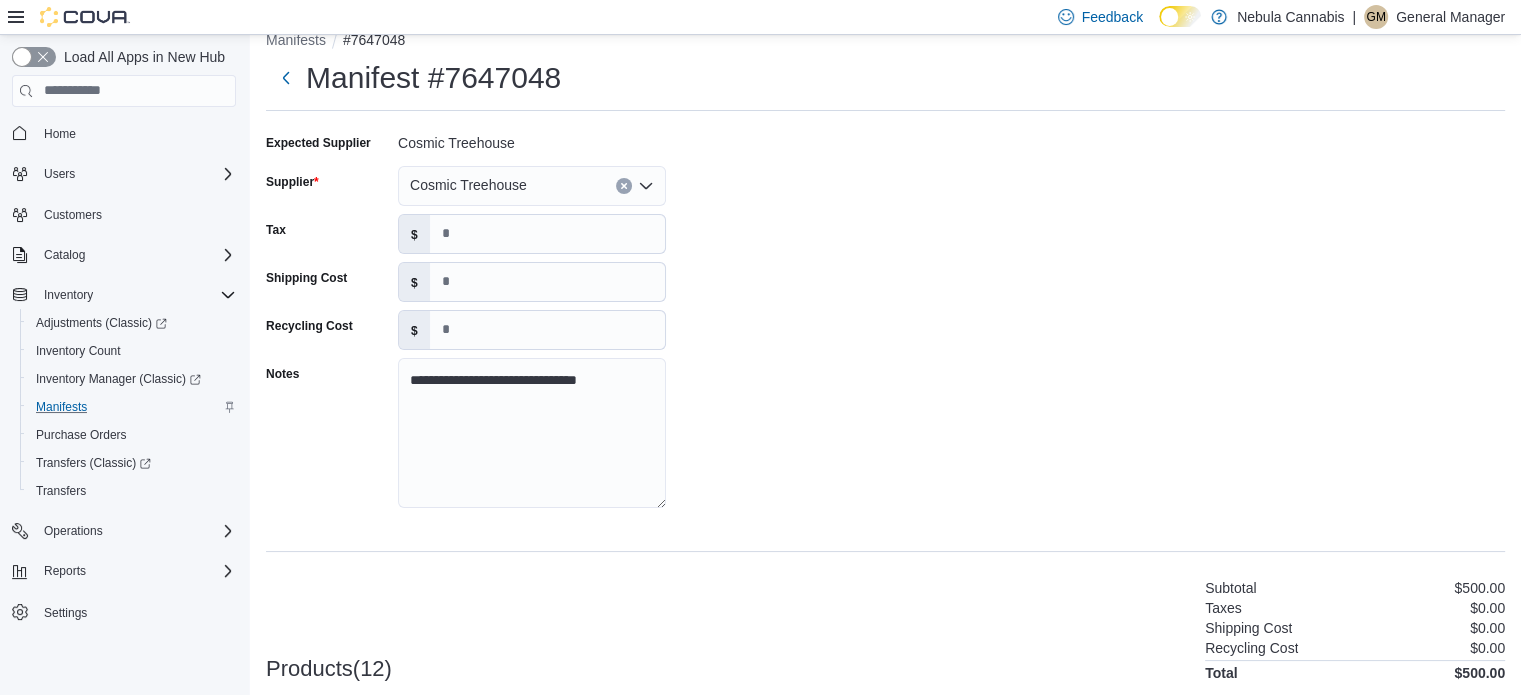 scroll, scrollTop: 28, scrollLeft: 0, axis: vertical 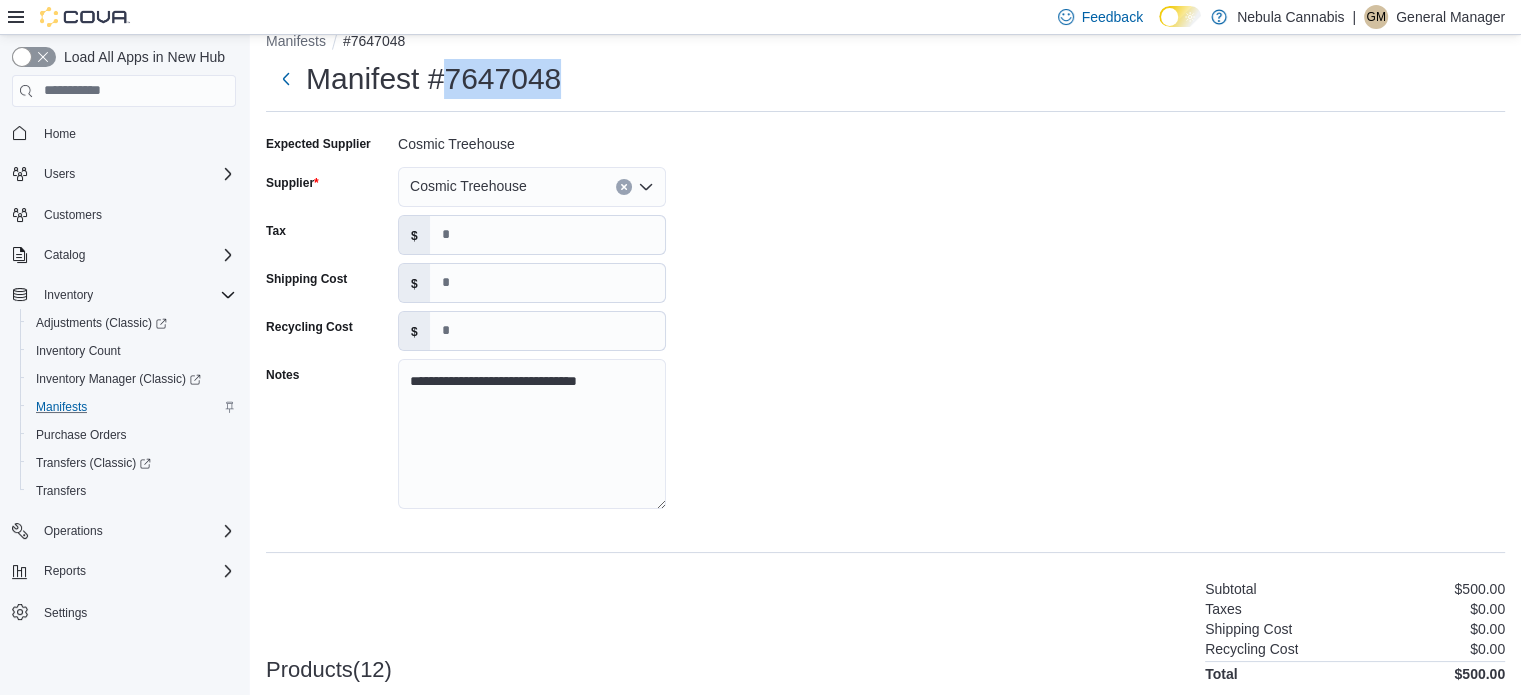drag, startPoint x: 557, startPoint y: 70, endPoint x: 448, endPoint y: 69, distance: 109.004585 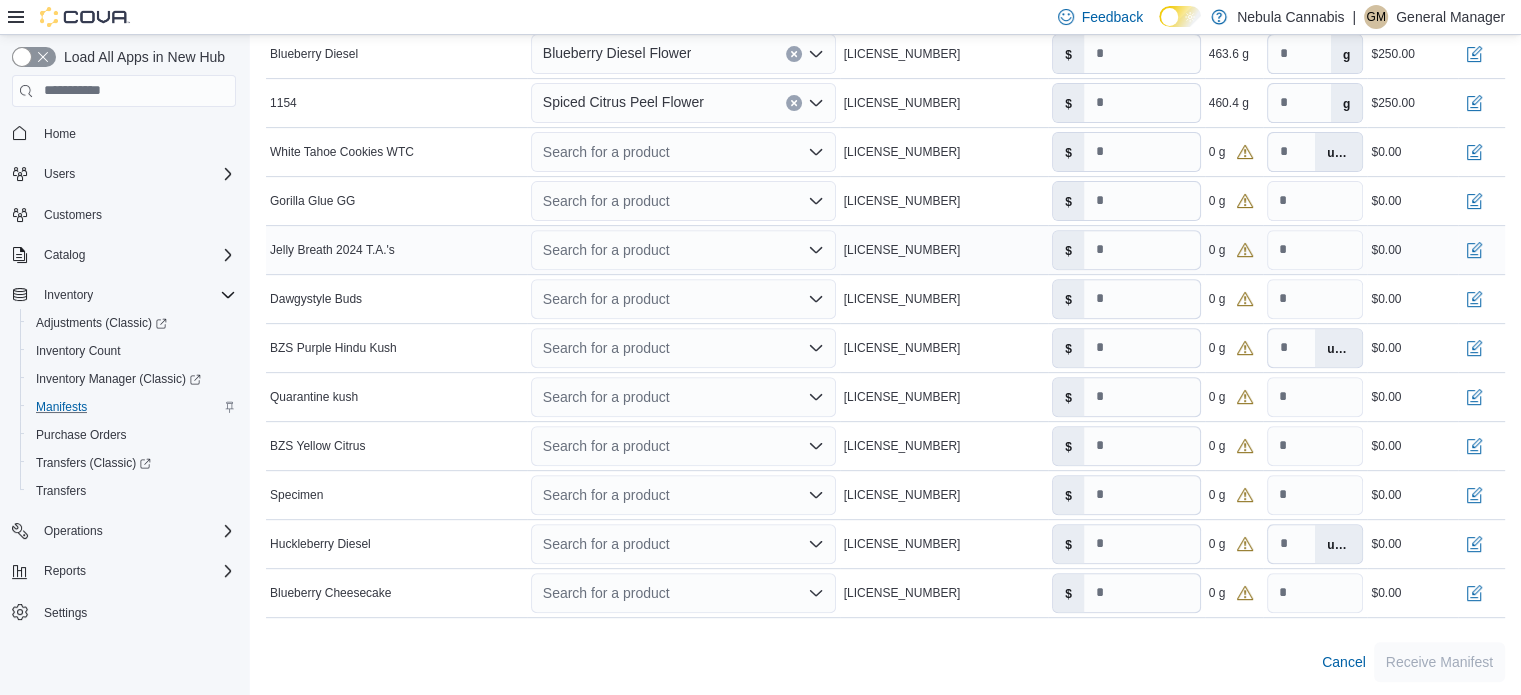 scroll, scrollTop: 428, scrollLeft: 0, axis: vertical 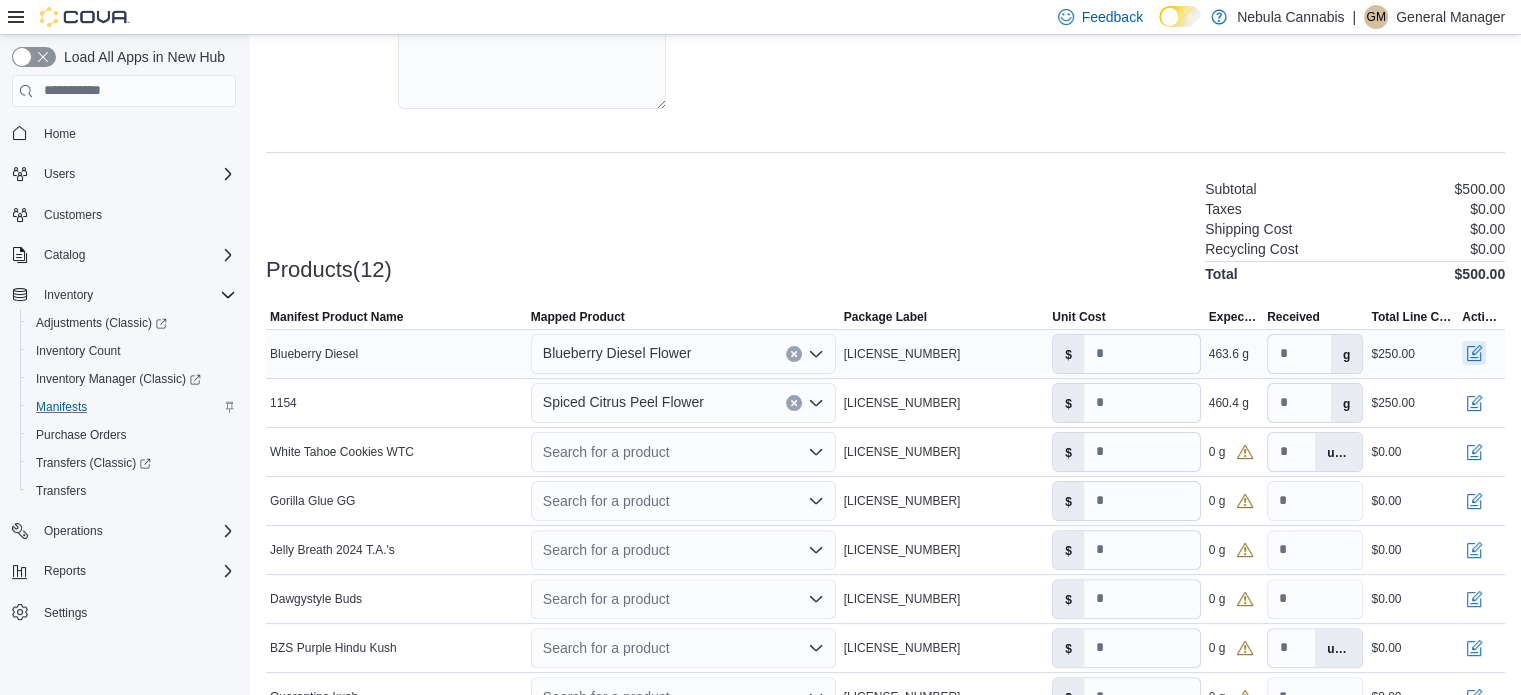 click at bounding box center [1474, 353] 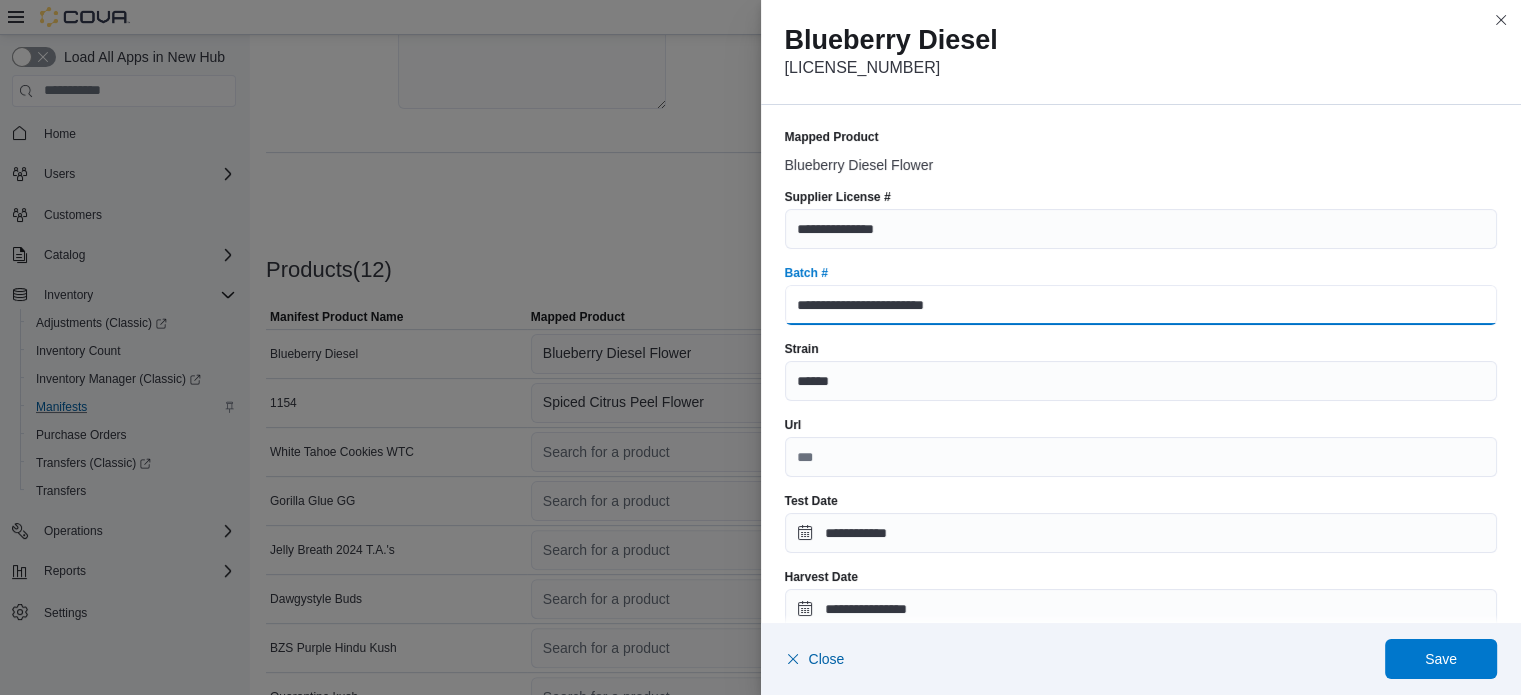 drag, startPoint x: 812, startPoint y: 303, endPoint x: 736, endPoint y: 301, distance: 76.02631 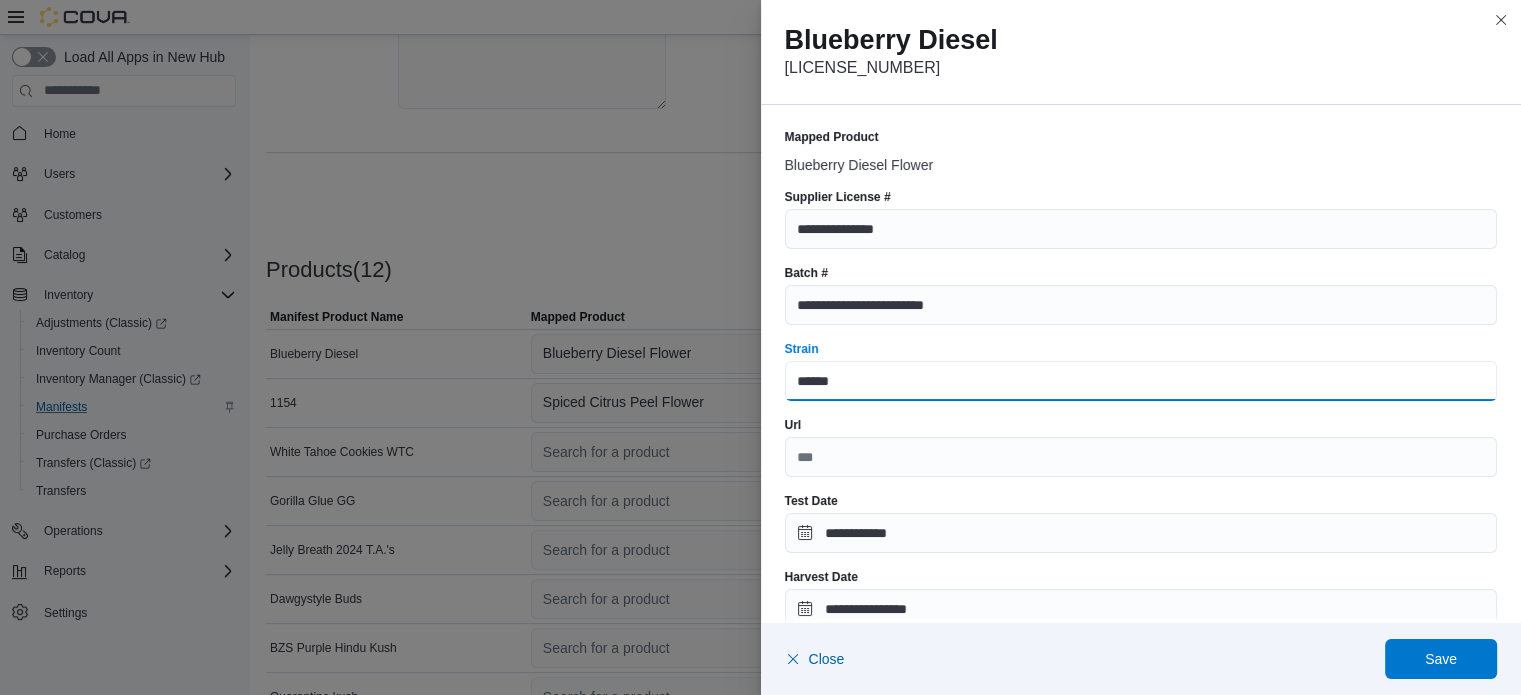 drag, startPoint x: 868, startPoint y: 377, endPoint x: 738, endPoint y: 367, distance: 130.38405 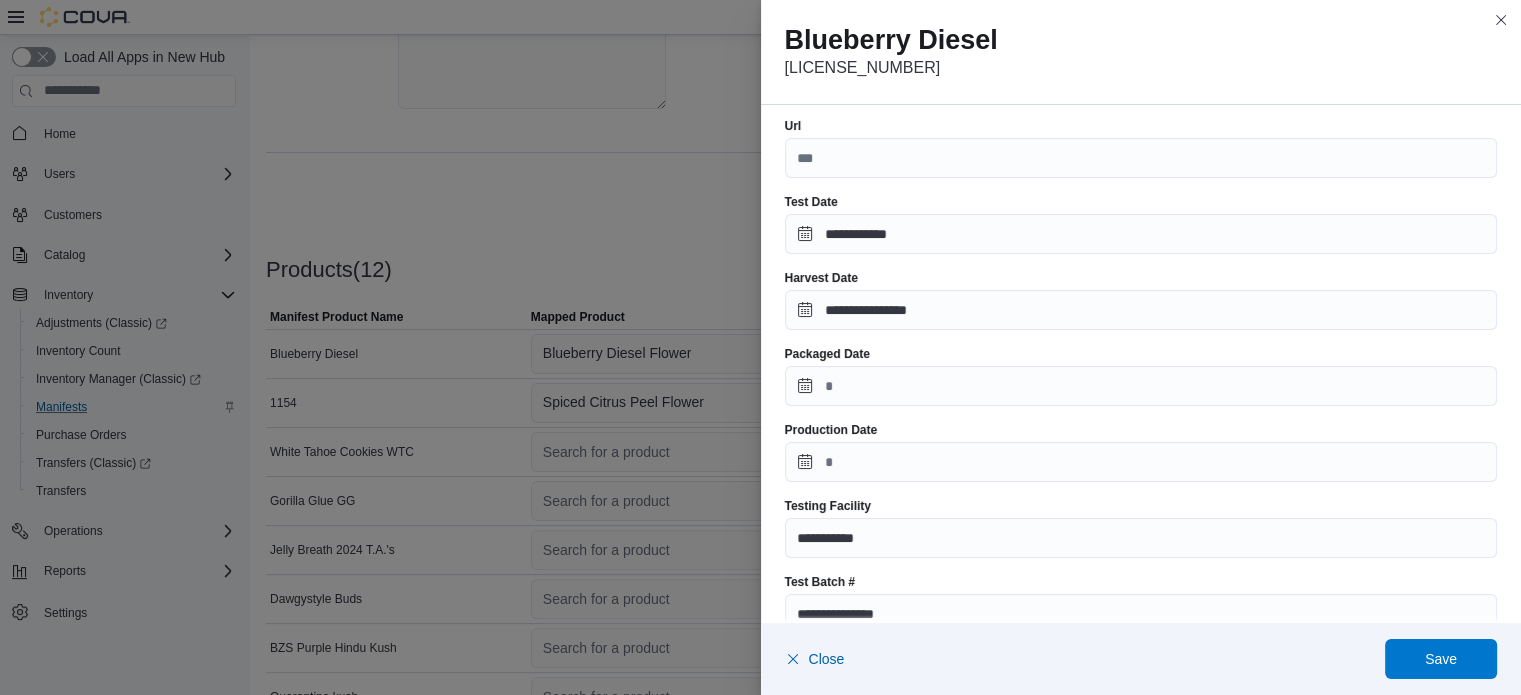 scroll, scrollTop: 300, scrollLeft: 0, axis: vertical 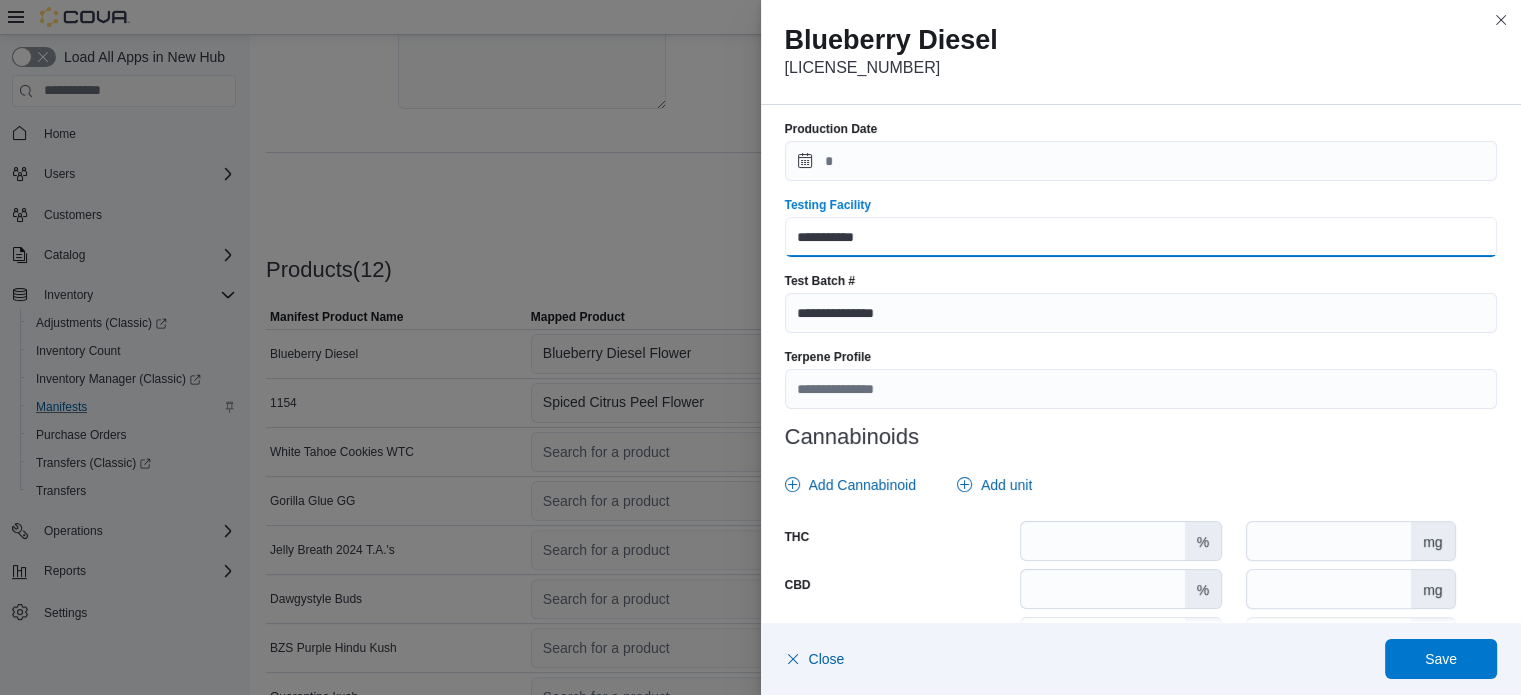 drag, startPoint x: 866, startPoint y: 224, endPoint x: 741, endPoint y: 221, distance: 125.035995 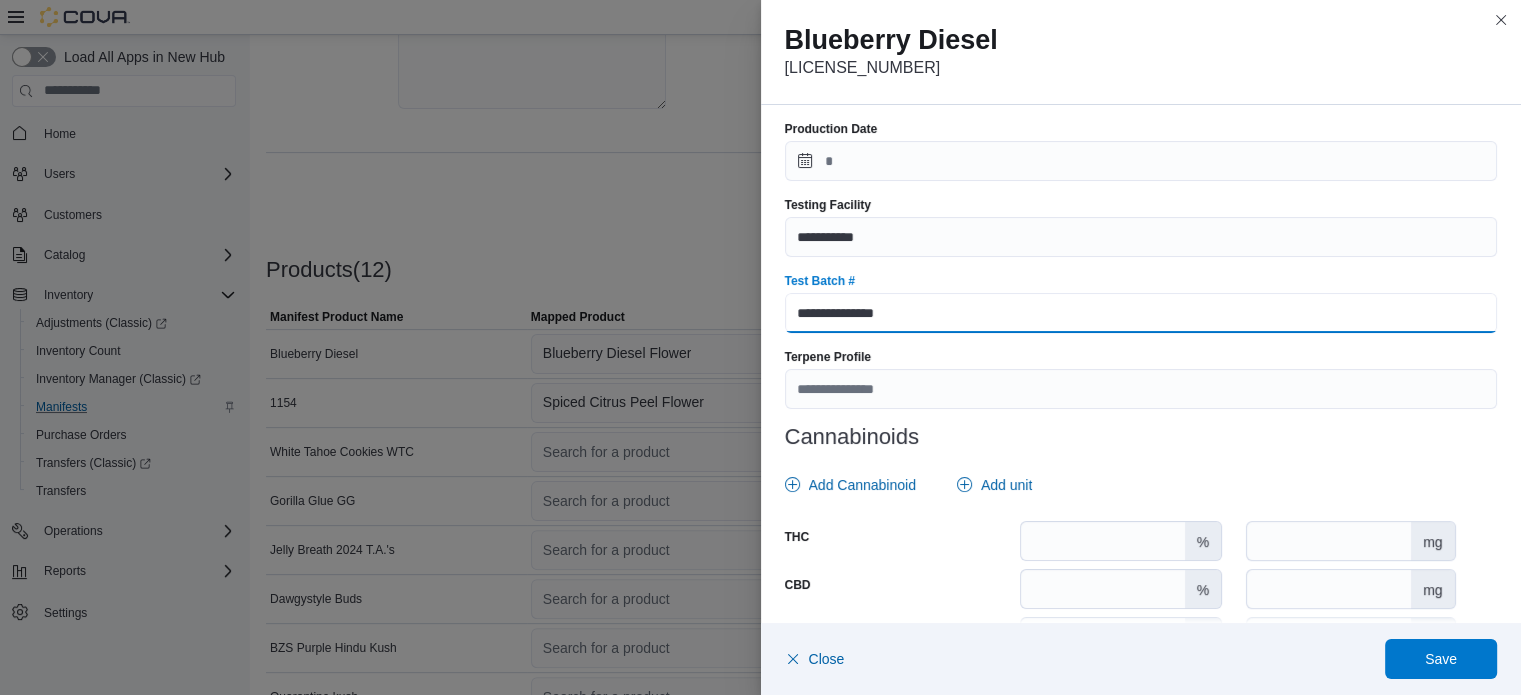 drag, startPoint x: 925, startPoint y: 316, endPoint x: 752, endPoint y: 313, distance: 173.02602 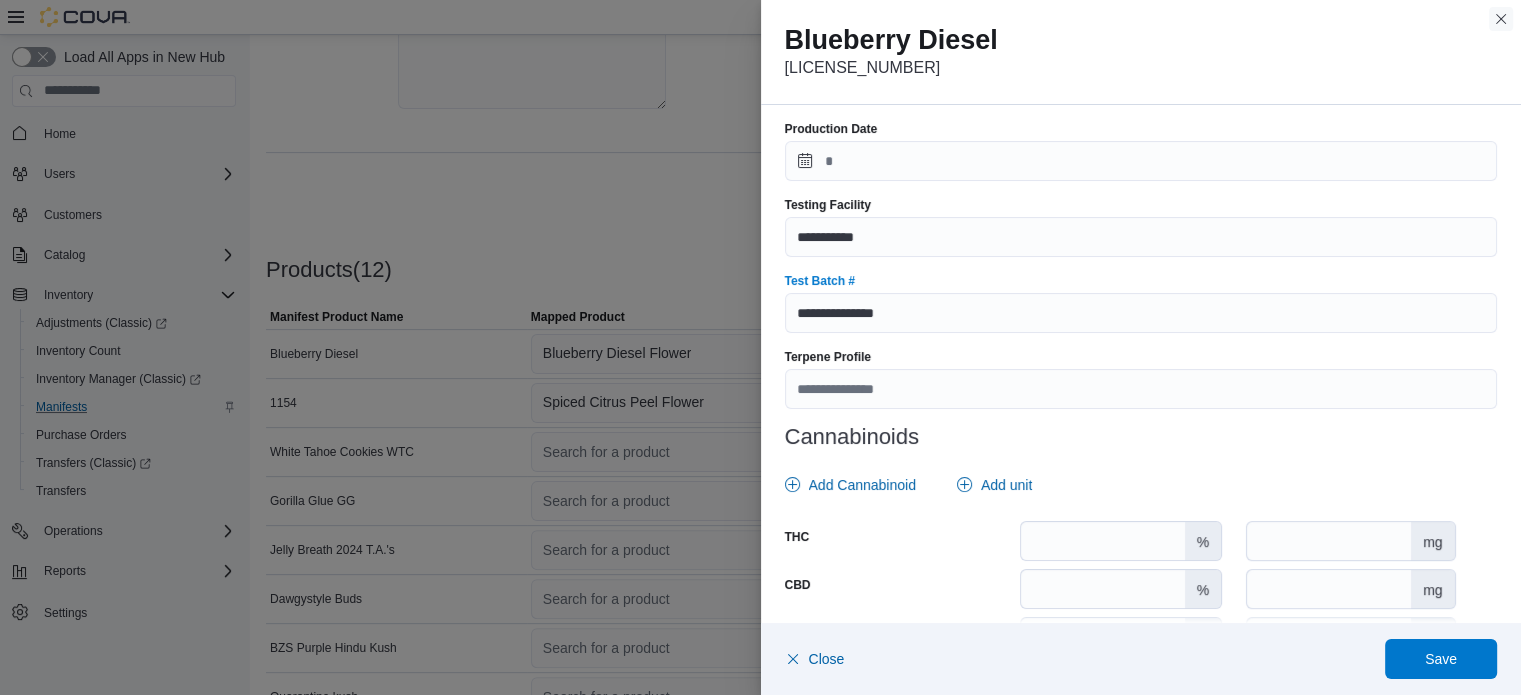click at bounding box center (1501, 19) 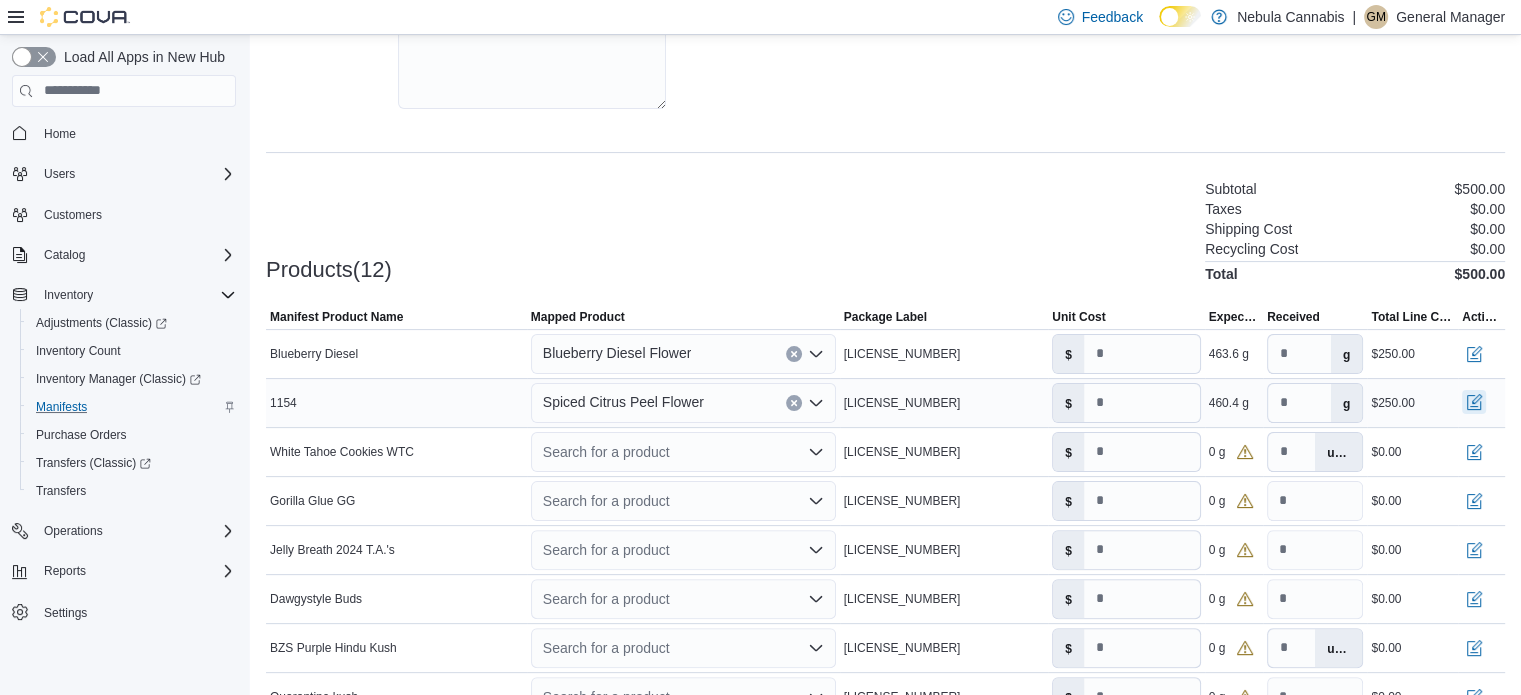 click at bounding box center (1474, 402) 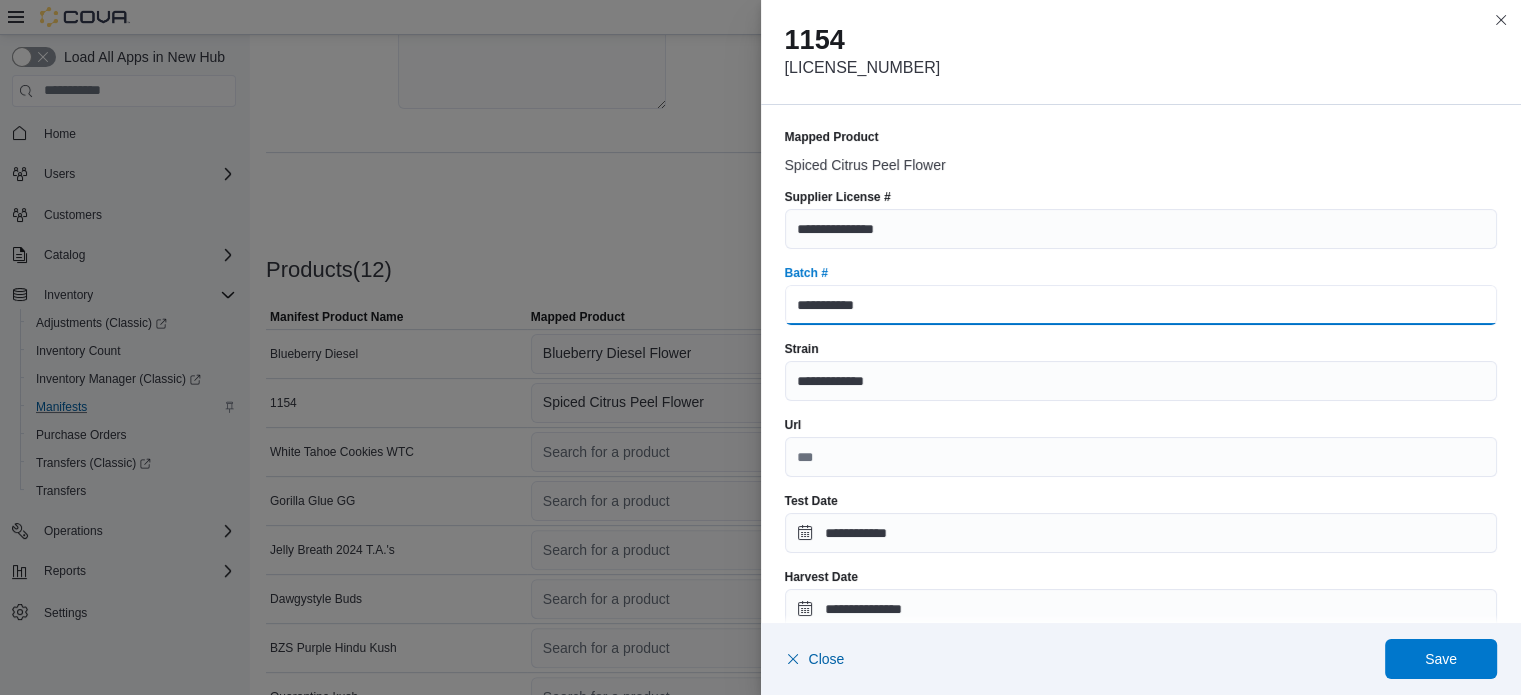 drag, startPoint x: 880, startPoint y: 308, endPoint x: 715, endPoint y: 299, distance: 165.24527 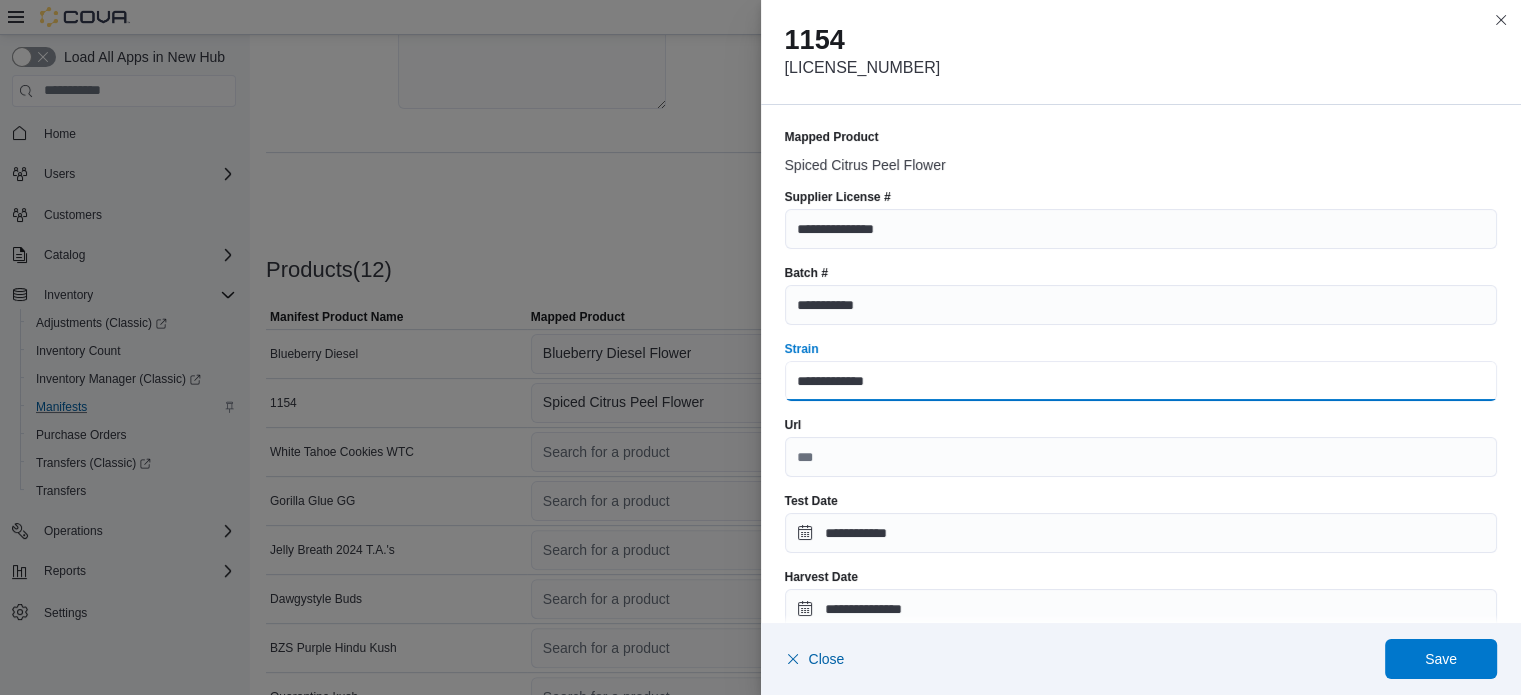 drag, startPoint x: 899, startPoint y: 392, endPoint x: 728, endPoint y: 384, distance: 171.18703 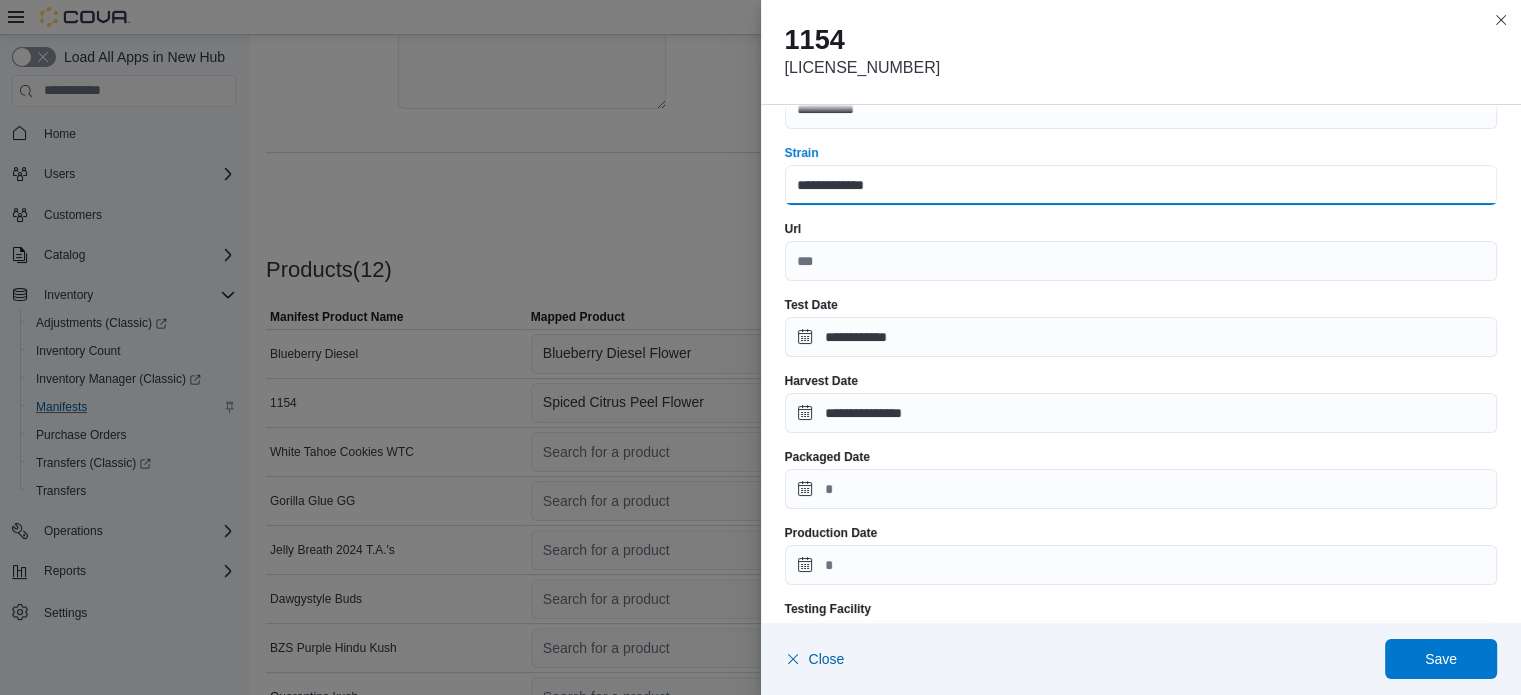 scroll, scrollTop: 200, scrollLeft: 0, axis: vertical 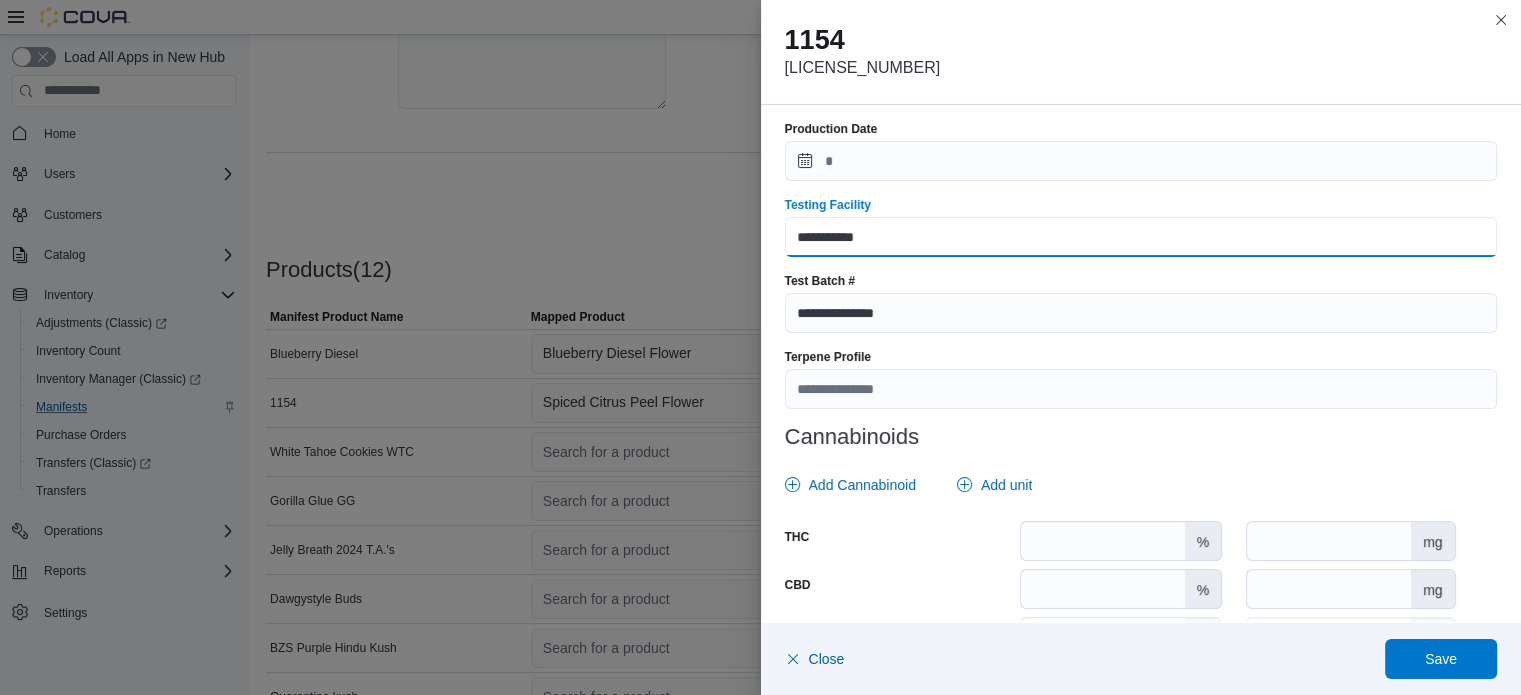 drag, startPoint x: 879, startPoint y: 247, endPoint x: 755, endPoint y: 239, distance: 124.2578 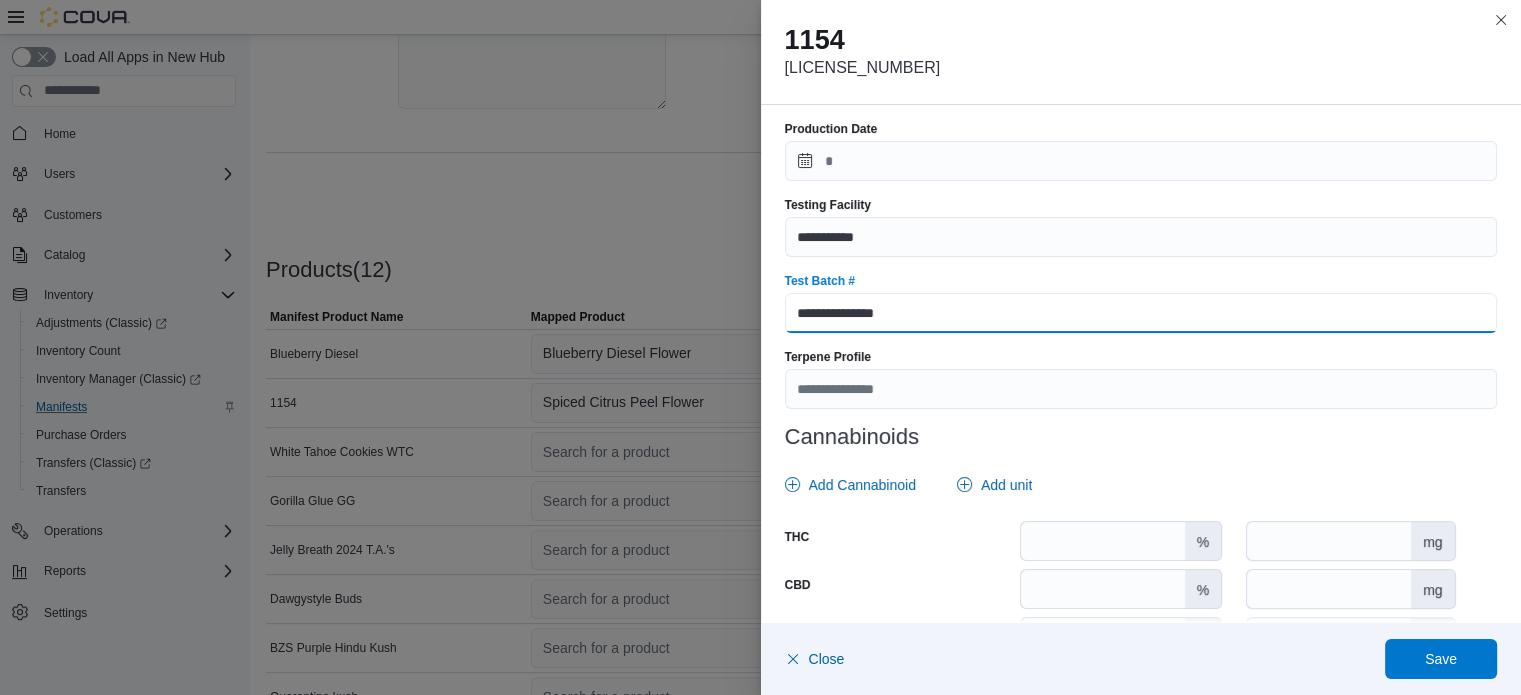 drag, startPoint x: 920, startPoint y: 319, endPoint x: 754, endPoint y: 298, distance: 167.32304 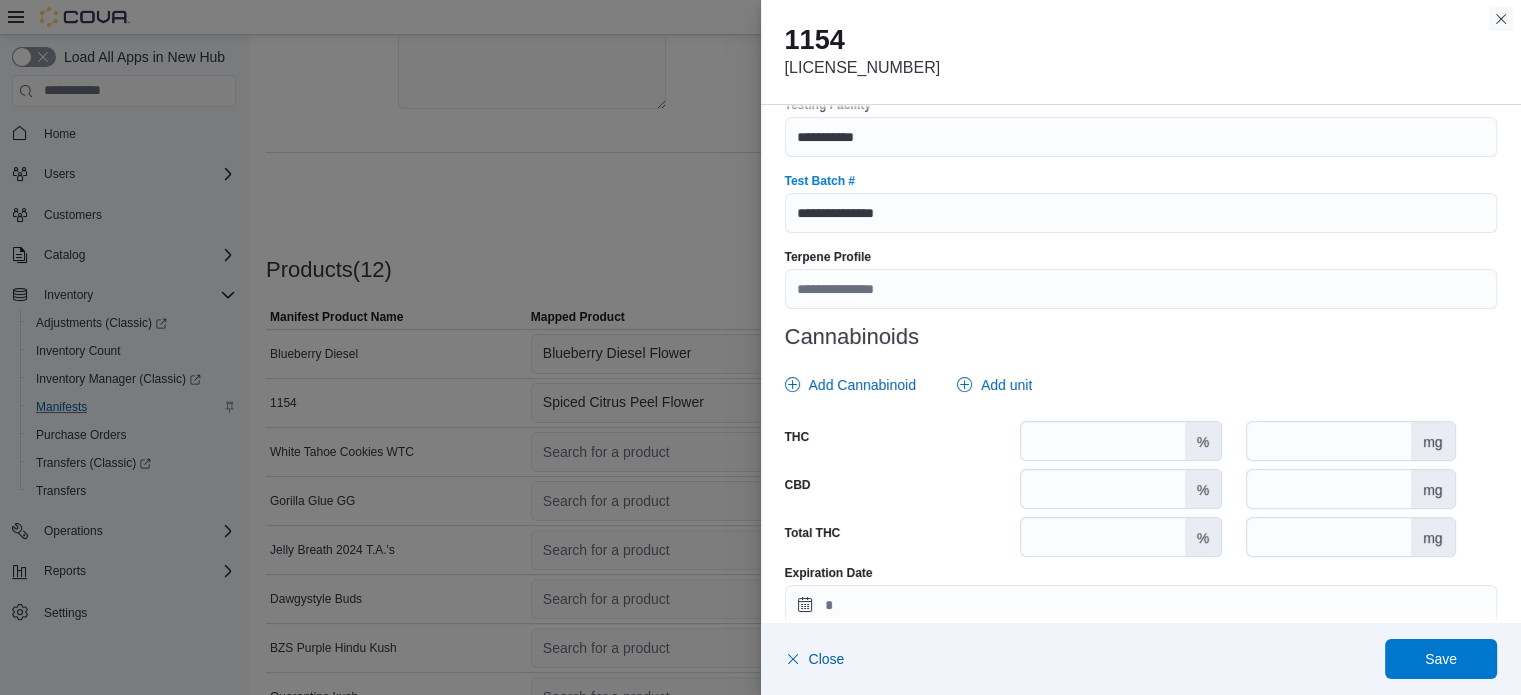 click at bounding box center (1501, 19) 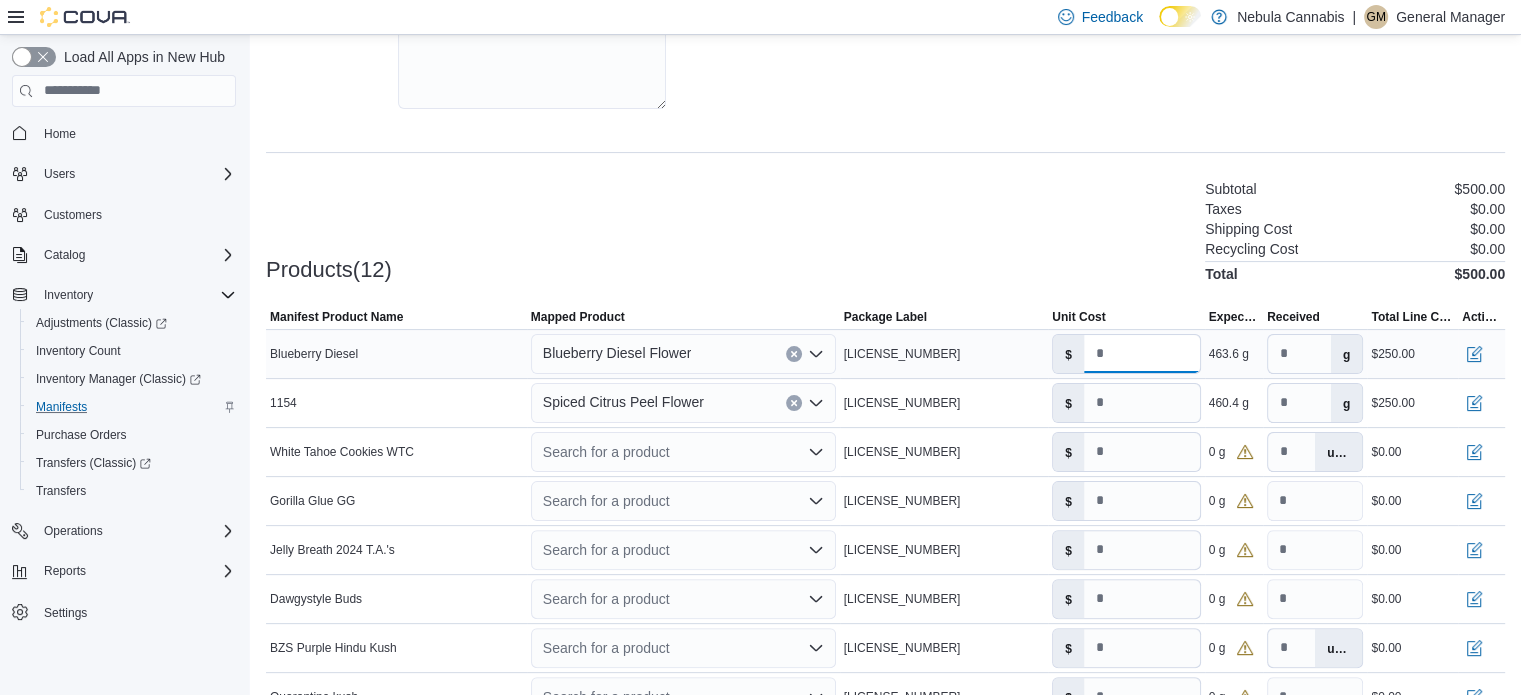 click on "*********" at bounding box center [1142, 354] 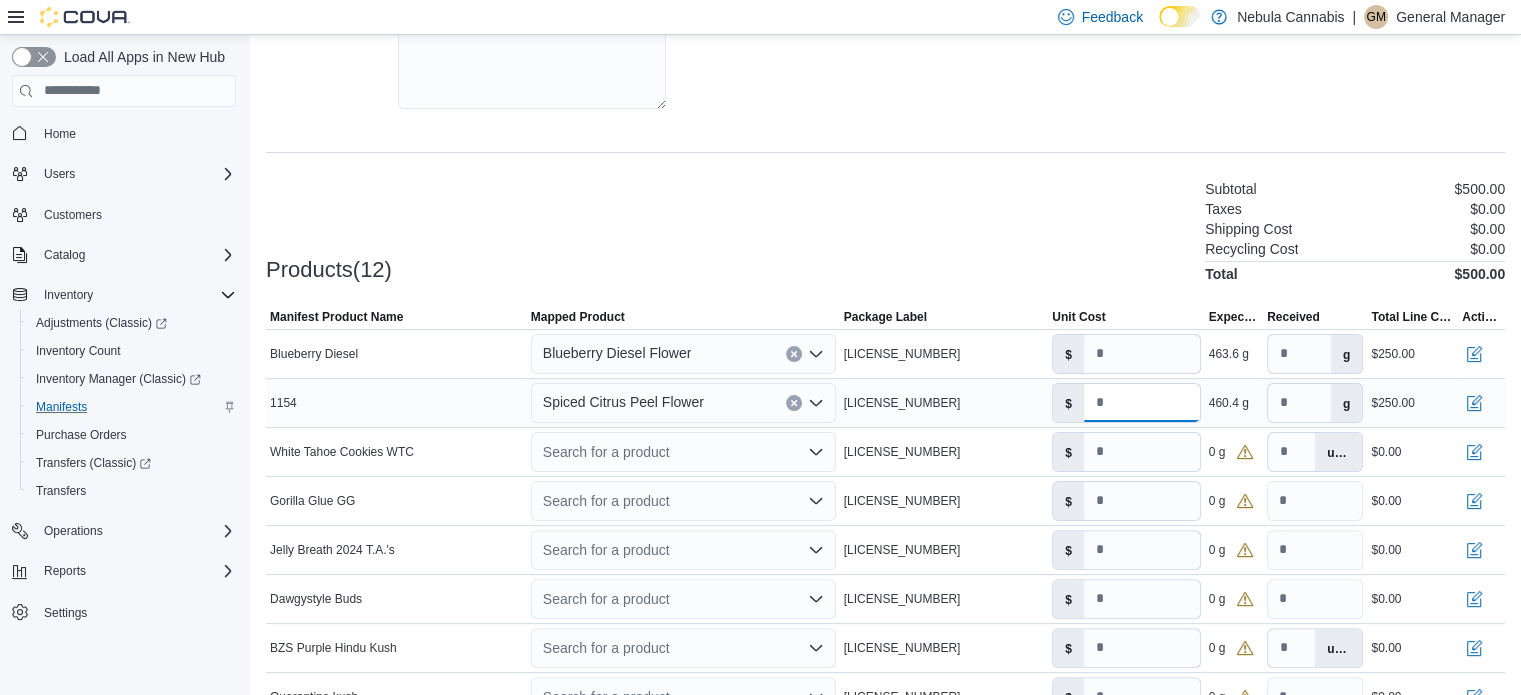 drag, startPoint x: 1171, startPoint y: 401, endPoint x: 1099, endPoint y: 397, distance: 72.11102 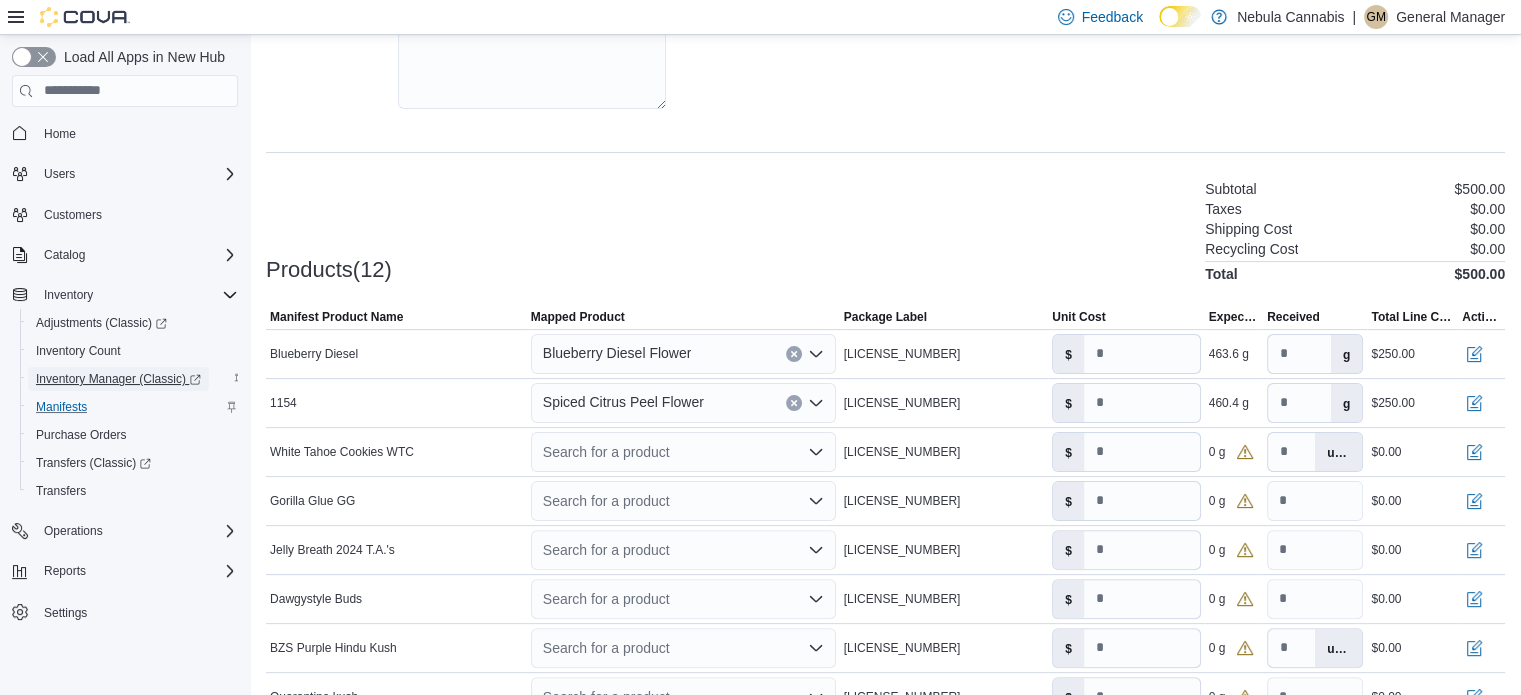 click on "Inventory Manager (Classic)" at bounding box center [118, 379] 